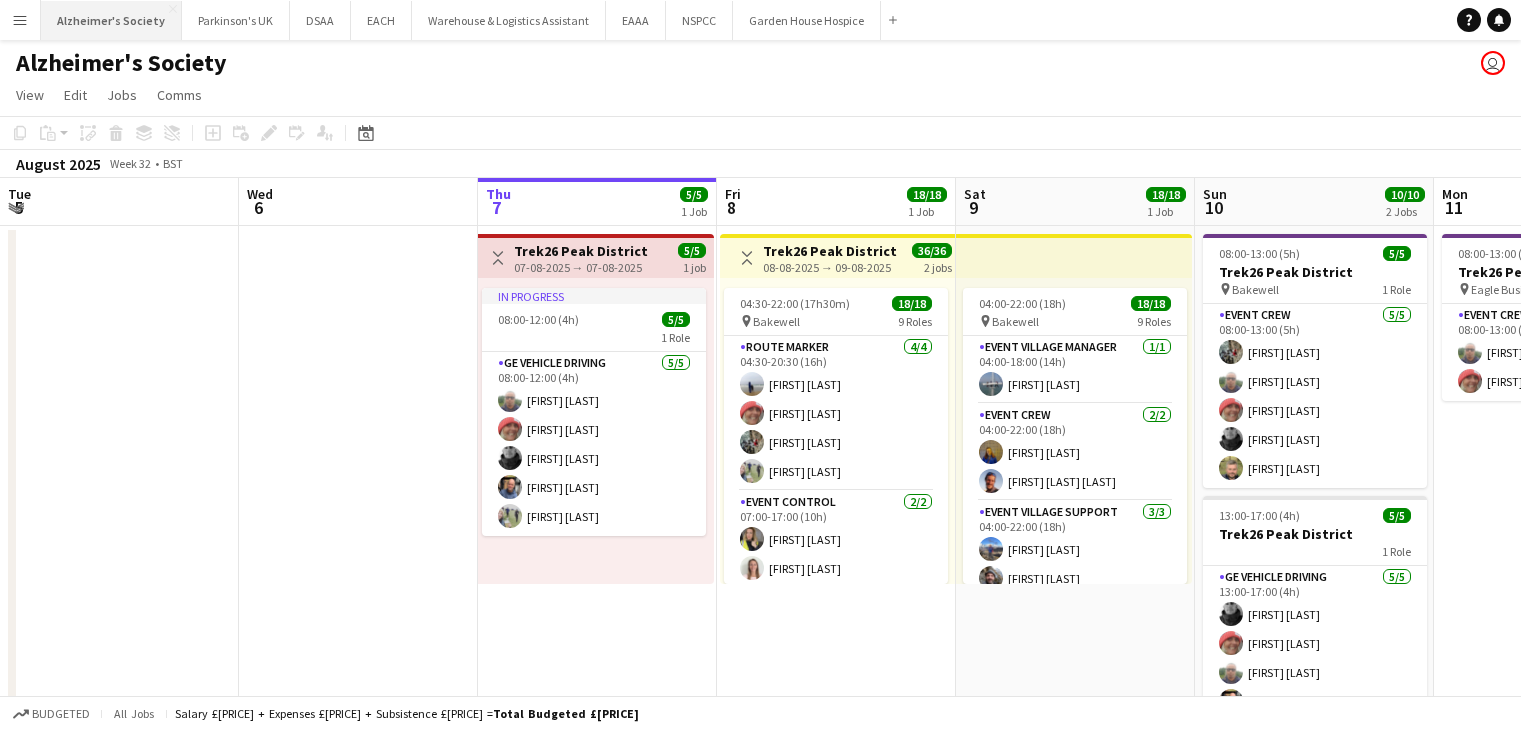 scroll, scrollTop: 0, scrollLeft: 0, axis: both 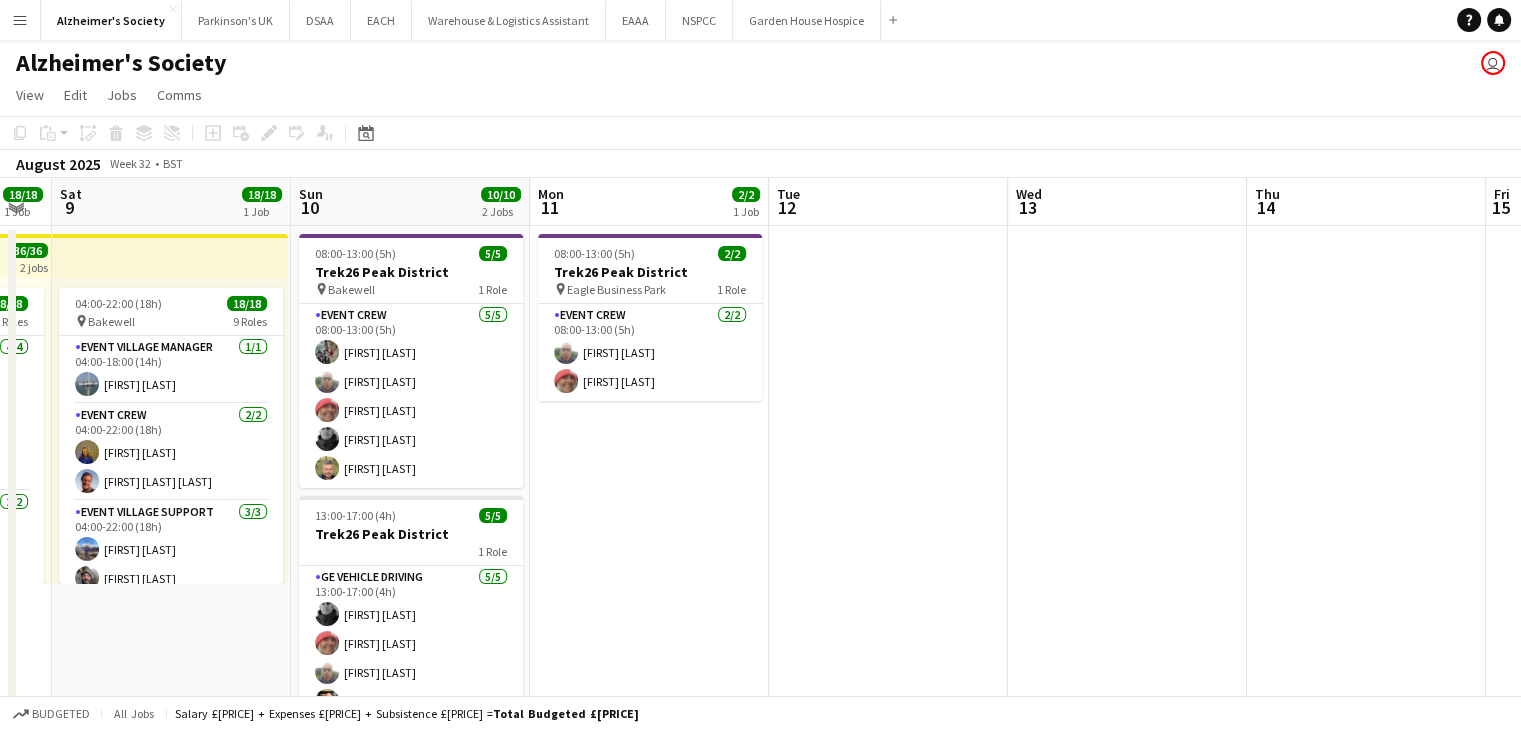 click on "Menu" at bounding box center (20, 20) 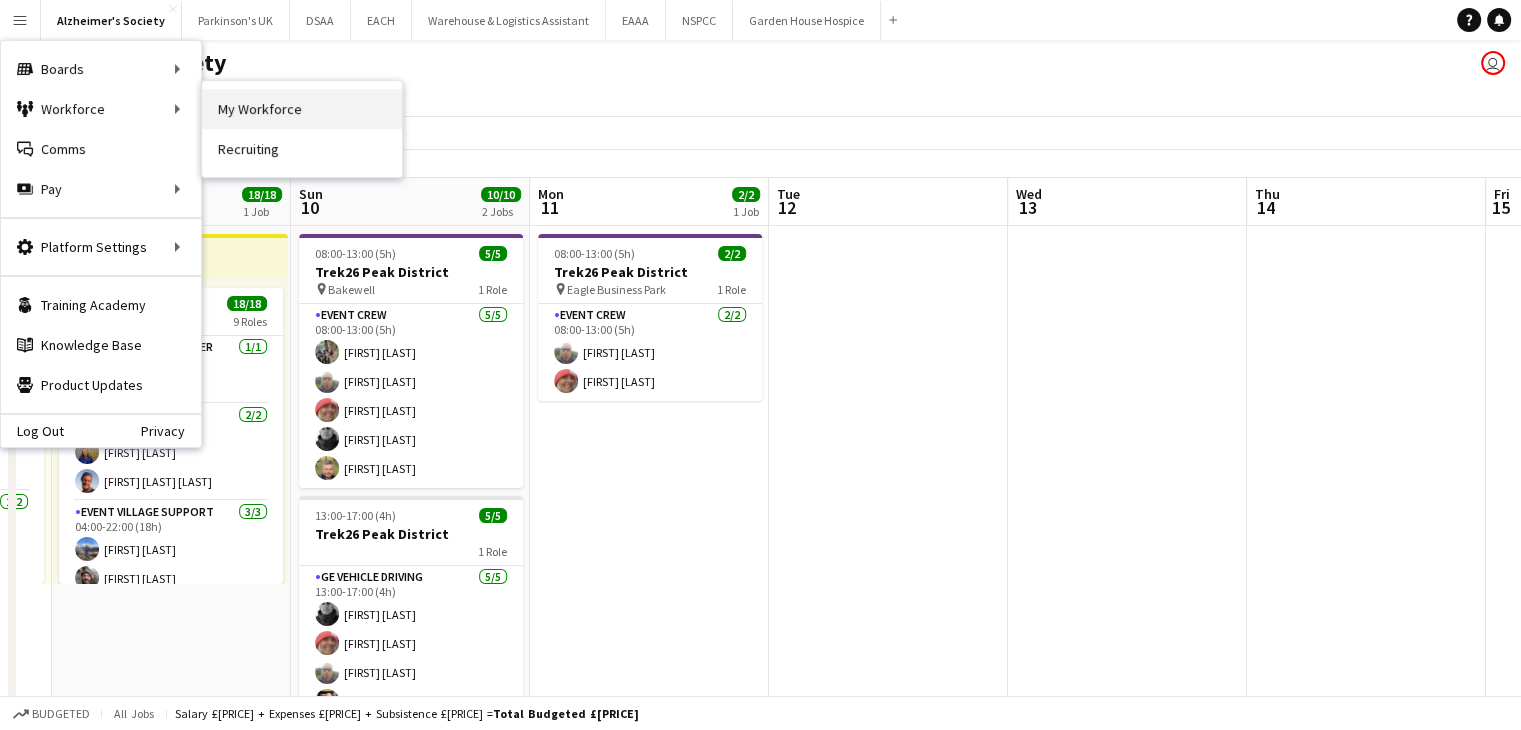 click on "My Workforce" at bounding box center [302, 109] 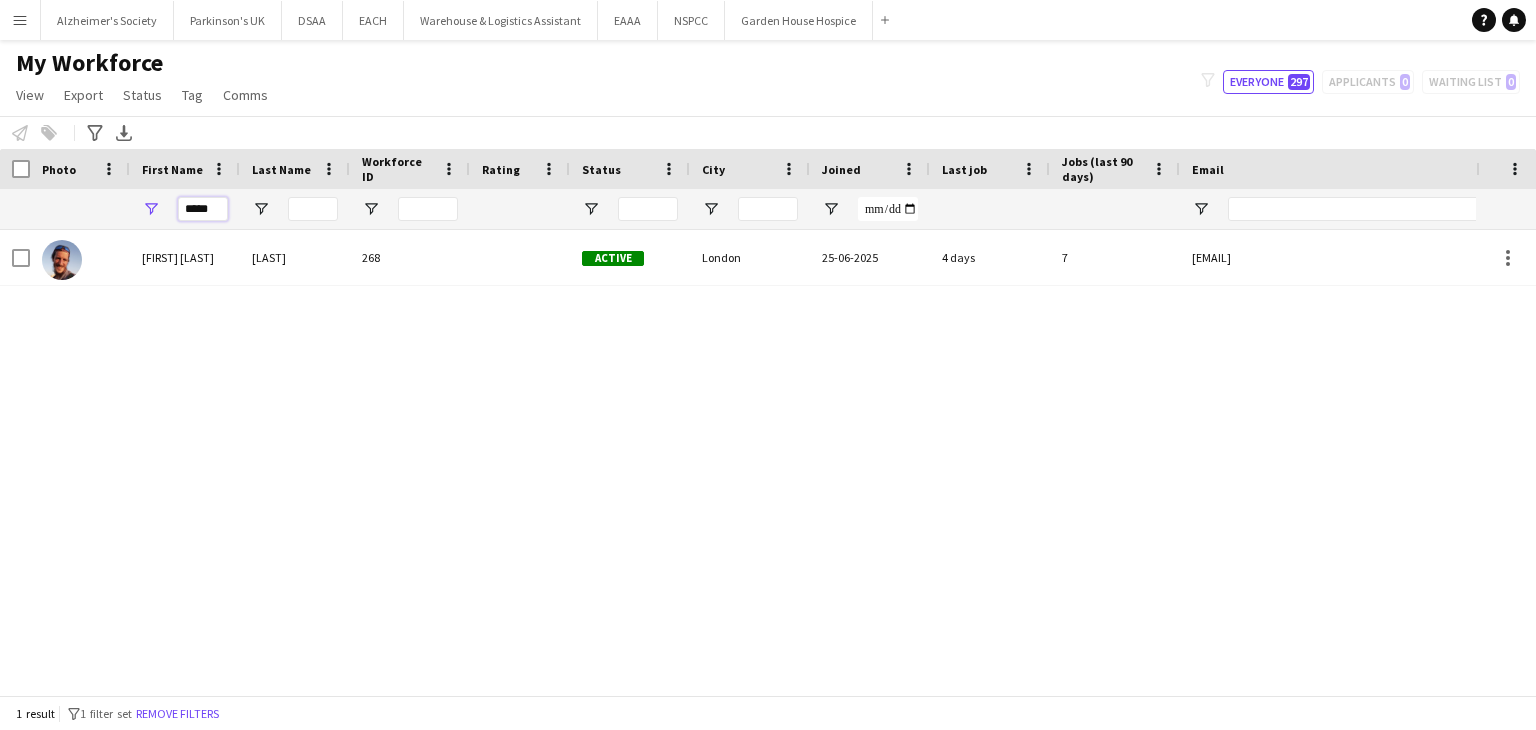 click on "*****" at bounding box center (203, 209) 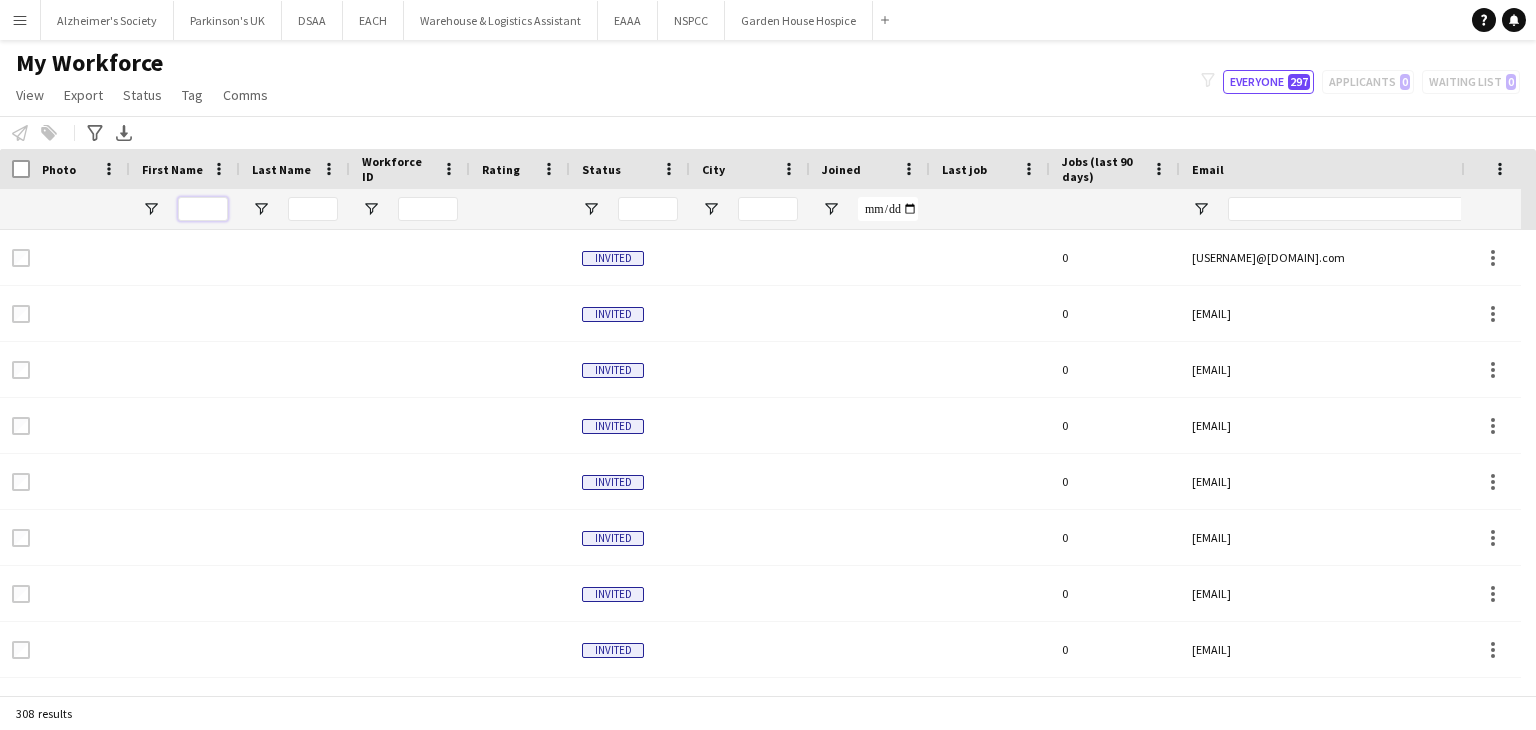 type 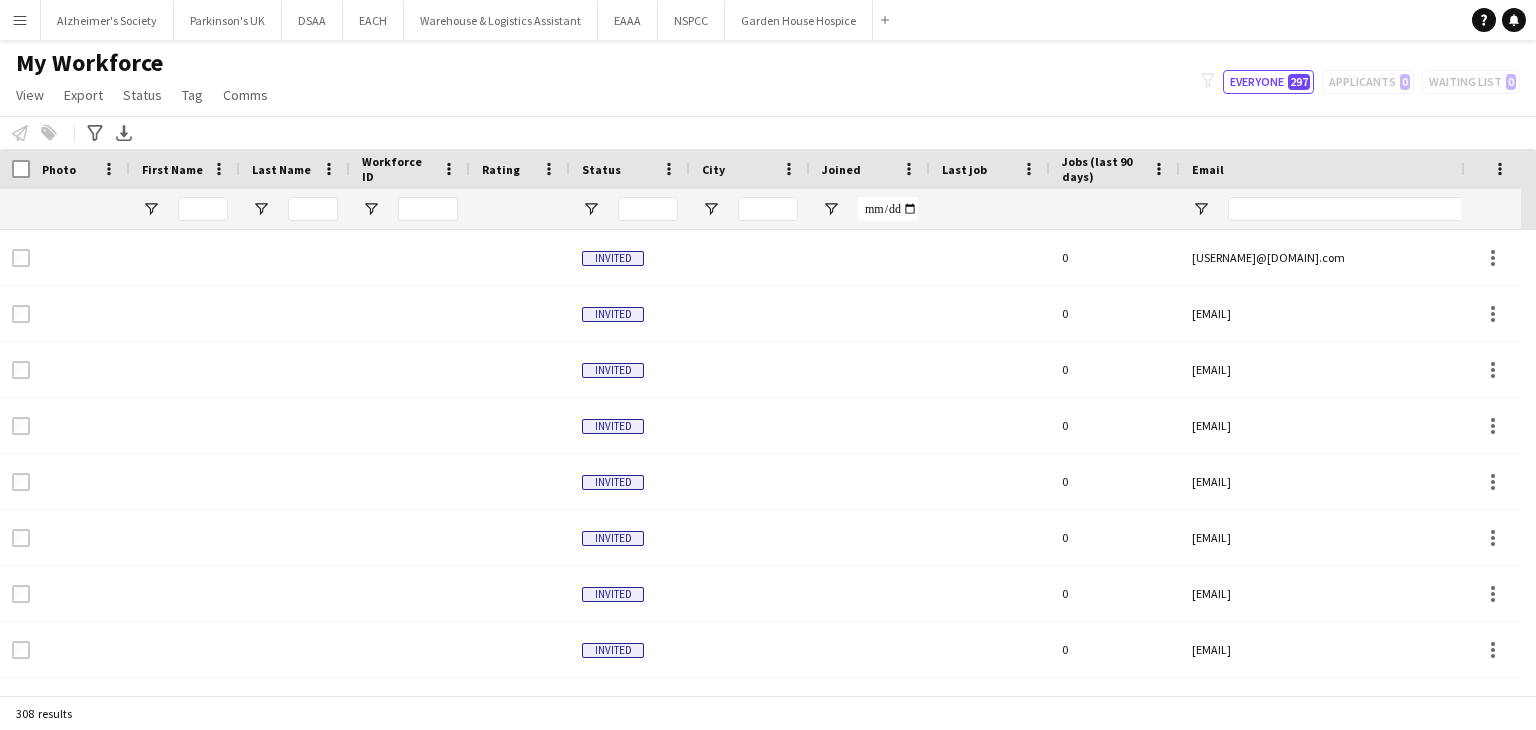 click on "My Workforce   View   Views  Default view New view Update view Delete view Edit name Customise view Customise filters Reset Filters Reset View Reset All  Export  New starters report Export as XLSX Export as PDF  Status  Edit  Tag  New tag Edit tag Add to tag Untag Tag chat Tag share page  Comms  Send notification
filter-1
Everyone   297   Applicants   0   Waiting list   0" 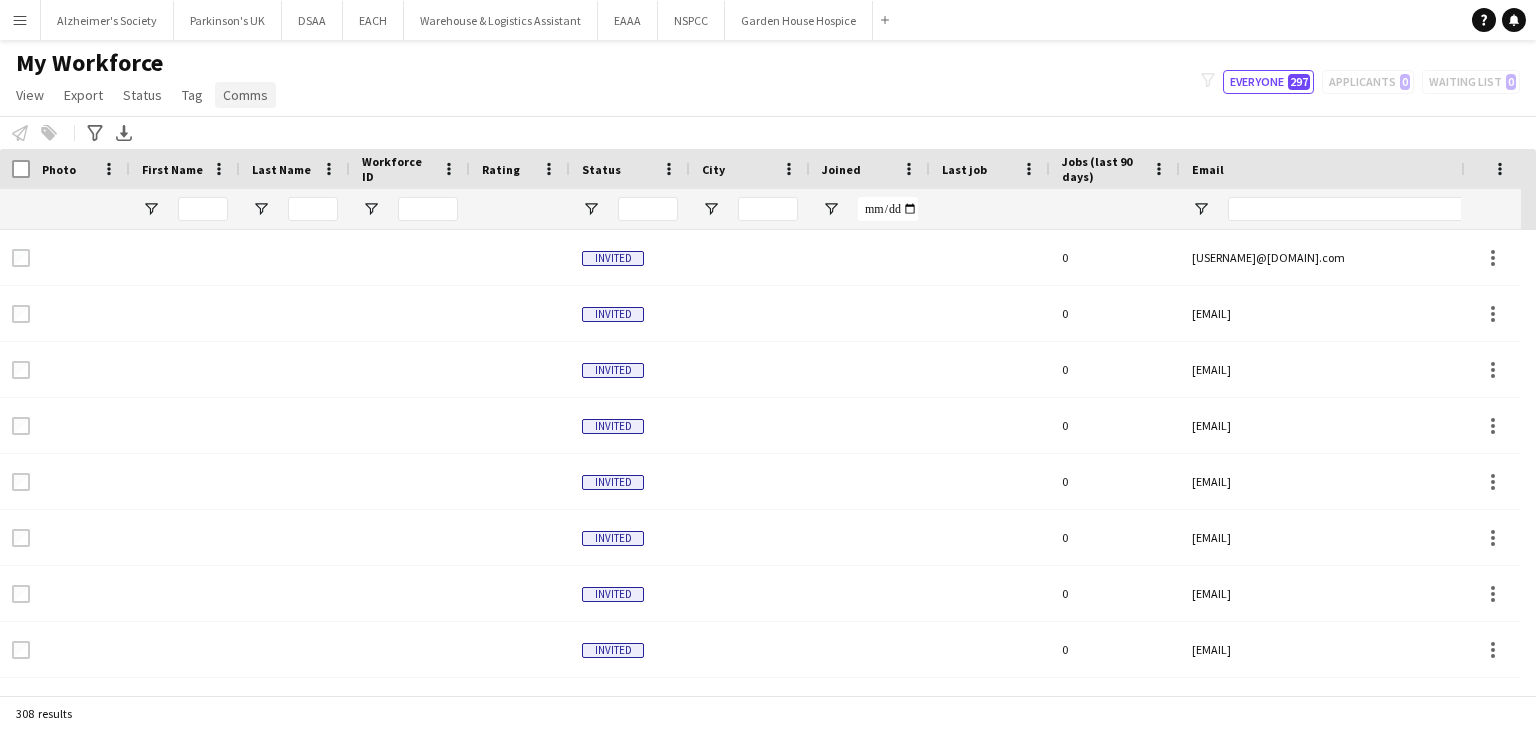 click on "Comms" 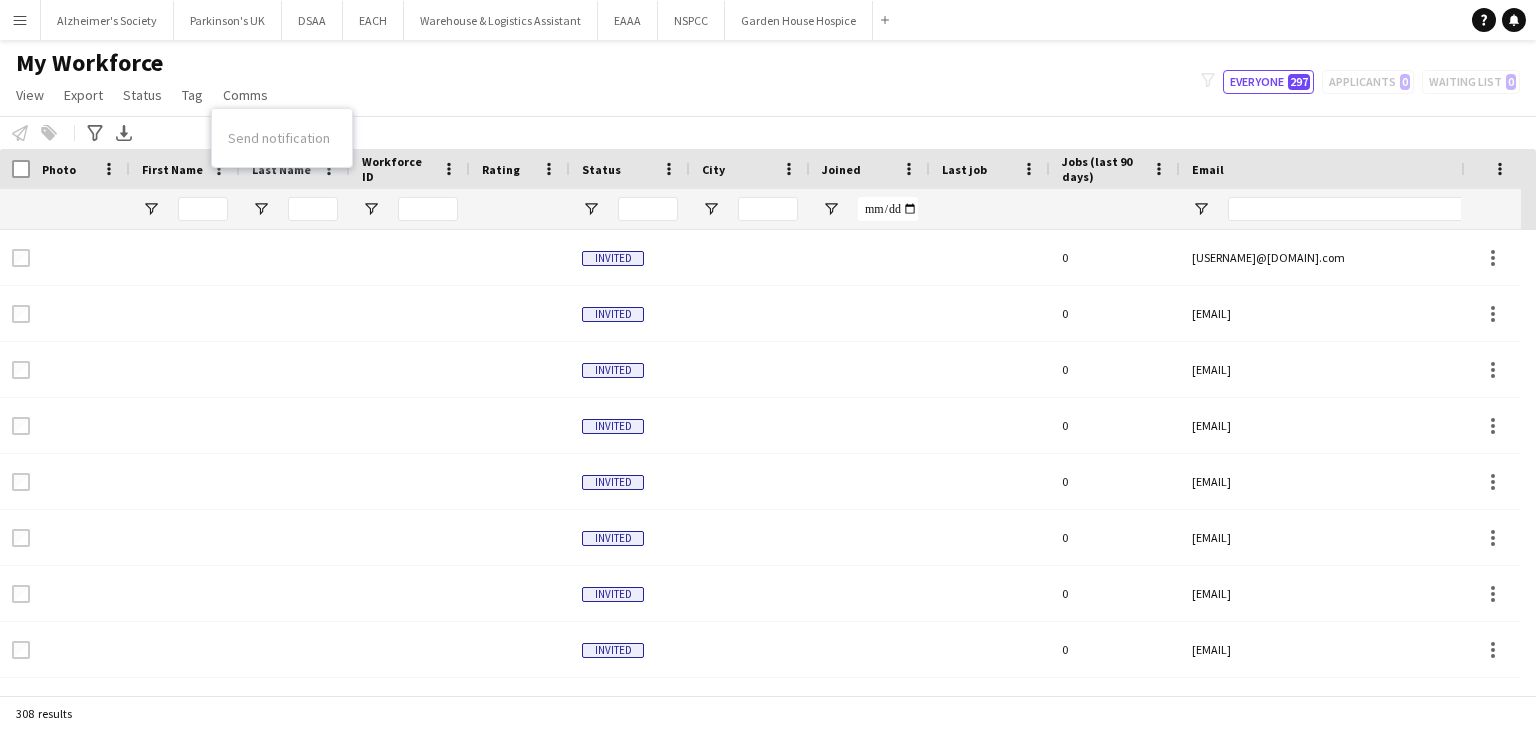 drag, startPoint x: 1155, startPoint y: 58, endPoint x: 1280, endPoint y: 48, distance: 125.39936 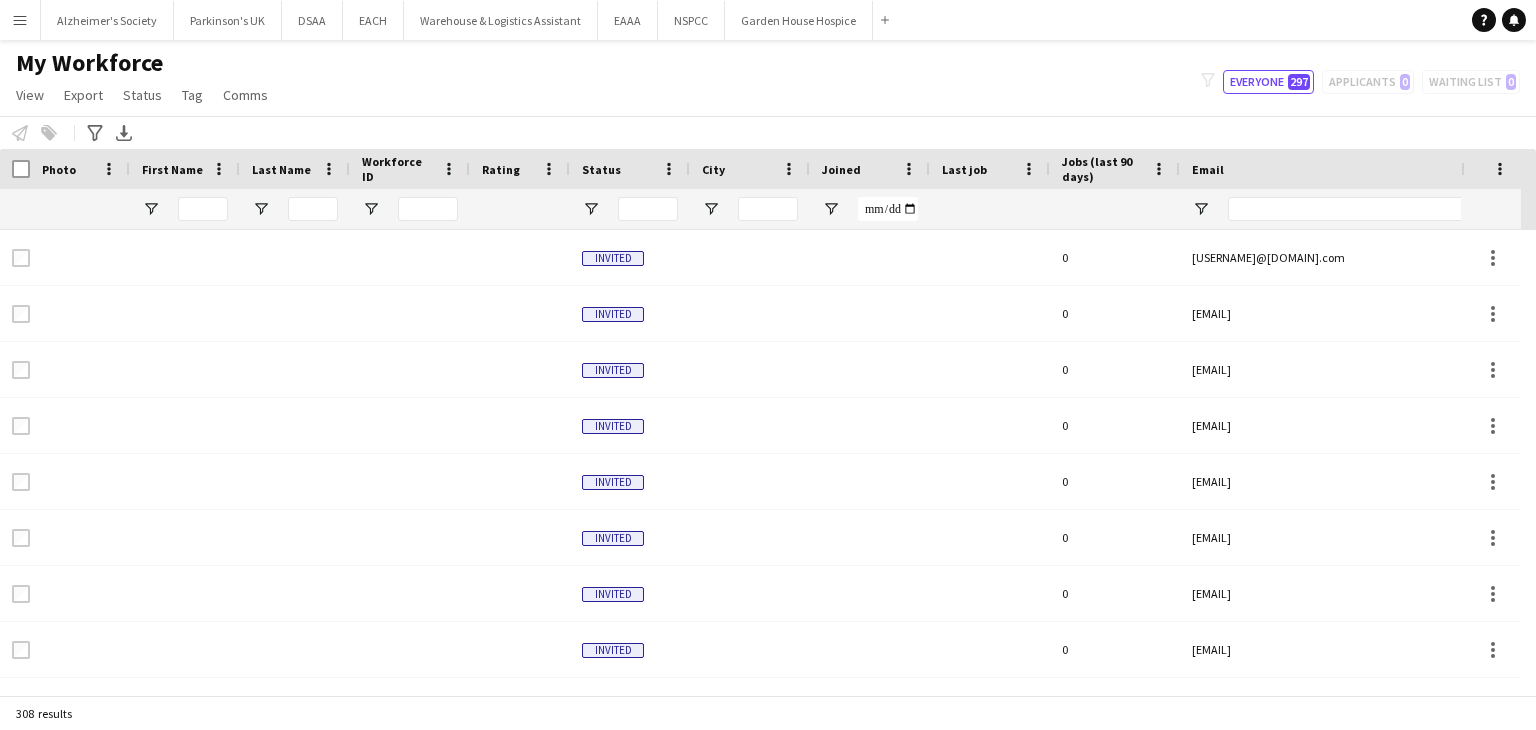 click on "Menu
Boards
Boards   Boards   All jobs   Status
Workforce
Workforce   My Workforce   Recruiting
Comms
Comms
Pay
Pay   Approvals   Payments   Reports
Platform Settings
Platform Settings   App settings   Your settings   Profiles
Training Academy
Training Academy
Knowledge Base
Knowledge Base
Product Updates
Product Updates   Log Out   Privacy   Alzheimer's Society
Close
Parkinson's UK
Close
DSAA
Close
EACH
Close
Warehouse & Logistics Assistant
Close
EAAA
Close
NSPCC
Close
Garden House Hospice
Close
Add" at bounding box center (768, 20) 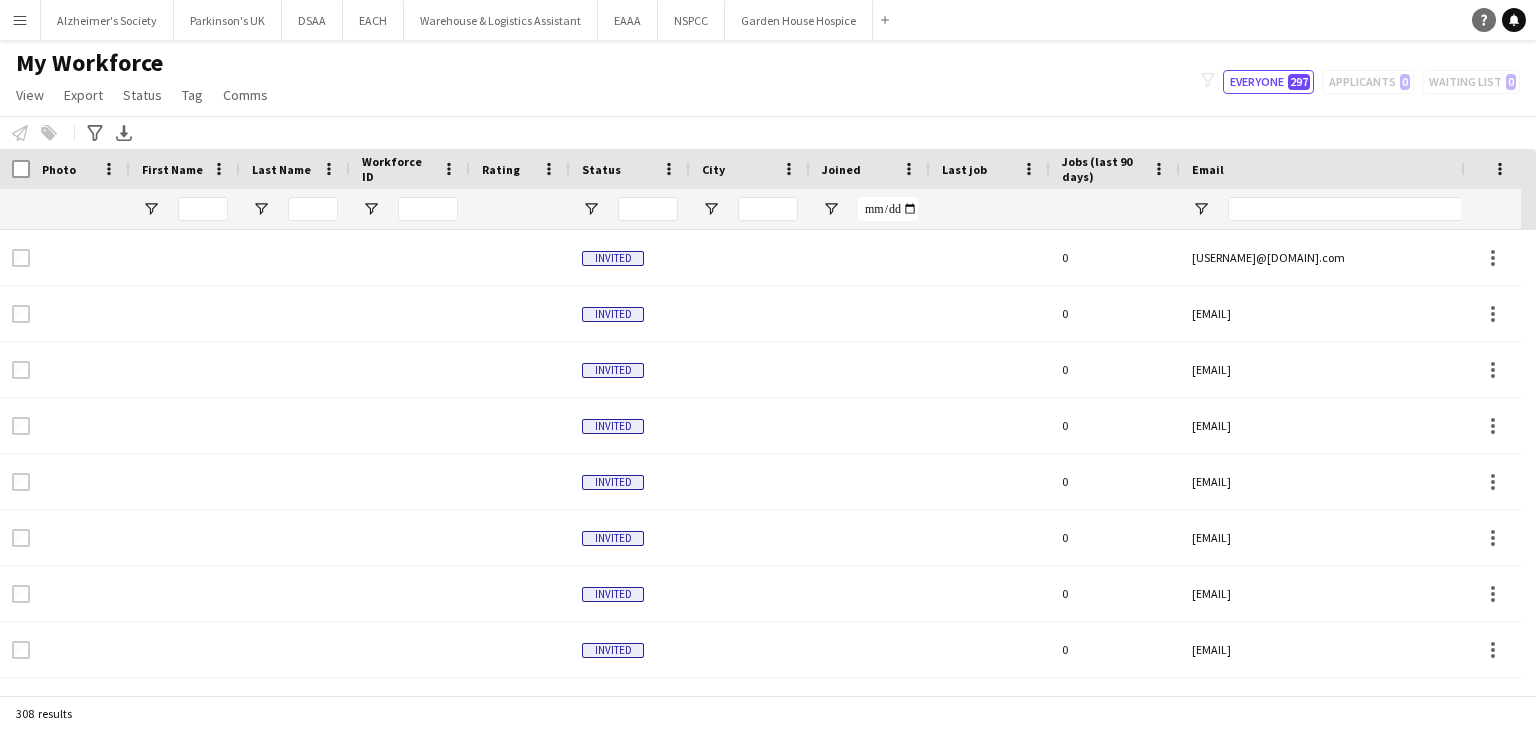 click on "Help" at bounding box center (1484, 20) 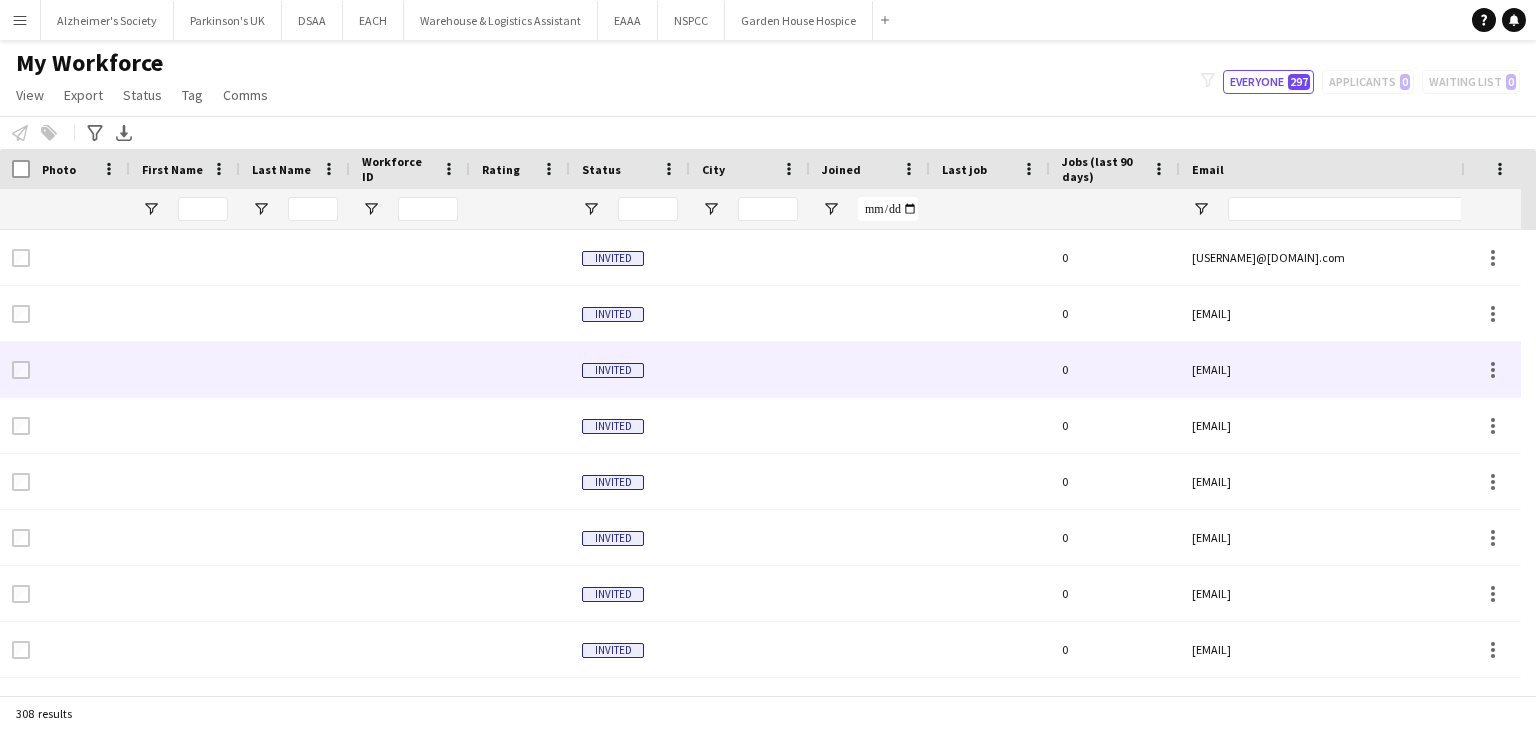 scroll, scrollTop: 385, scrollLeft: 0, axis: vertical 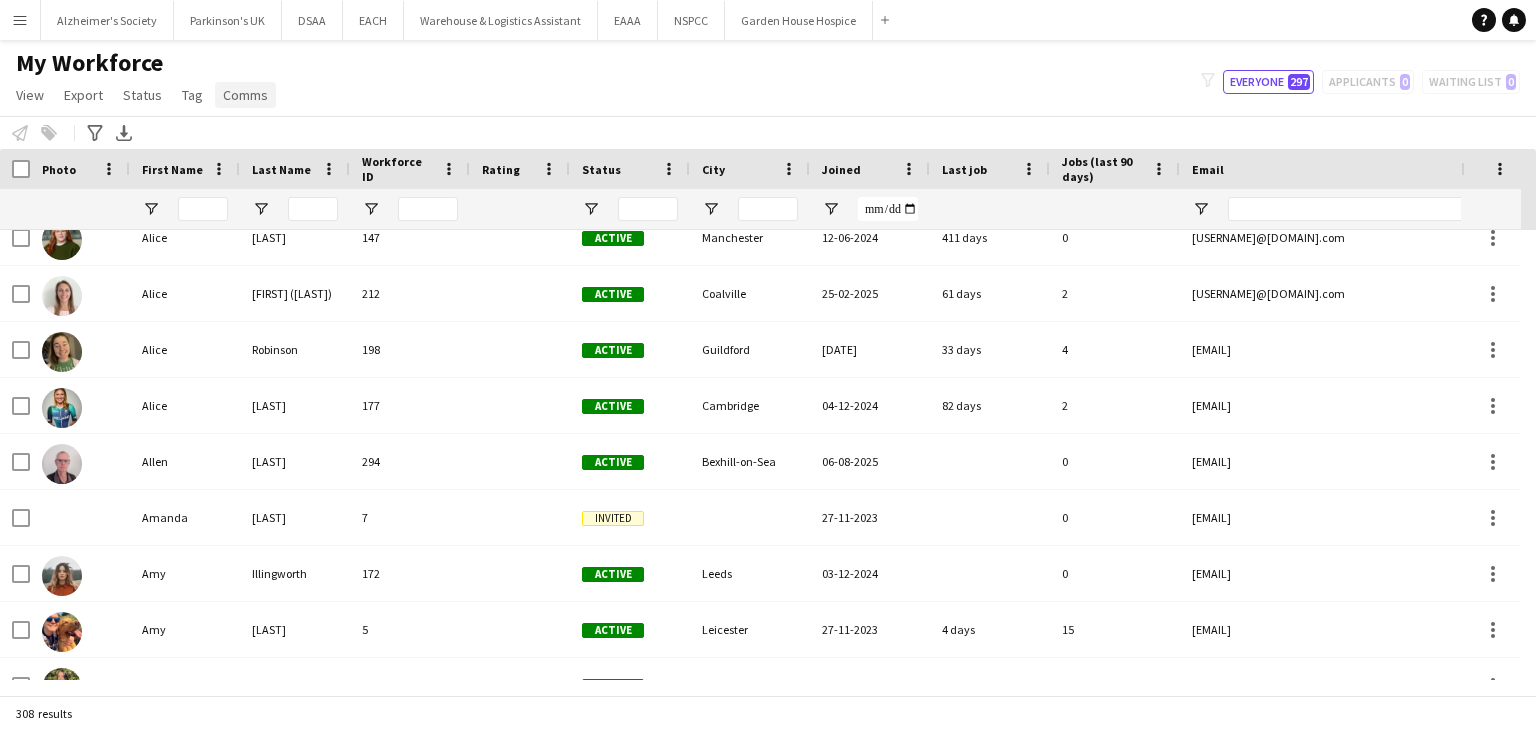 click on "Comms" 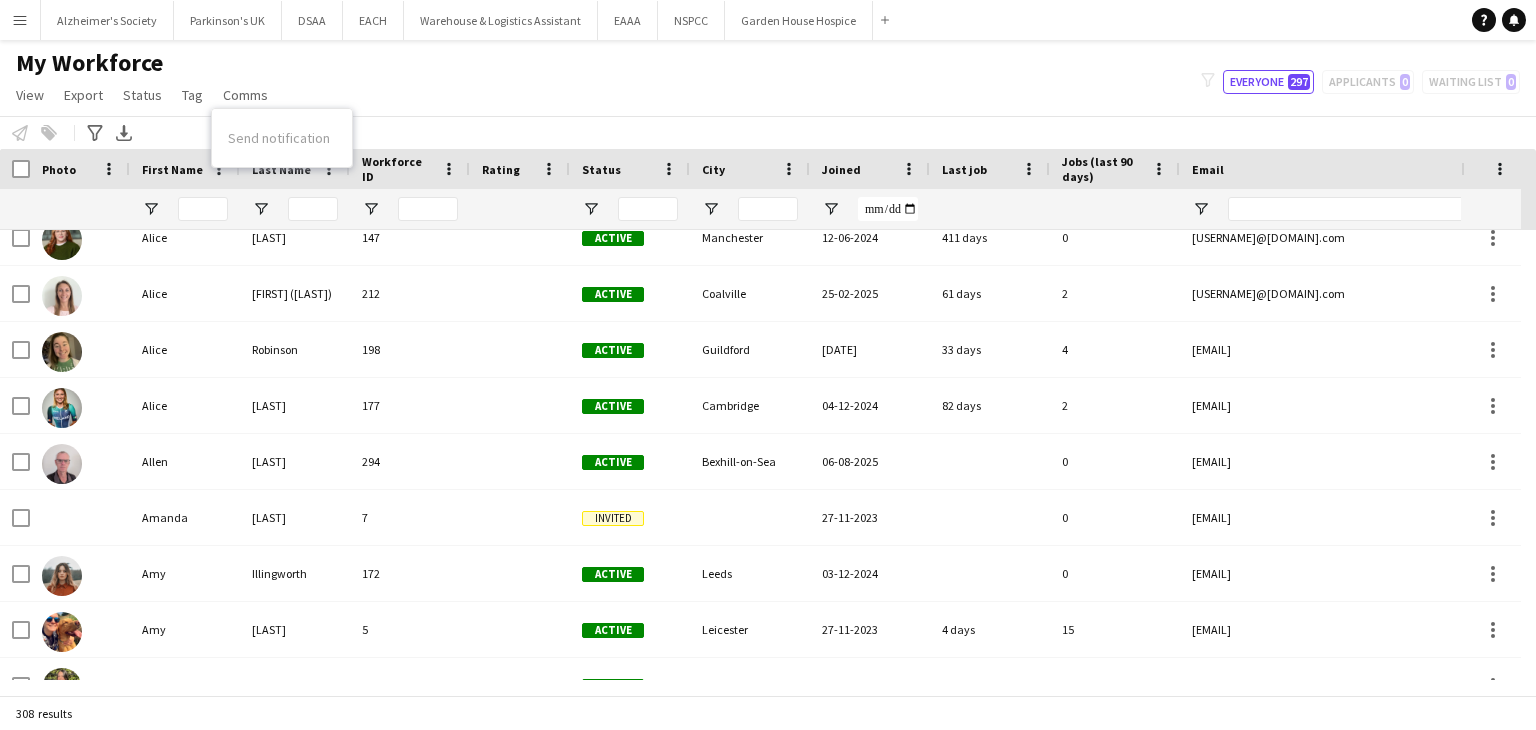 click on "My Workforce   View   Views  Default view New view Update view Delete view Edit name Customise view Customise filters Reset Filters Reset View Reset All  Export  New starters report Export as XLSX Export as PDF  Status  Edit  Tag  New tag Edit tag Add to tag Untag Tag chat Tag share page  Comms  Send notification
filter-1
Everyone   297   Applicants   0   Waiting list   0" 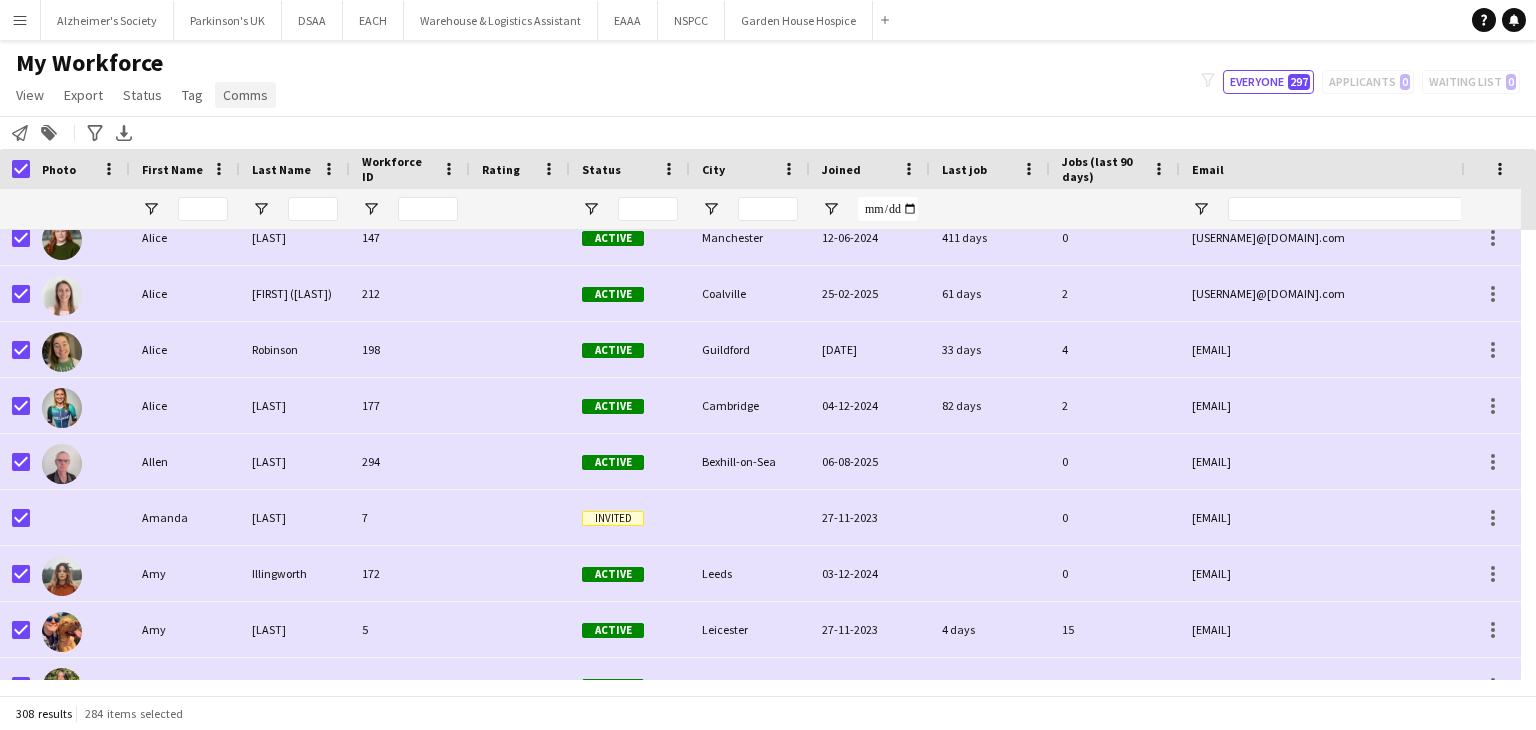 click on "Comms" 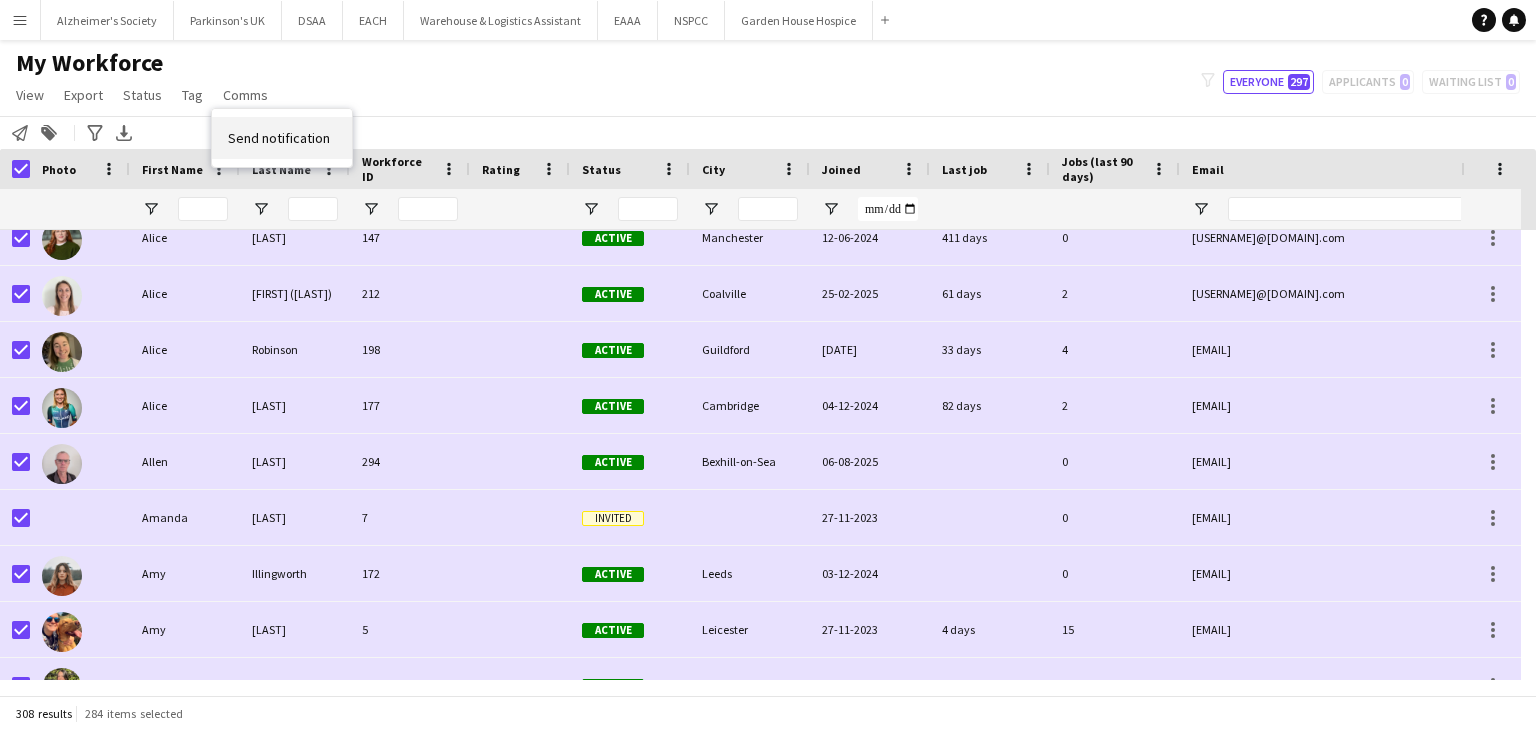 click on "Send notification" at bounding box center (279, 138) 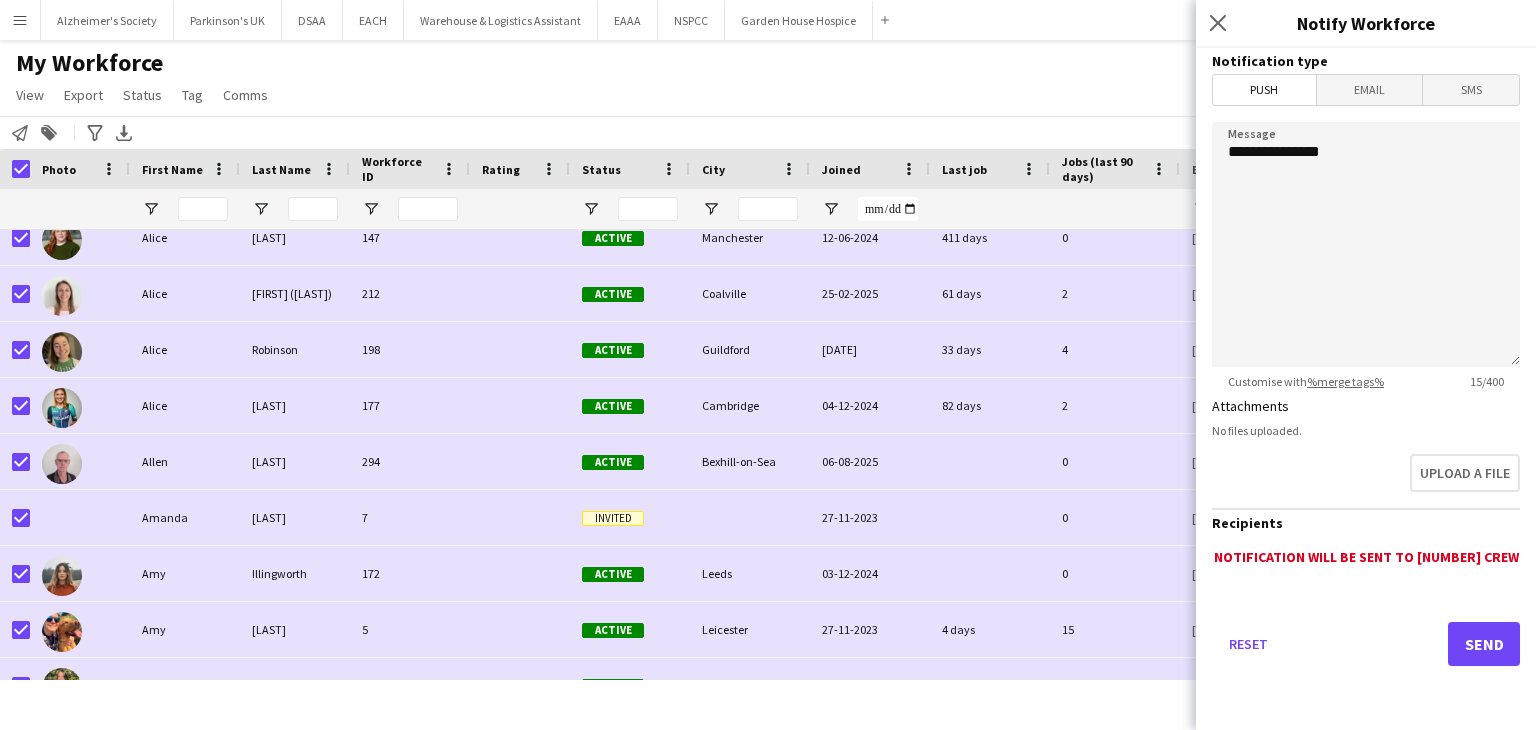 click on "Email" at bounding box center [1370, 90] 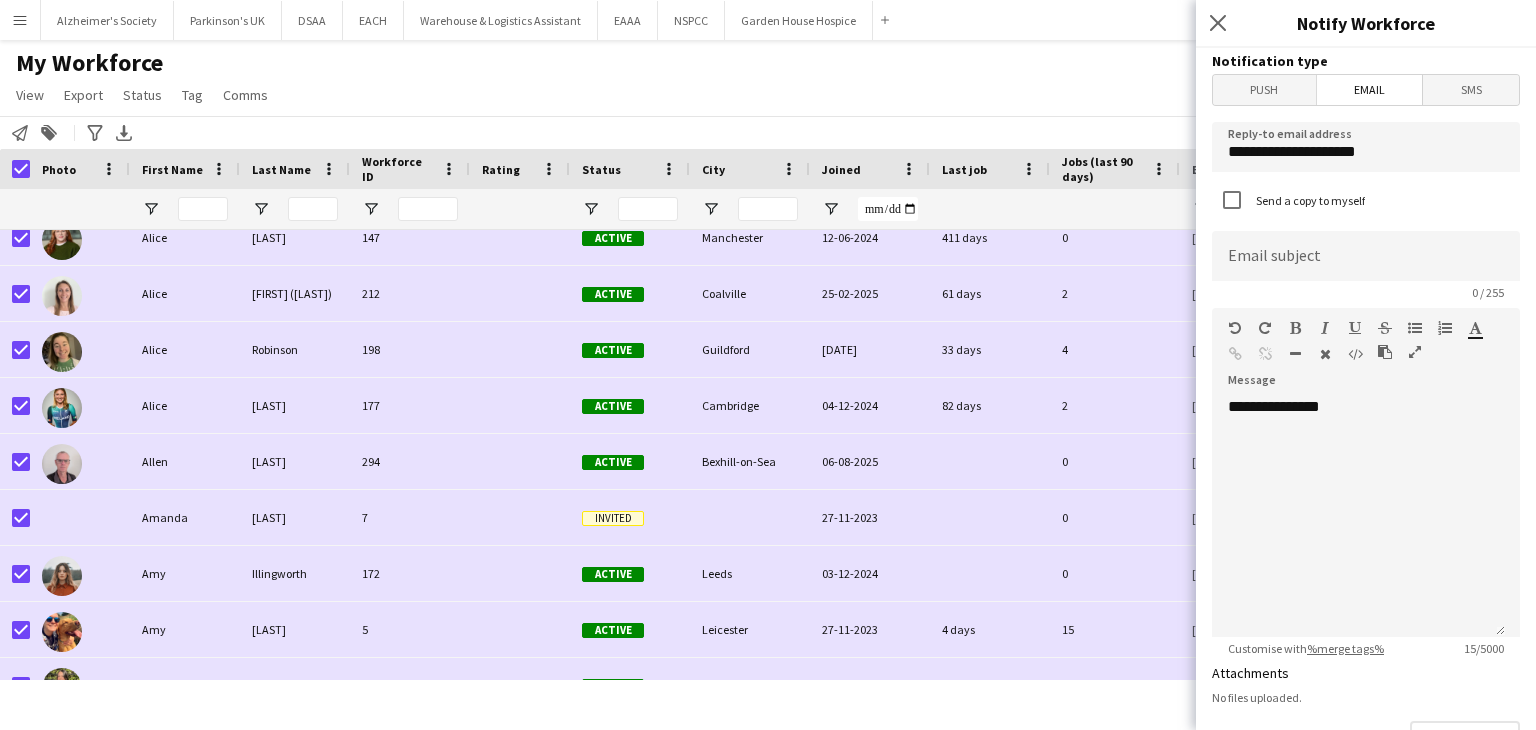 click on "My Workforce   View   Views  Default view New view Update view Delete view Edit name Customise view Customise filters Reset Filters Reset View Reset All  Export  New starters report Export as XLSX Export as PDF  Status  Edit  Tag  New tag Edit tag Add to tag Untag Tag chat Tag share page  Comms  Send notification
filter-1
Everyone   297   Applicants   0   Waiting list   0" 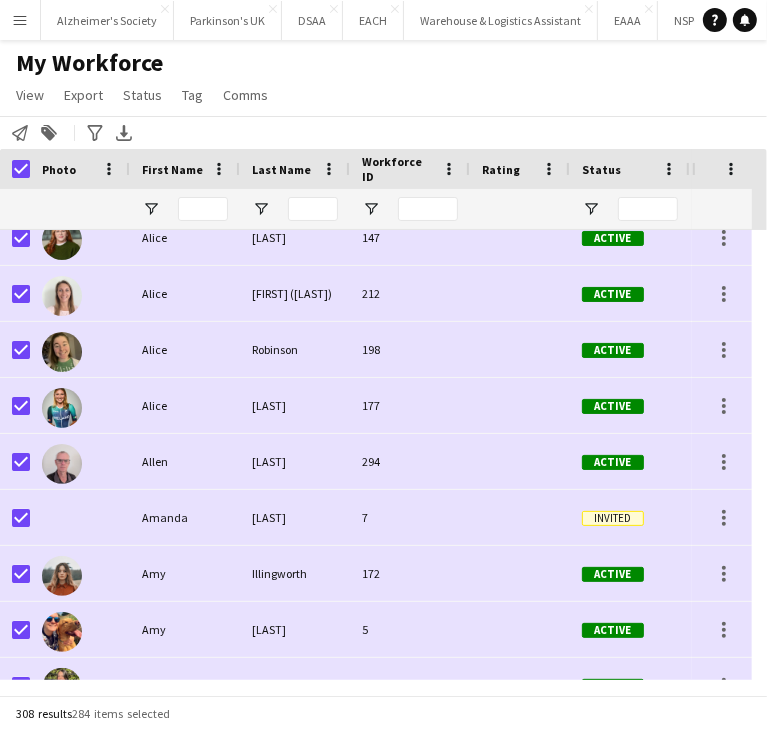 click on "My Workforce   View   Views  Default view New view Update view Delete view Edit name Customise view Customise filters Reset Filters Reset View Reset All  Export  New starters report Export as XLSX Export as PDF  Status  Edit  Tag  New tag Edit tag Add to tag Untag Tag chat Tag share page  Comms  Send notification
filter-1
Everyone   297   Applicants   0   Waiting list   0" 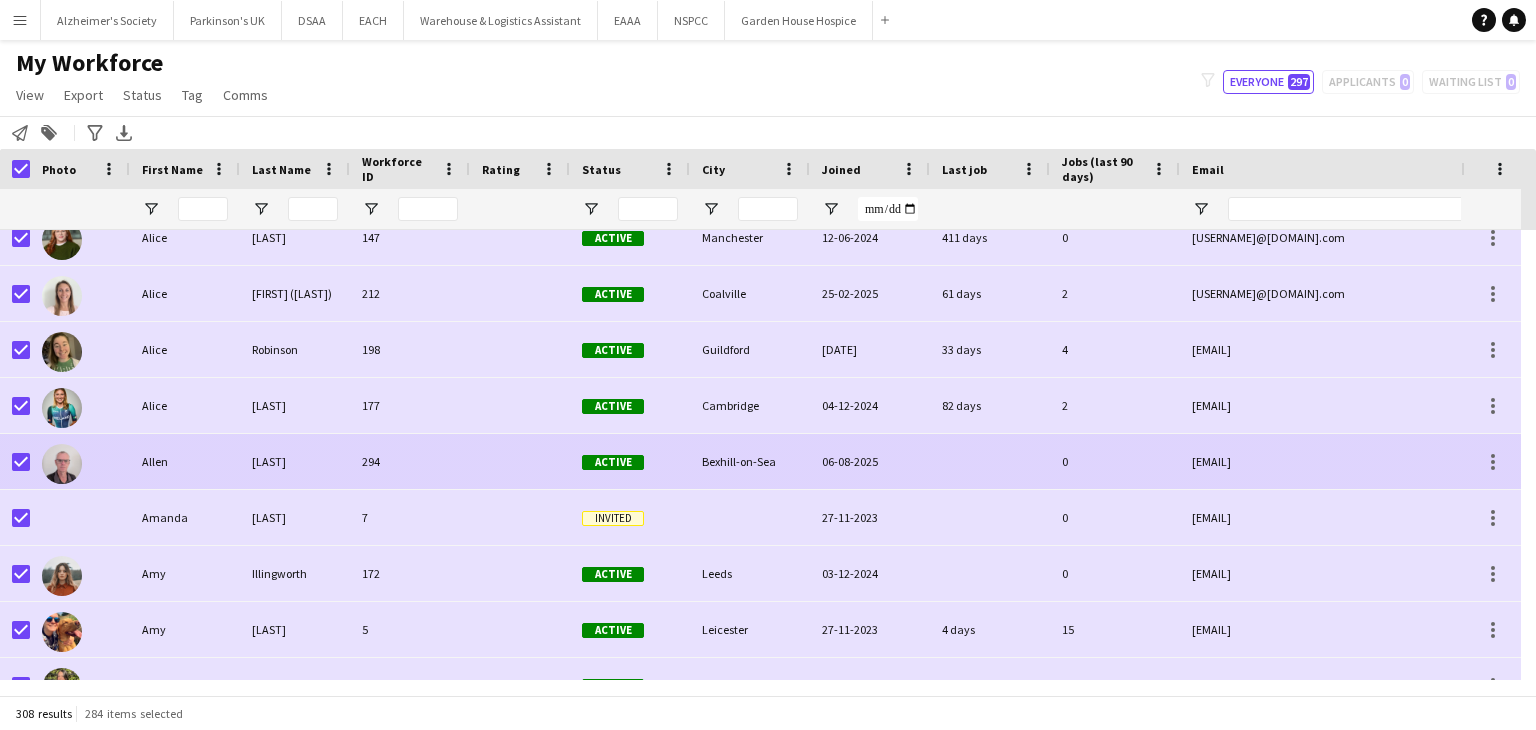 scroll, scrollTop: 1599, scrollLeft: 0, axis: vertical 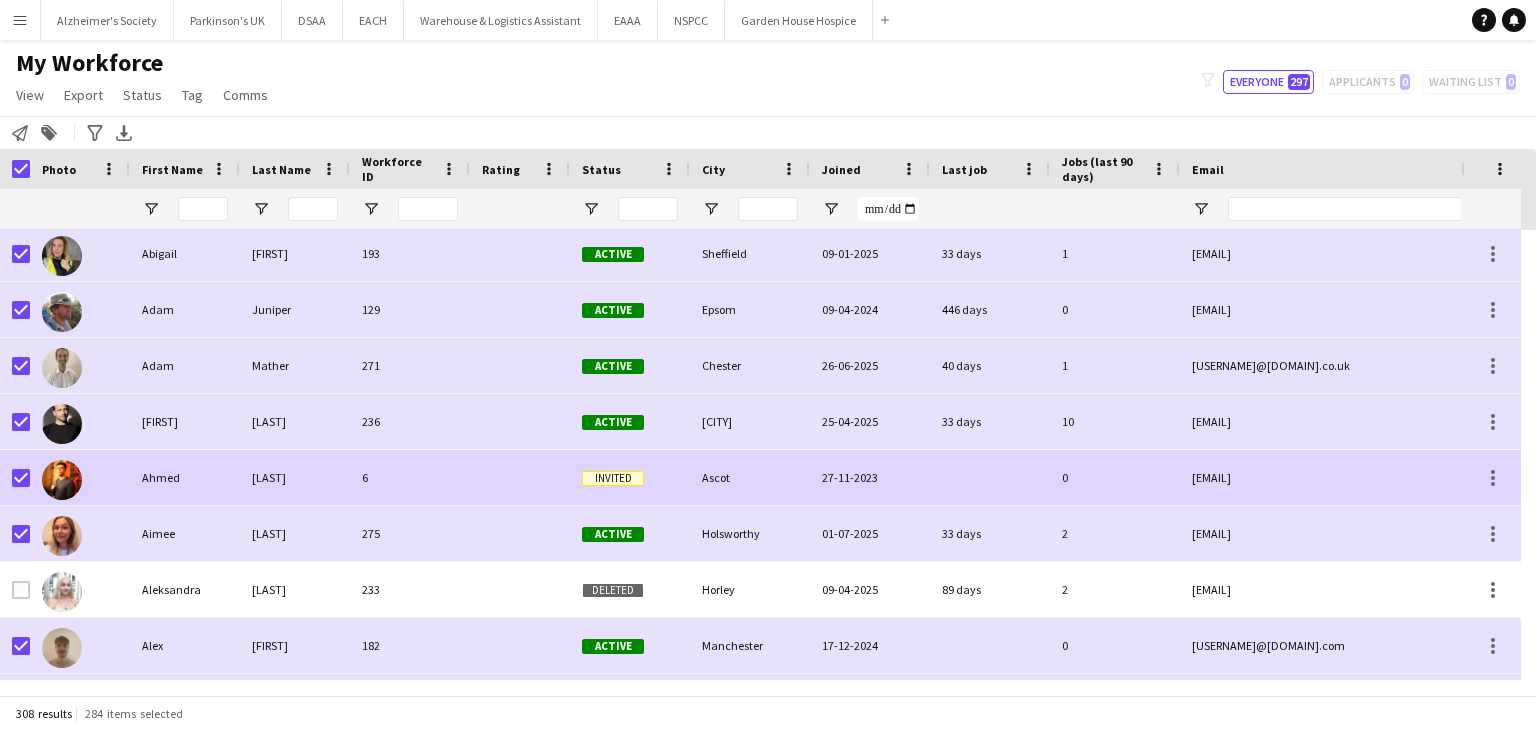 click at bounding box center (62, 480) 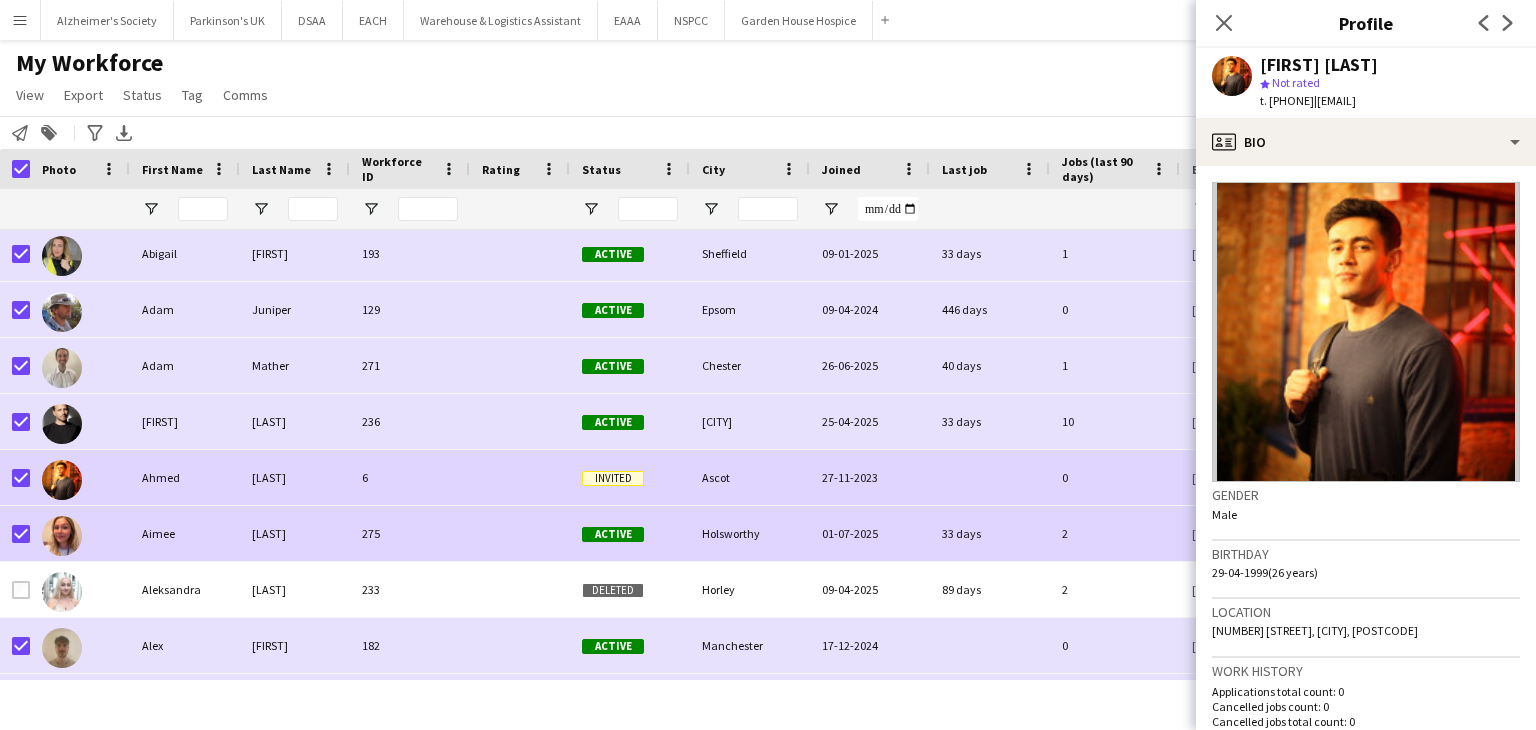 scroll, scrollTop: 973, scrollLeft: 0, axis: vertical 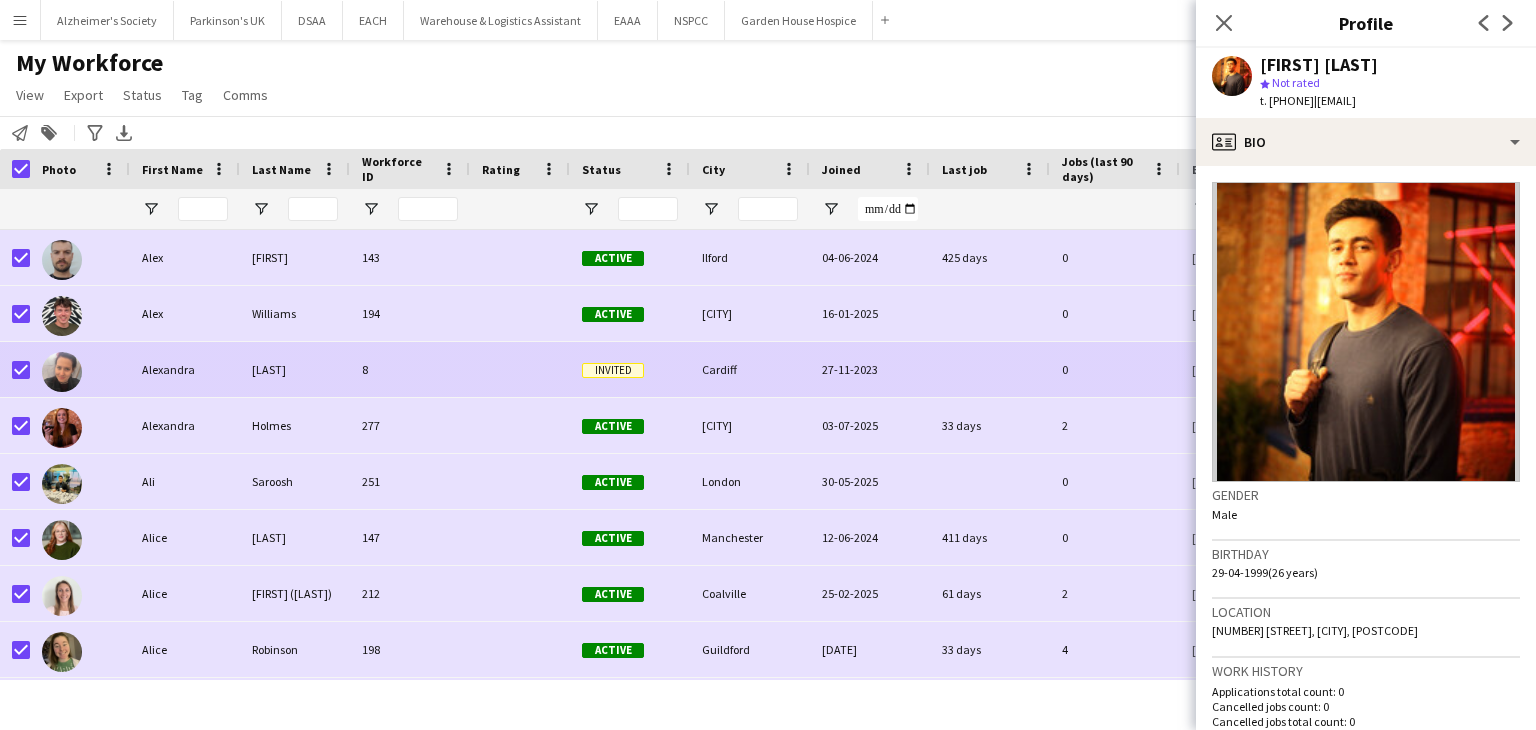 click at bounding box center (62, 372) 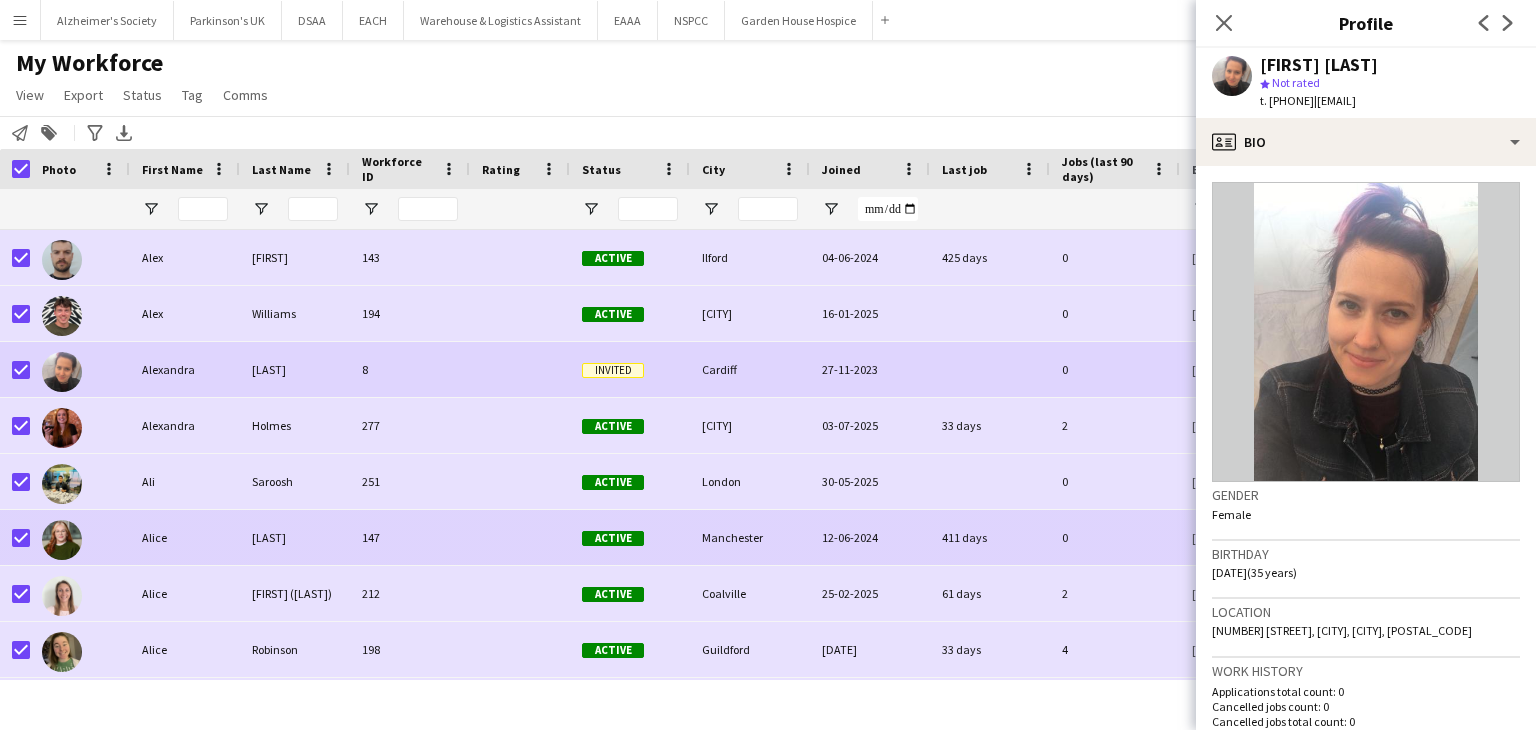 scroll, scrollTop: 1680, scrollLeft: 0, axis: vertical 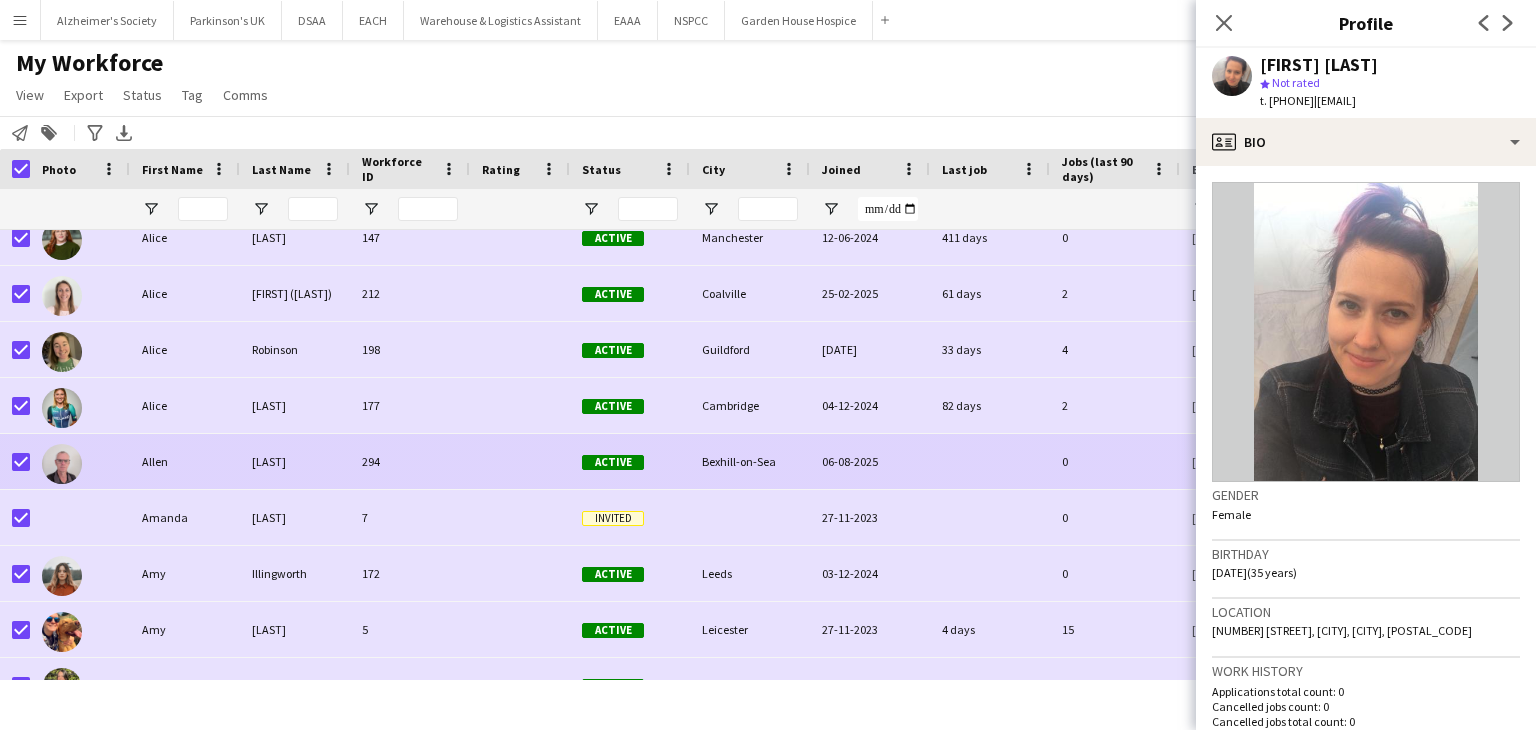 click at bounding box center [62, 464] 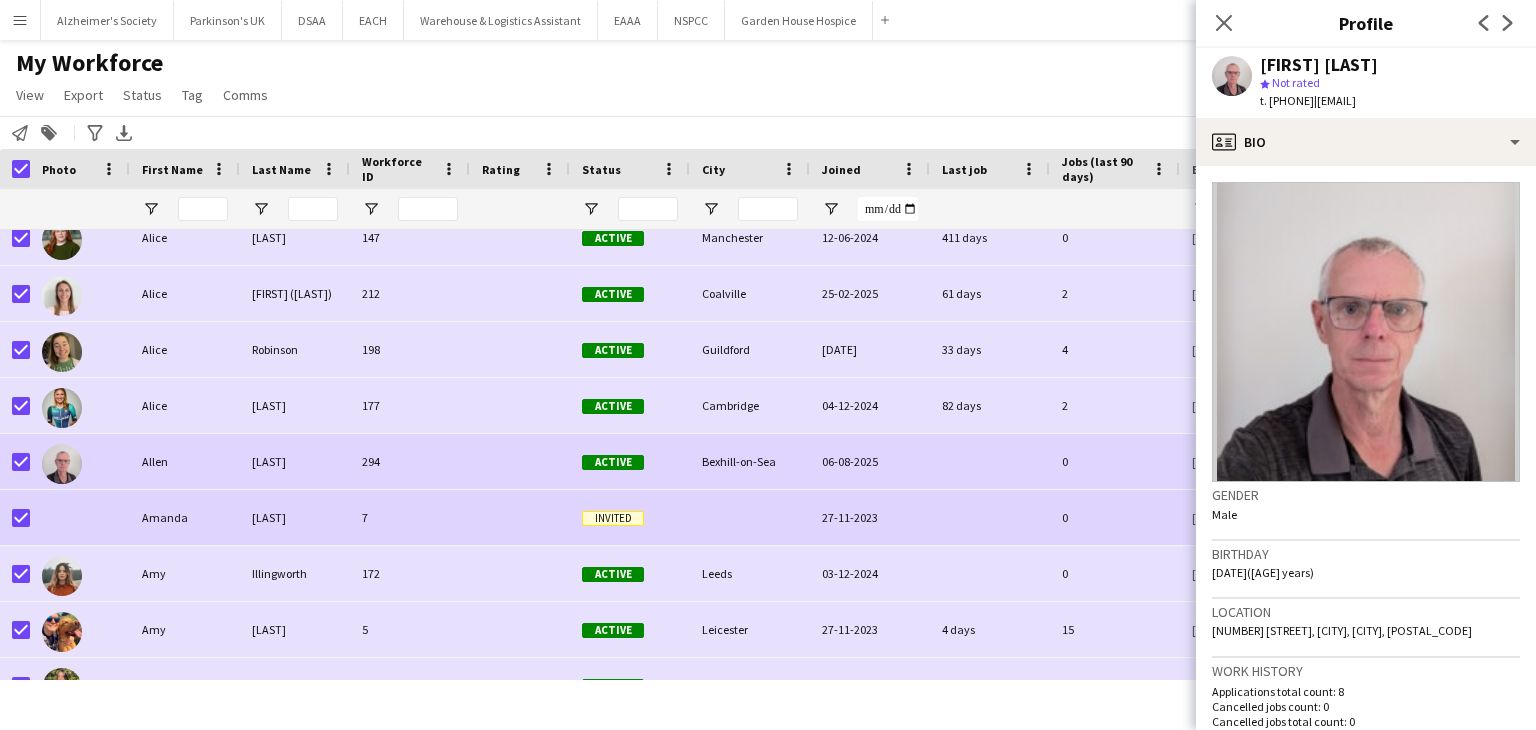 scroll, scrollTop: 1768, scrollLeft: 0, axis: vertical 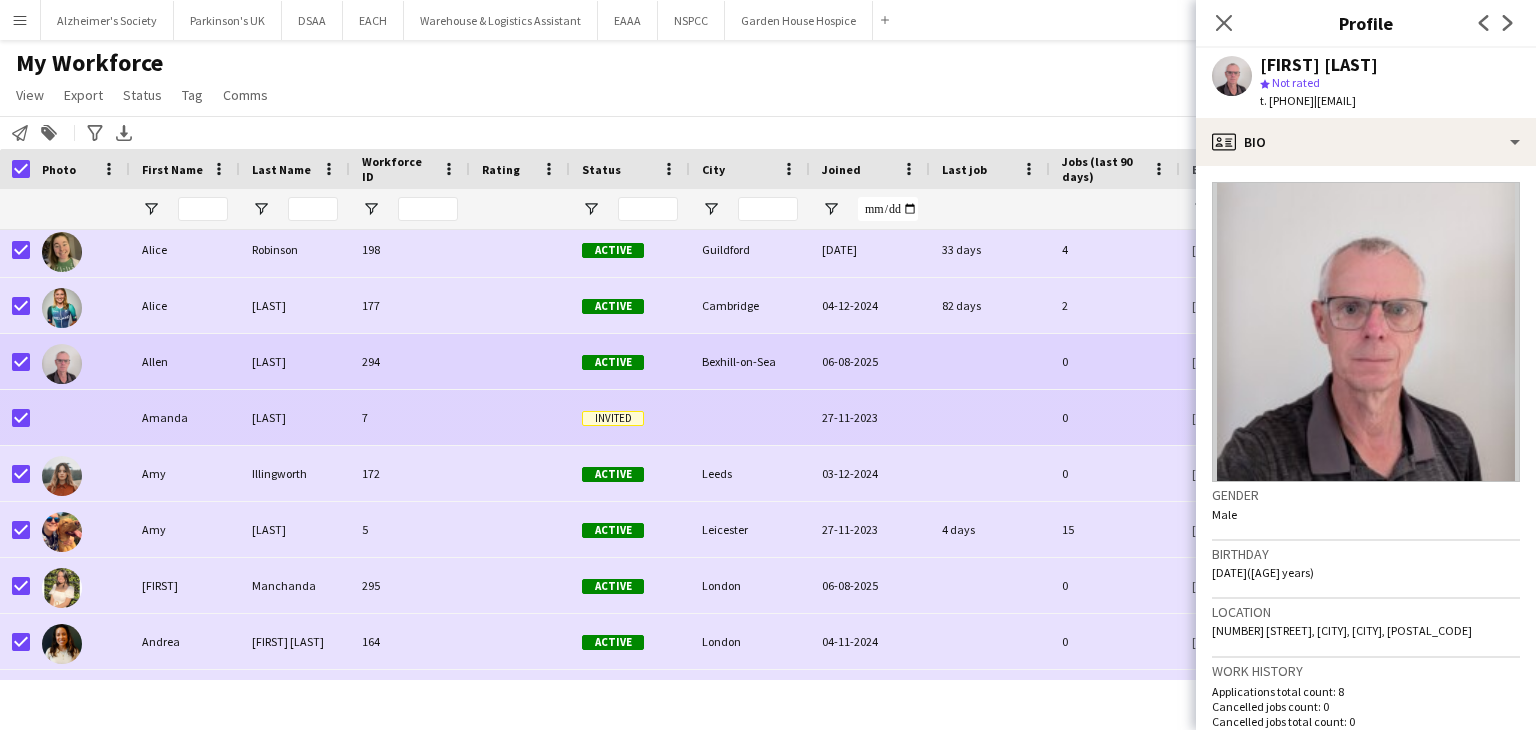 click on "Amanda" at bounding box center [185, 417] 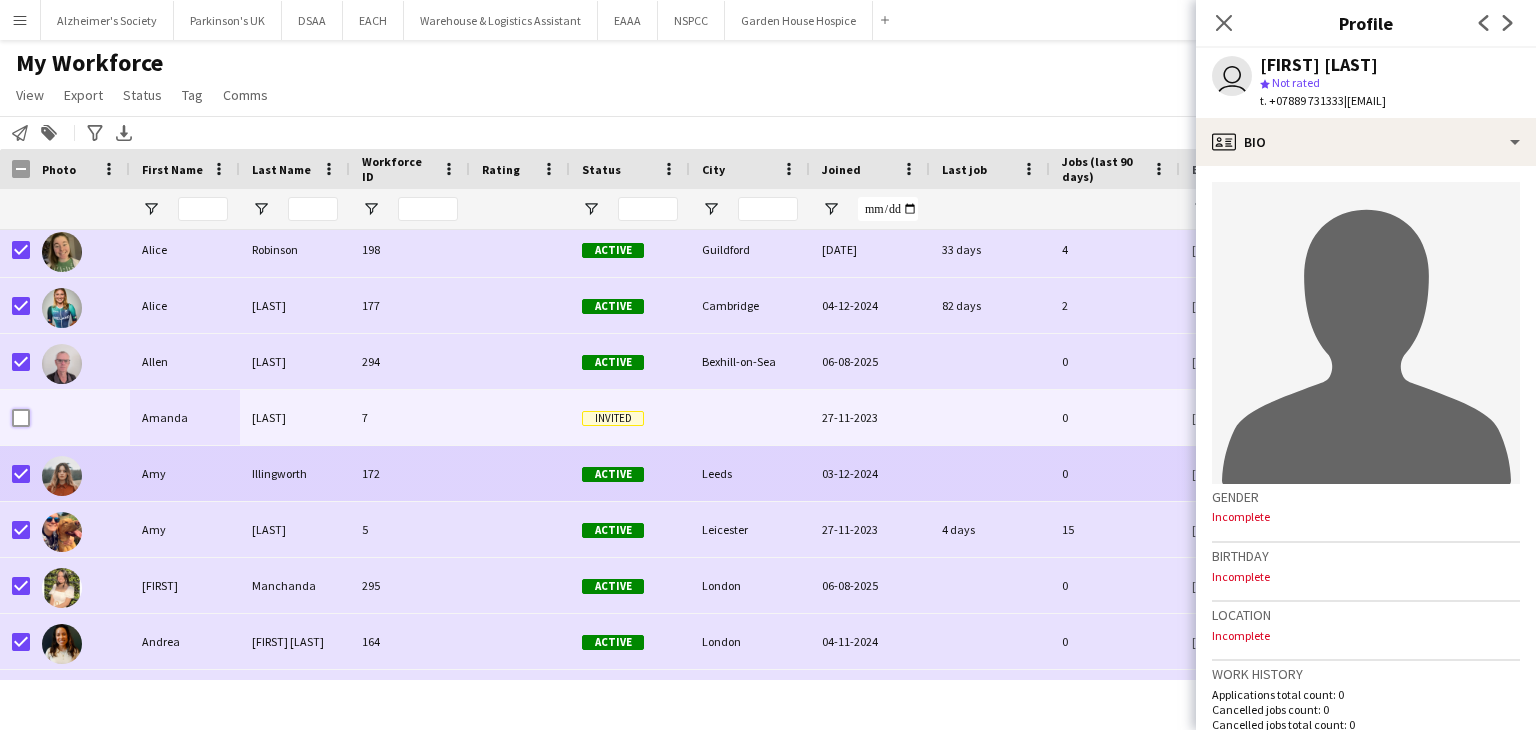 scroll, scrollTop: 1852, scrollLeft: 0, axis: vertical 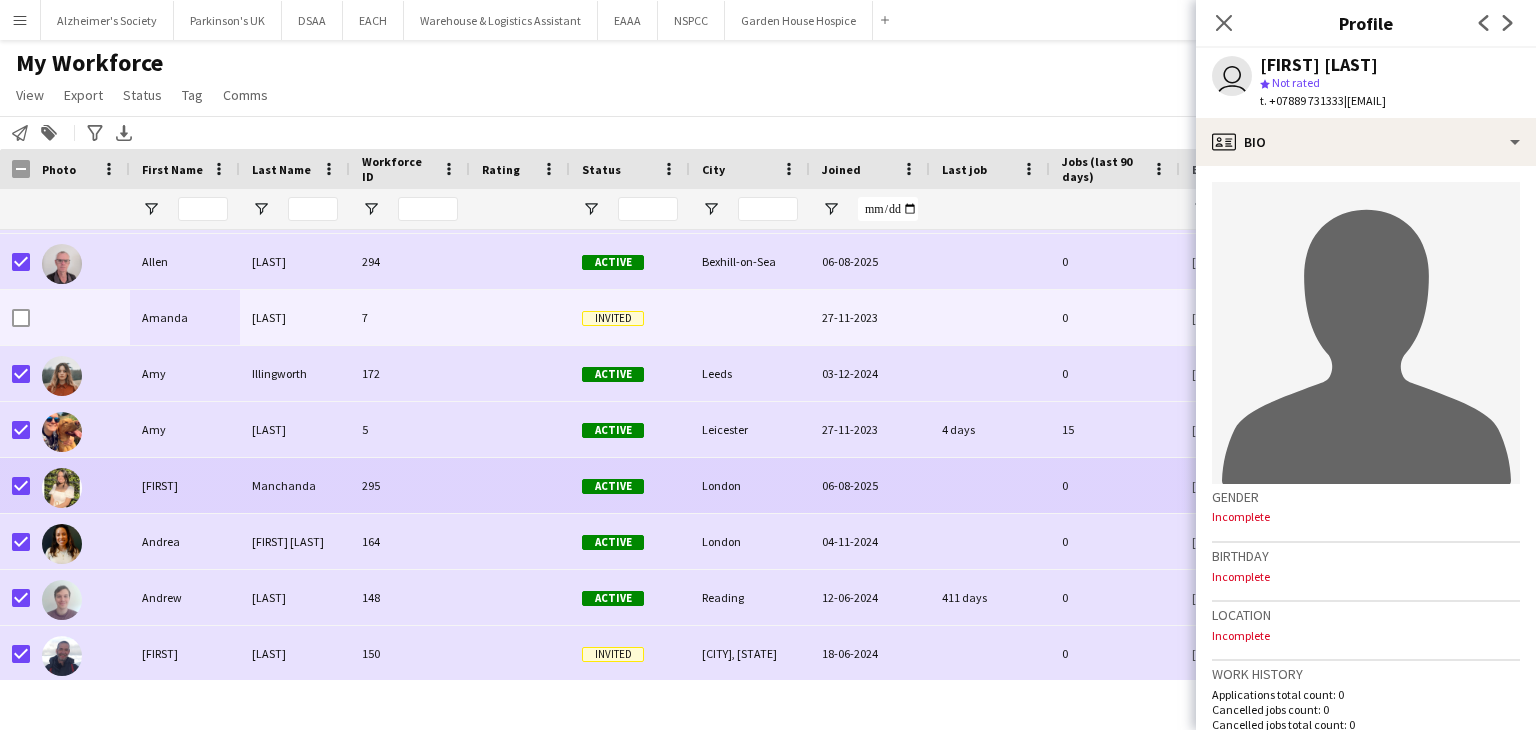 click at bounding box center (62, 488) 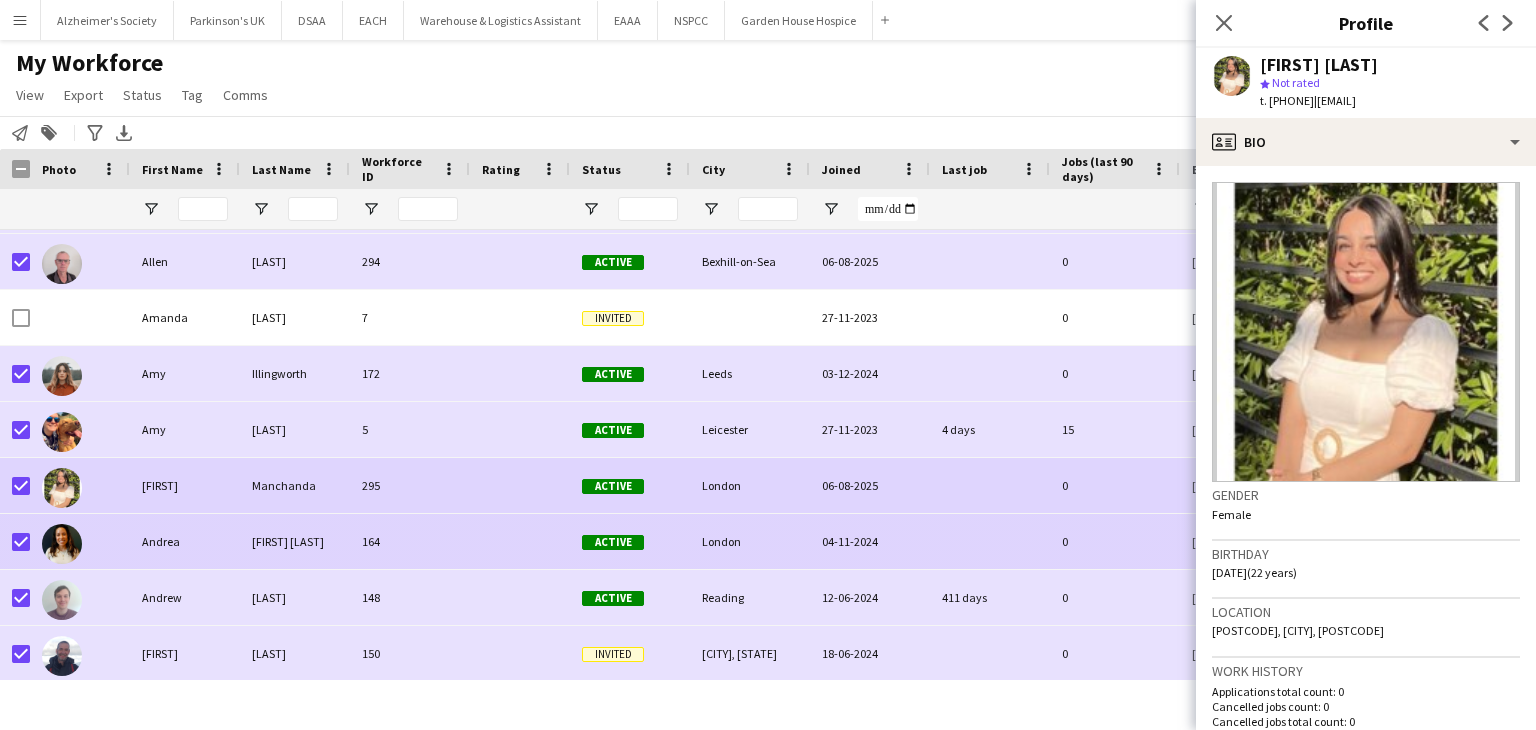 click at bounding box center (62, 544) 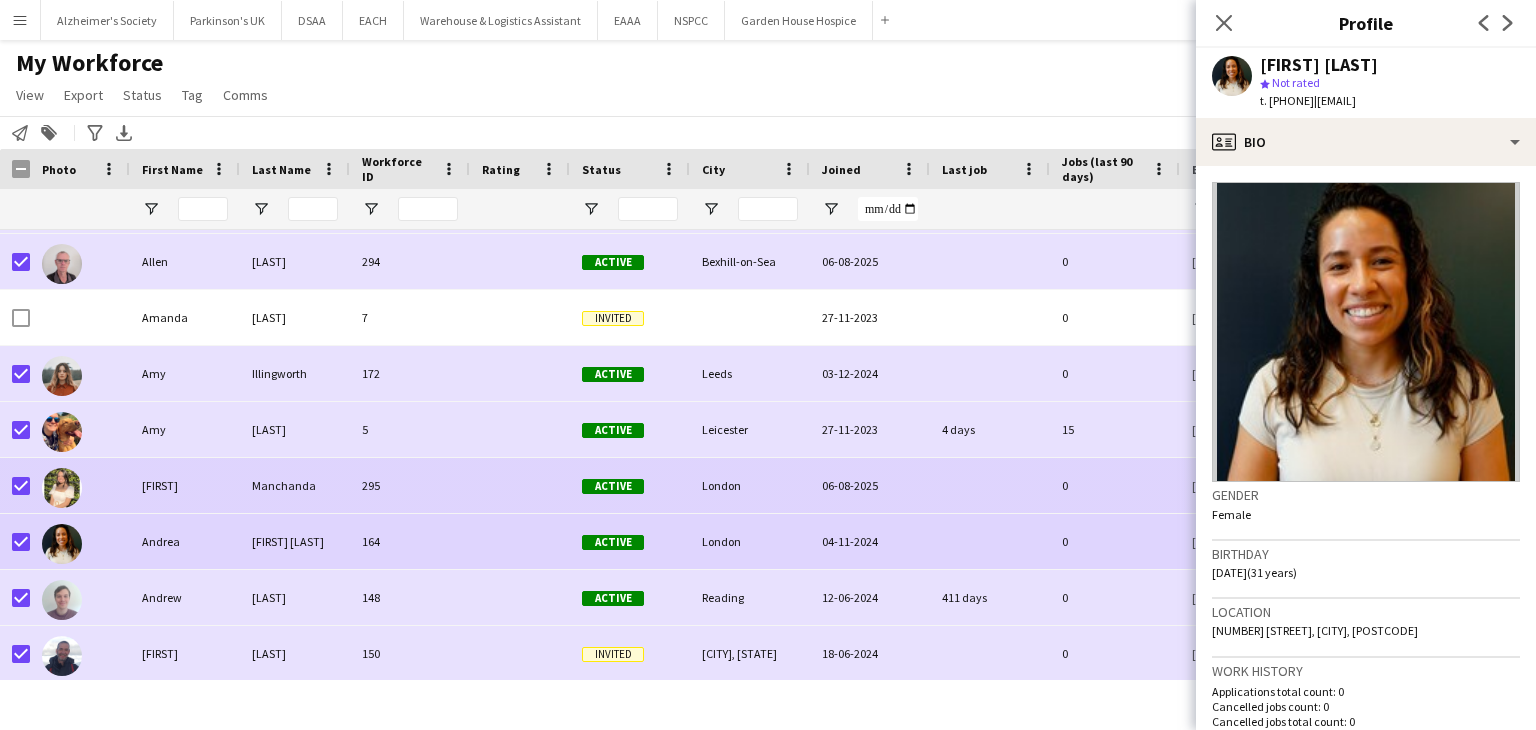 scroll, scrollTop: 1986, scrollLeft: 0, axis: vertical 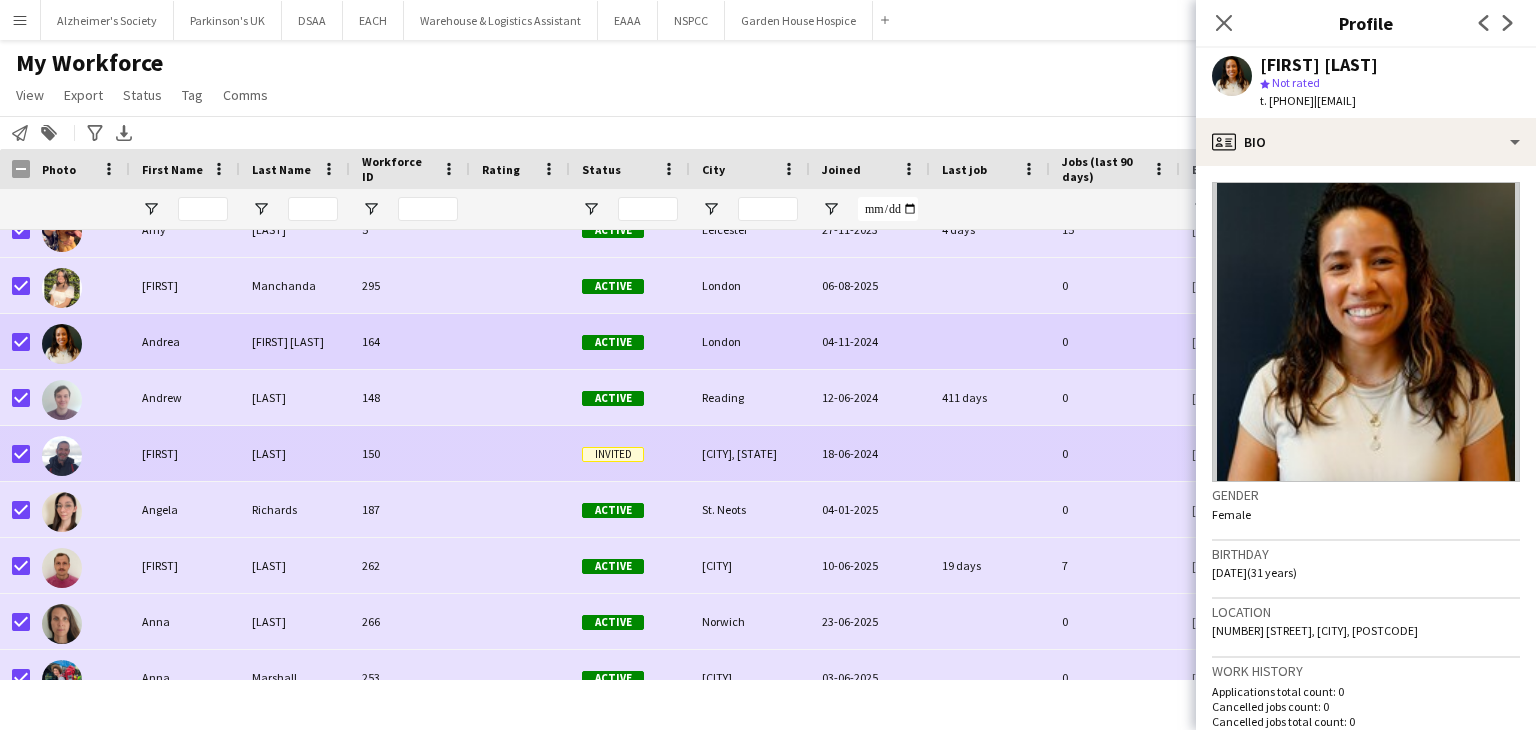 click at bounding box center [62, 456] 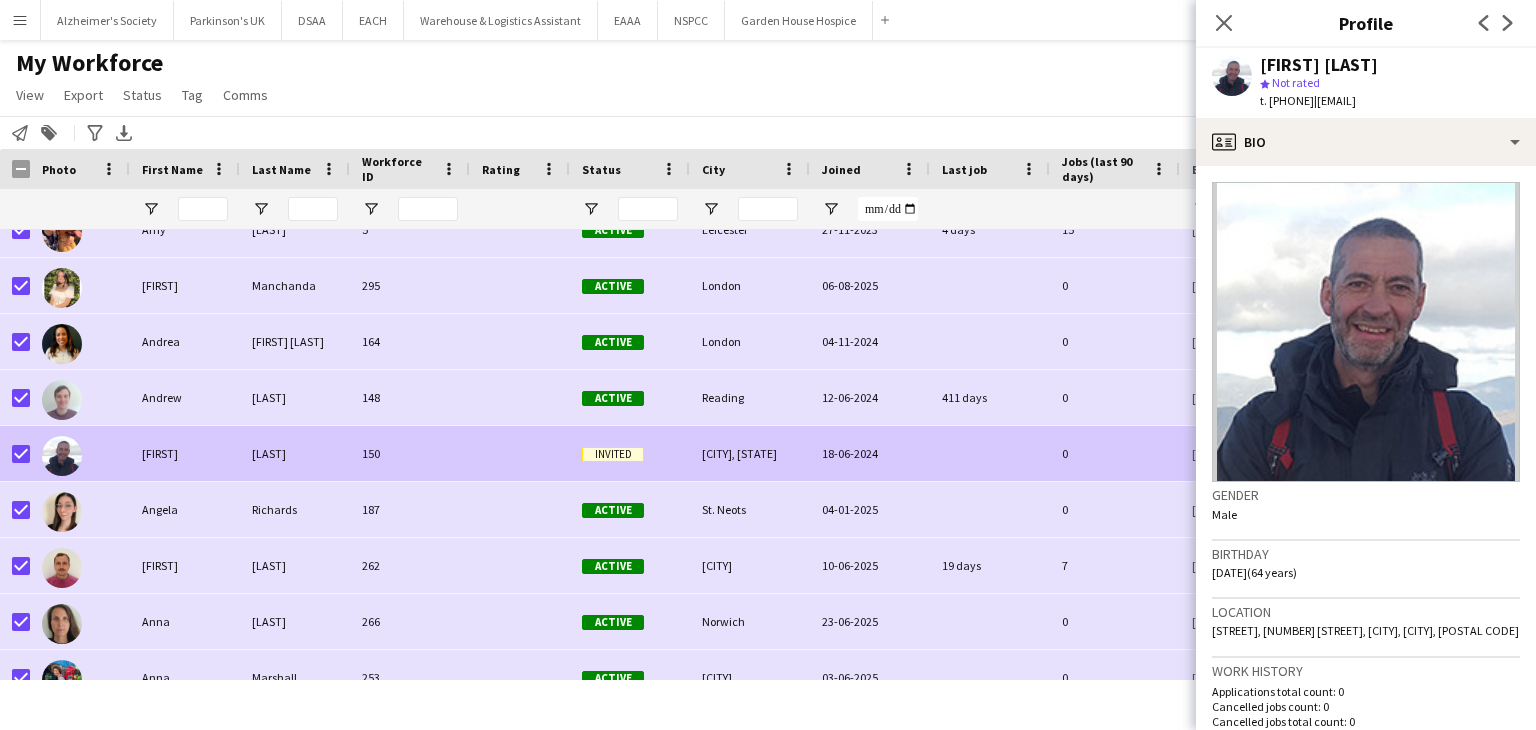 scroll 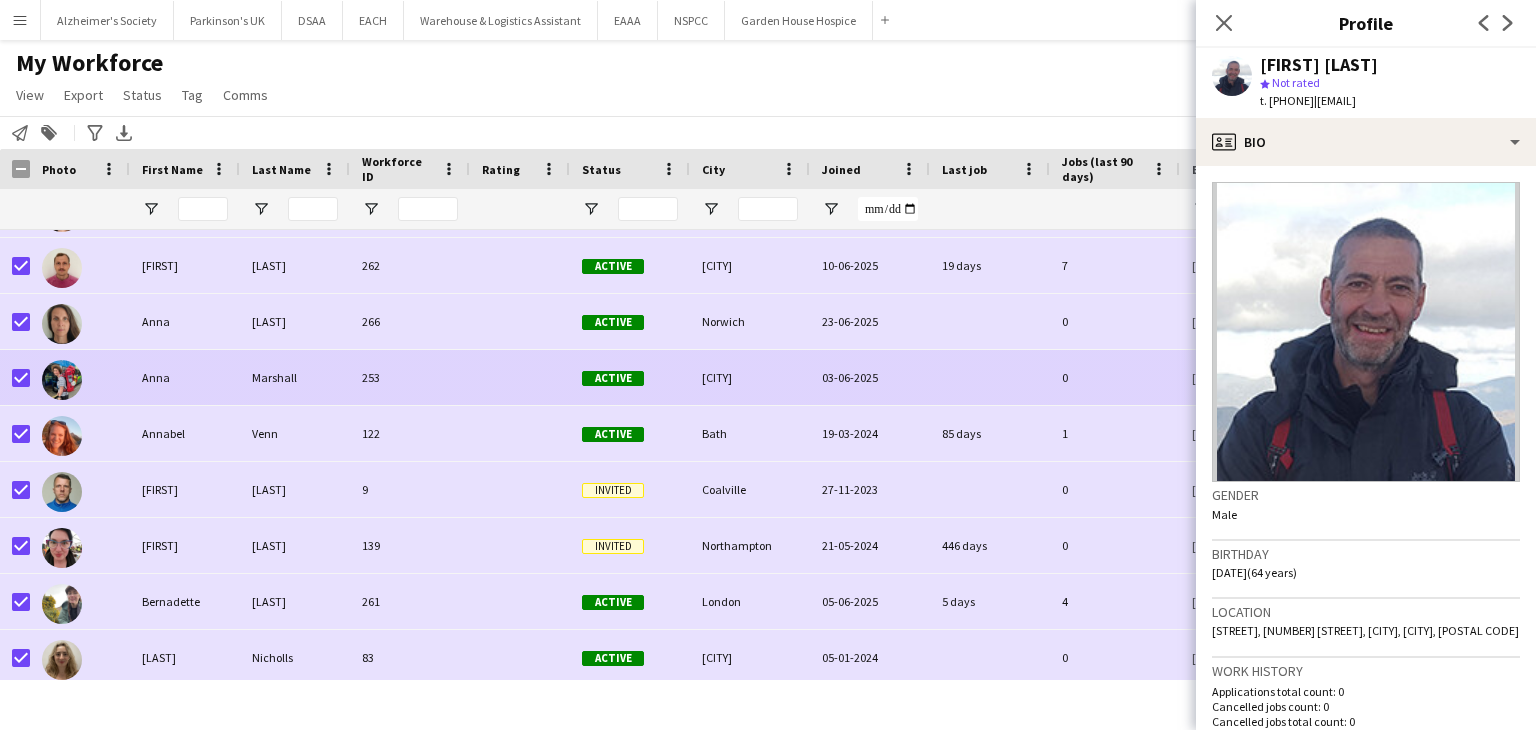 click at bounding box center [62, 380] 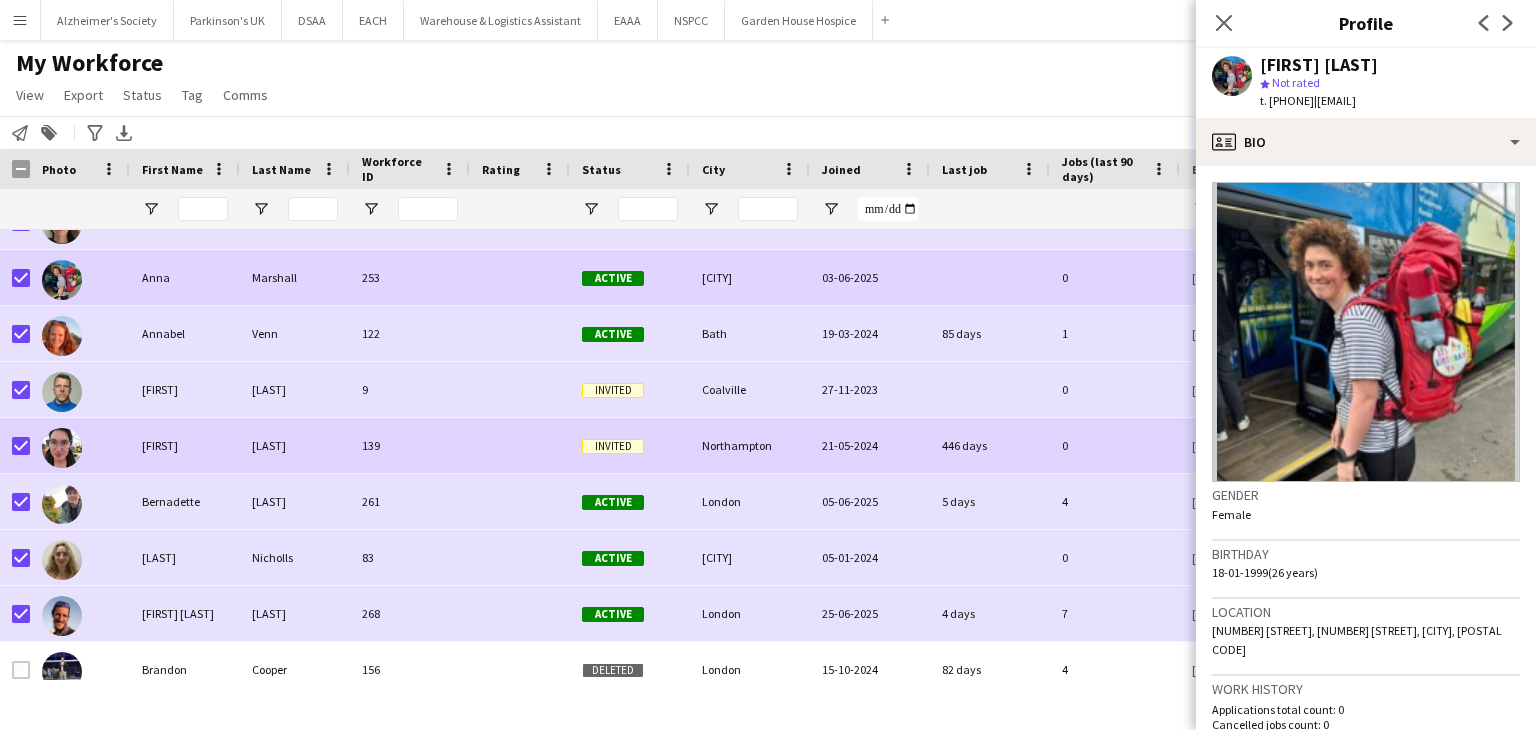 click at bounding box center (62, 448) 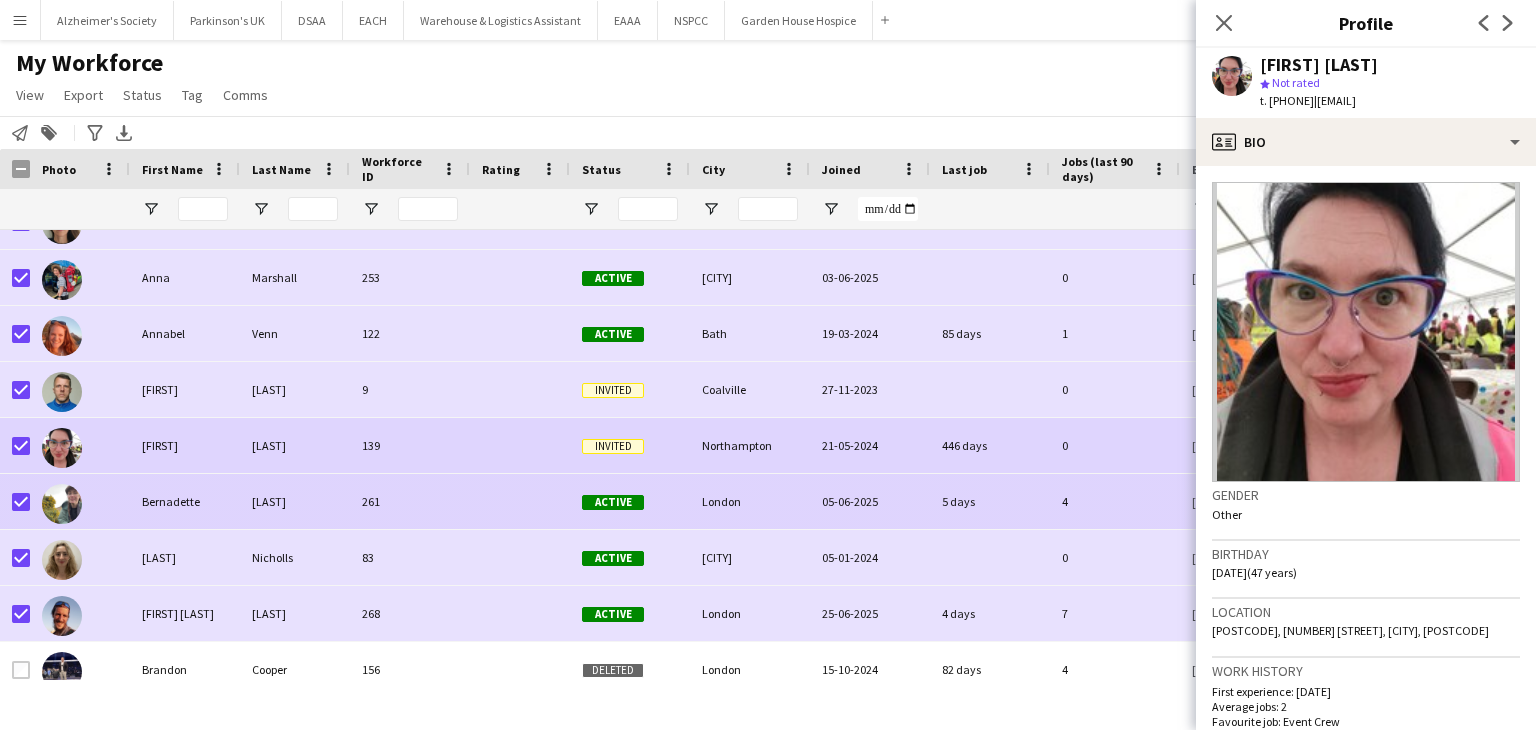 scroll, scrollTop: 2543, scrollLeft: 0, axis: vertical 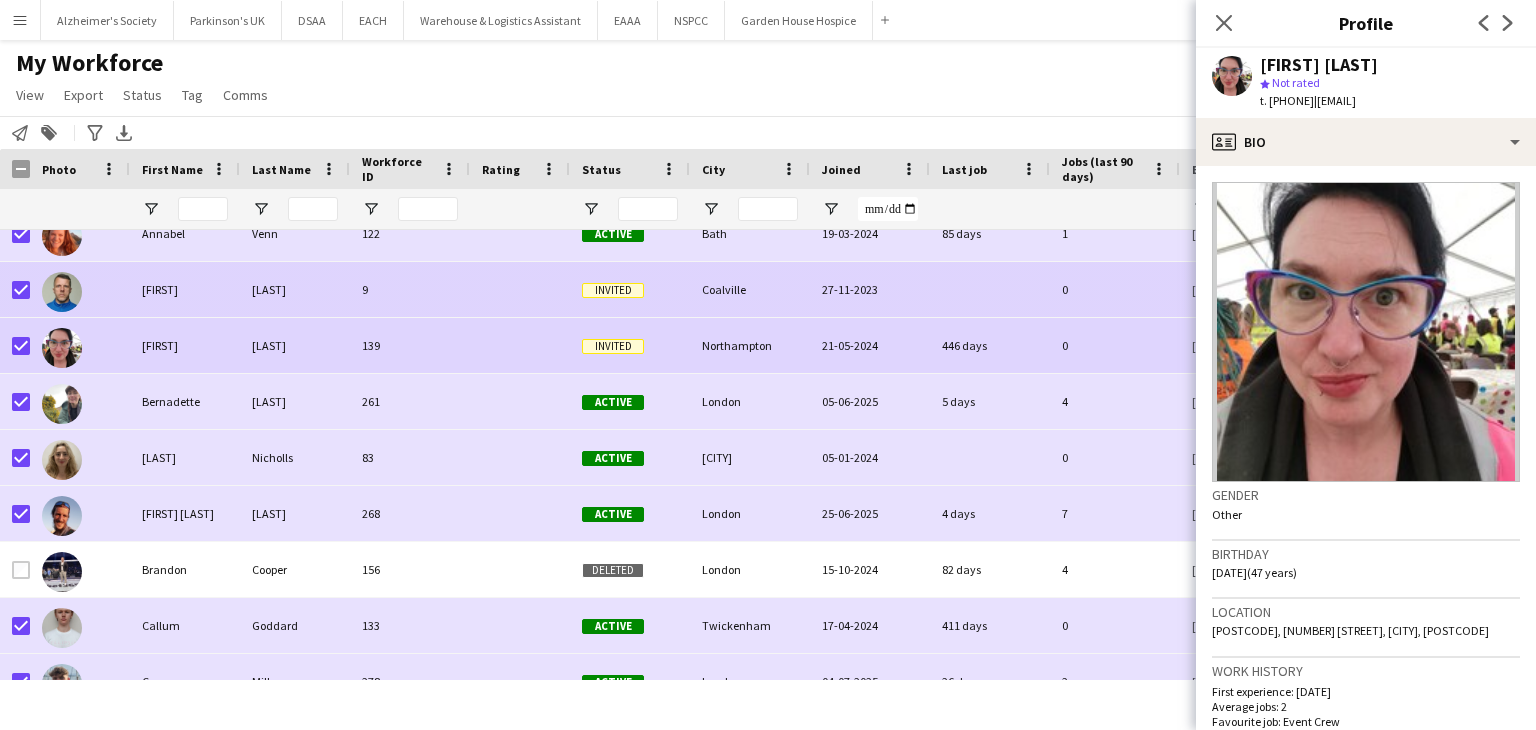 click at bounding box center [62, 292] 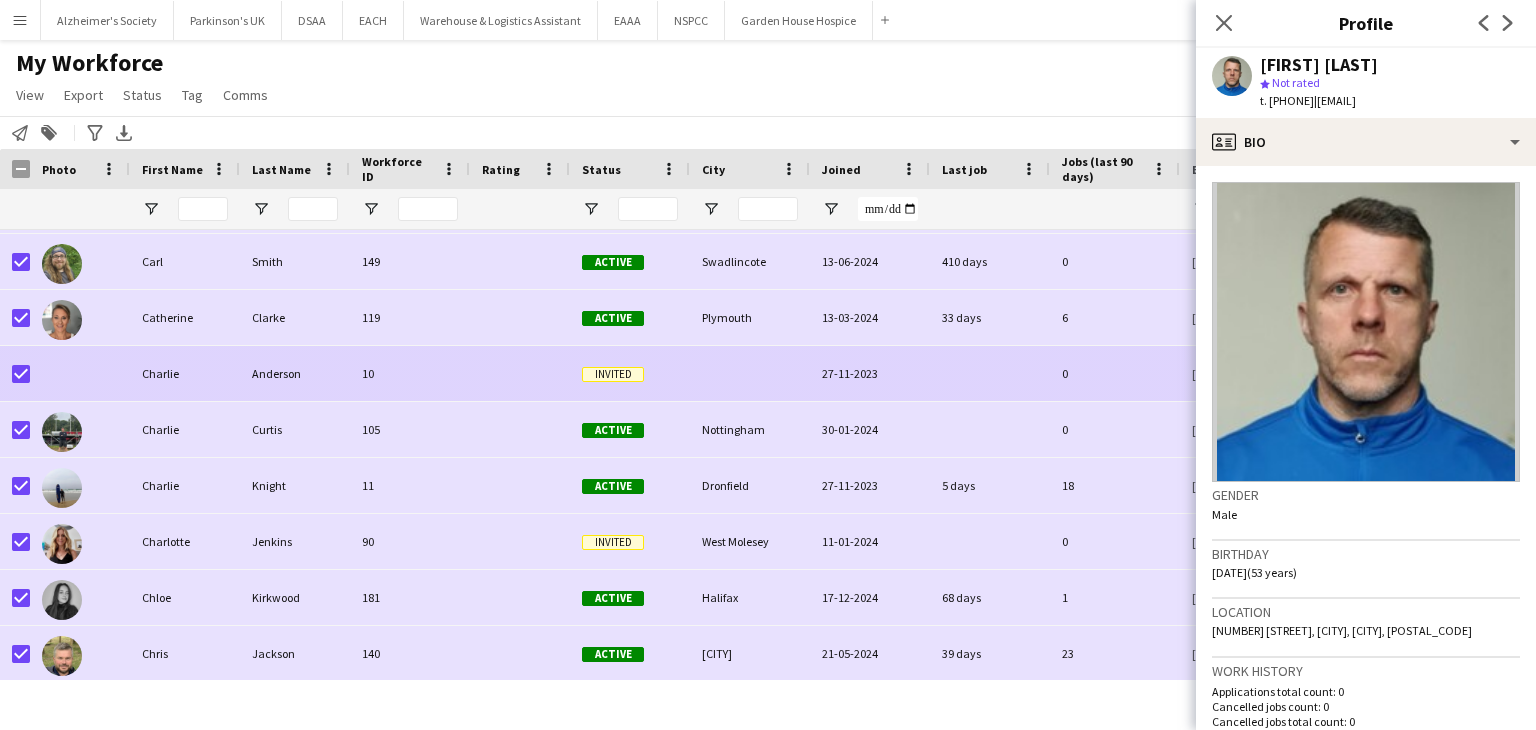 click on "Charlie" at bounding box center [185, 373] 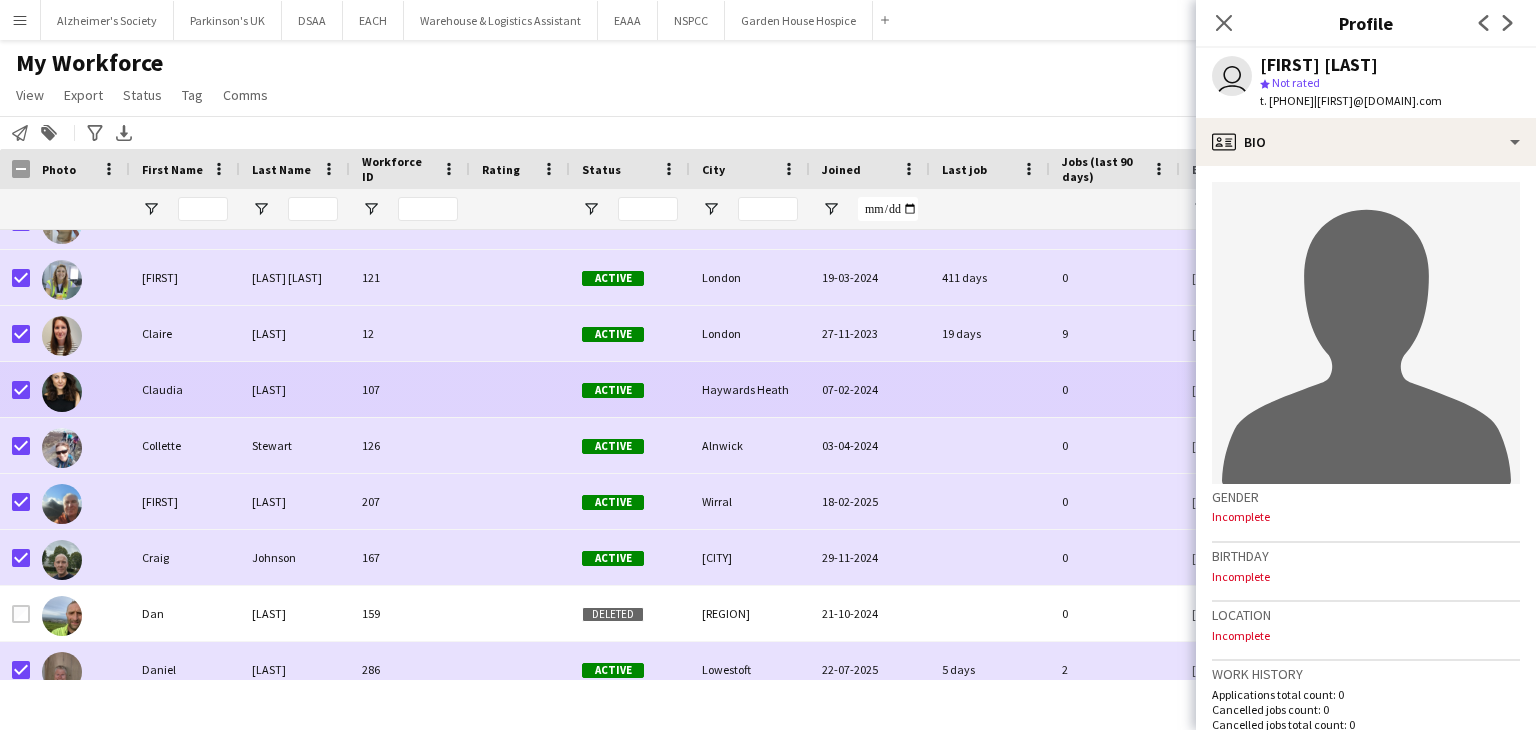 click at bounding box center (62, 392) 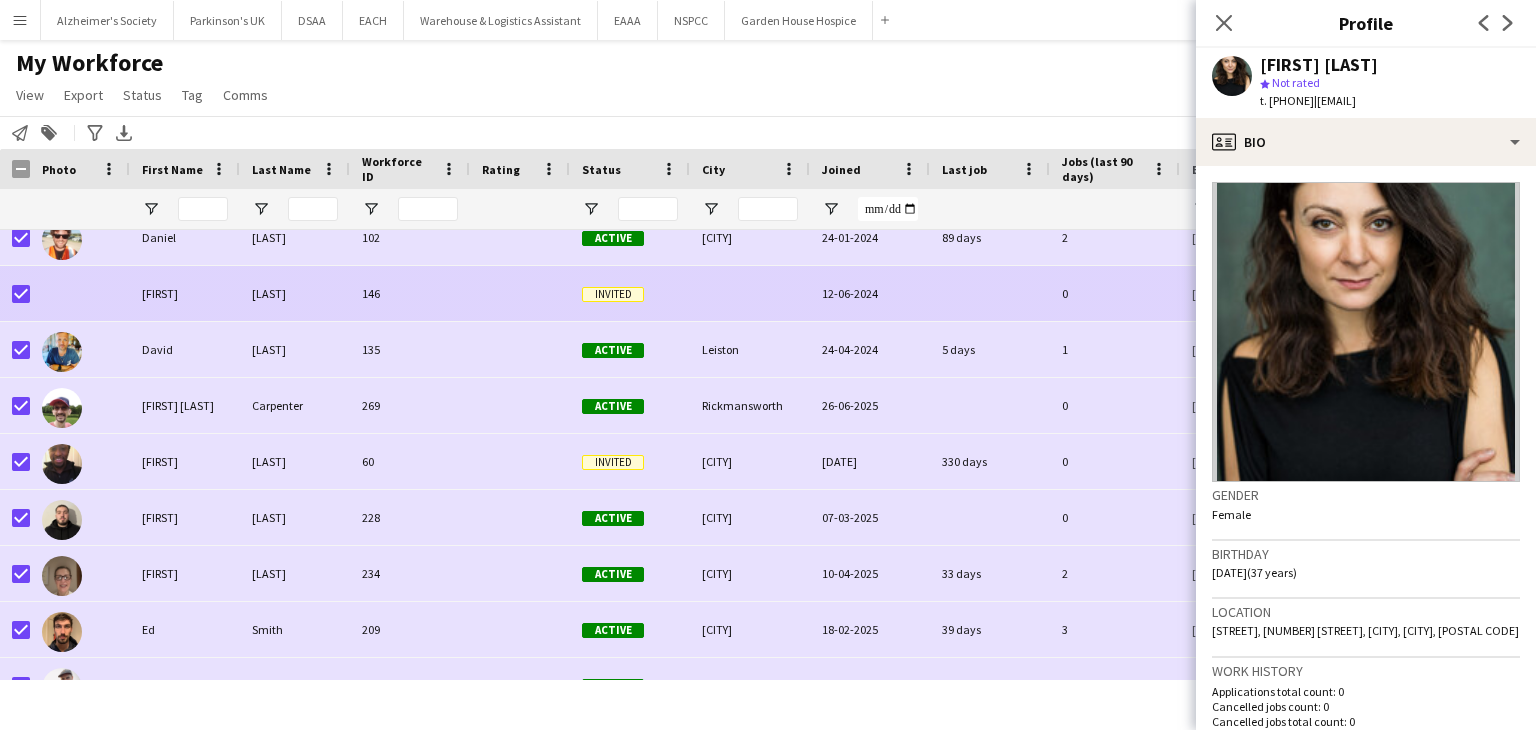 click at bounding box center [80, 293] 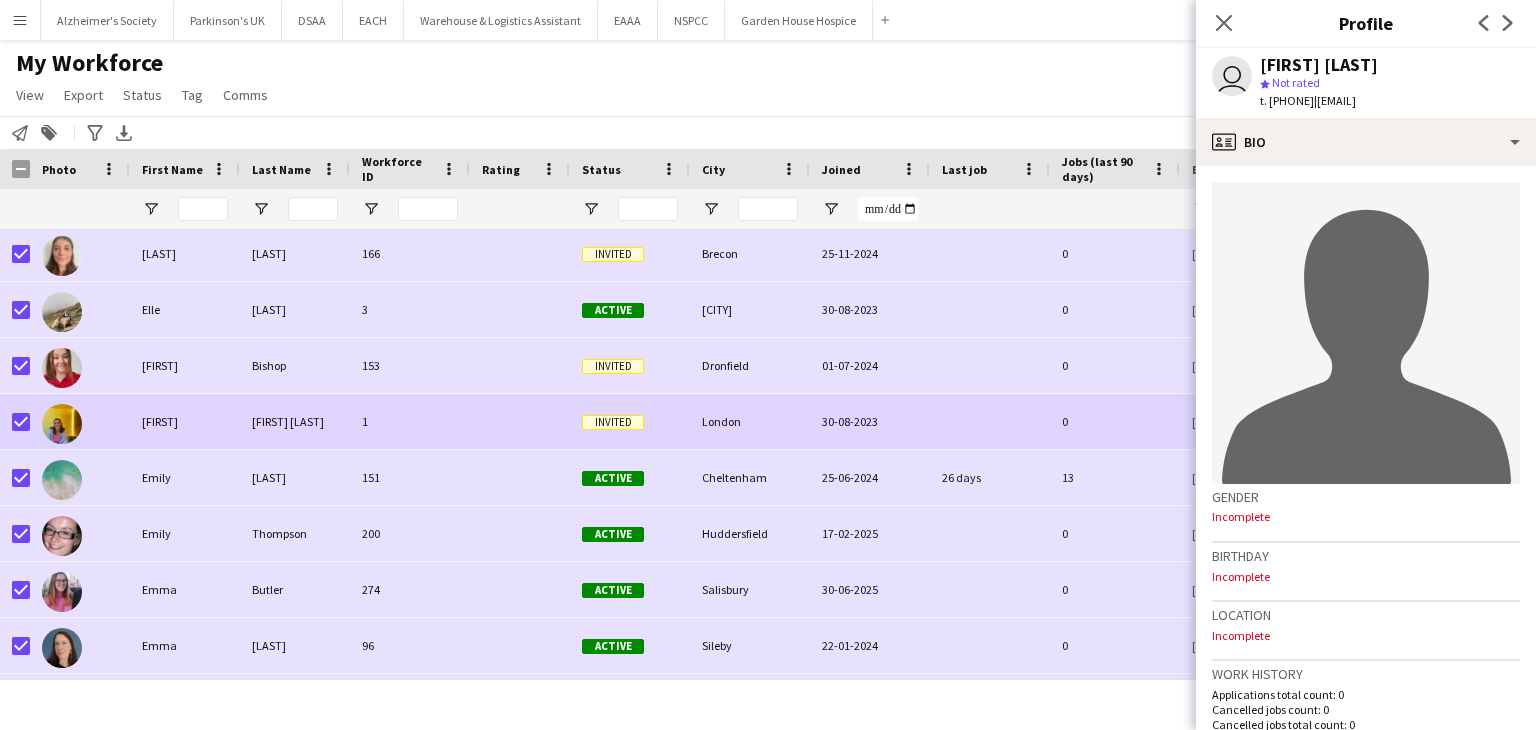 scroll, scrollTop: 5200, scrollLeft: 0, axis: vertical 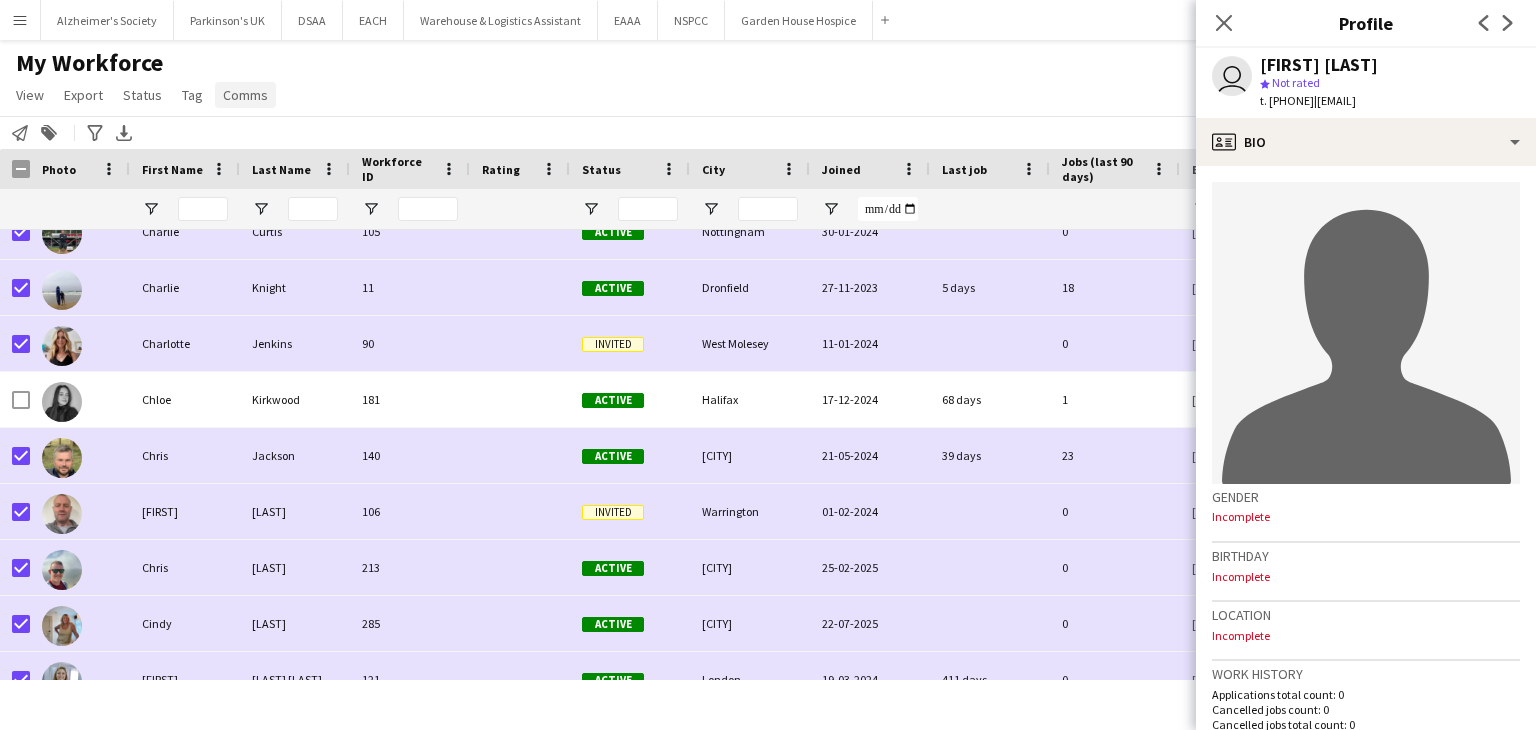 click on "Comms" 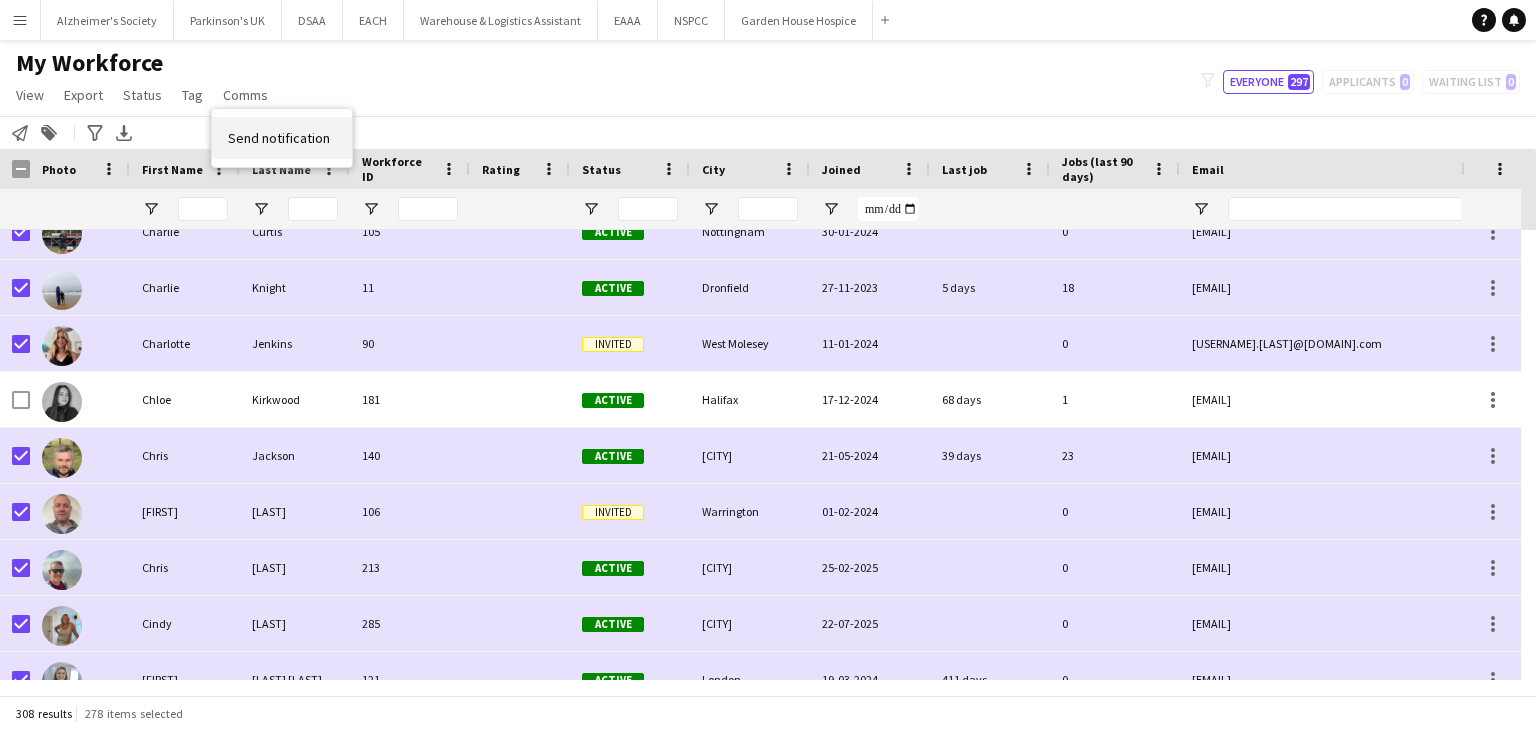 click on "Send notification" at bounding box center [279, 138] 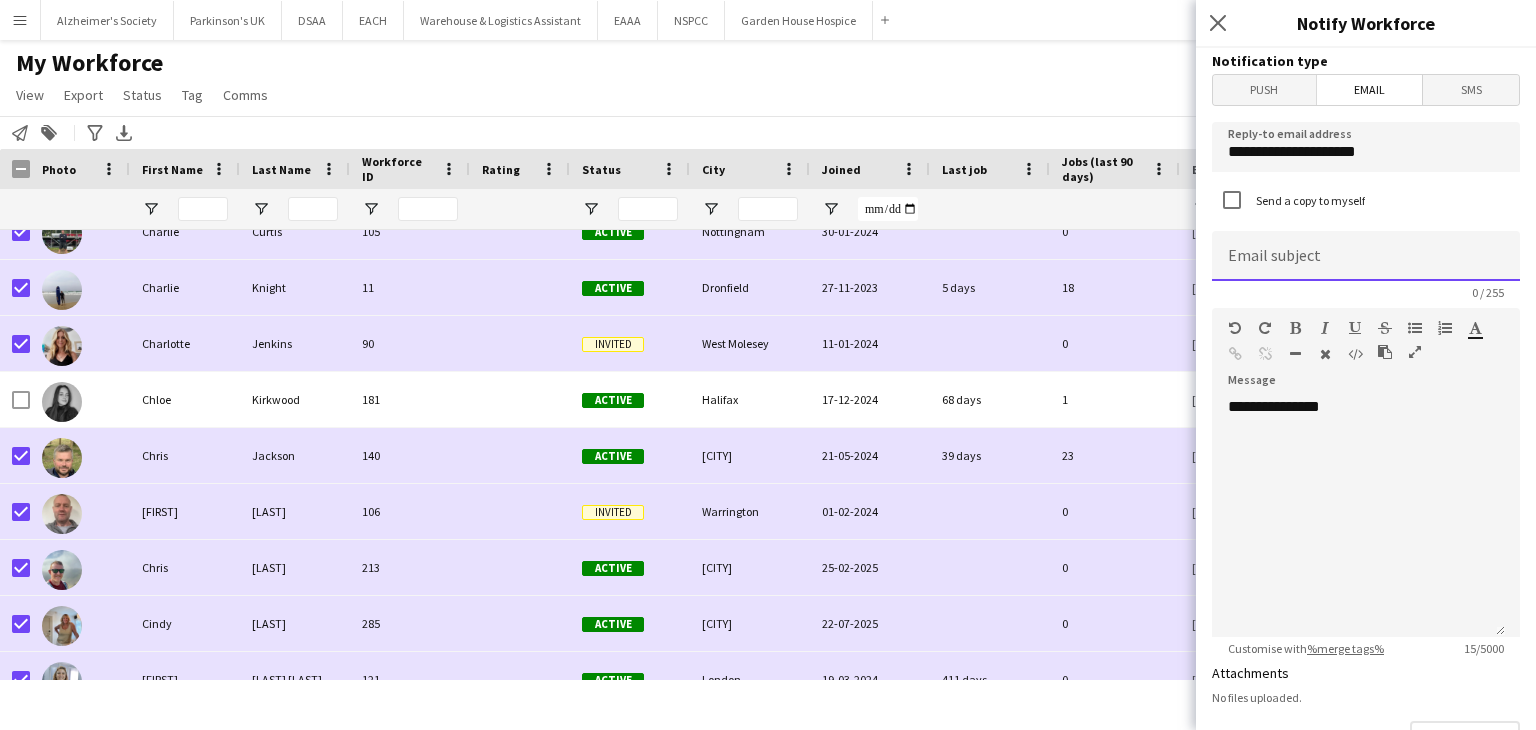 click 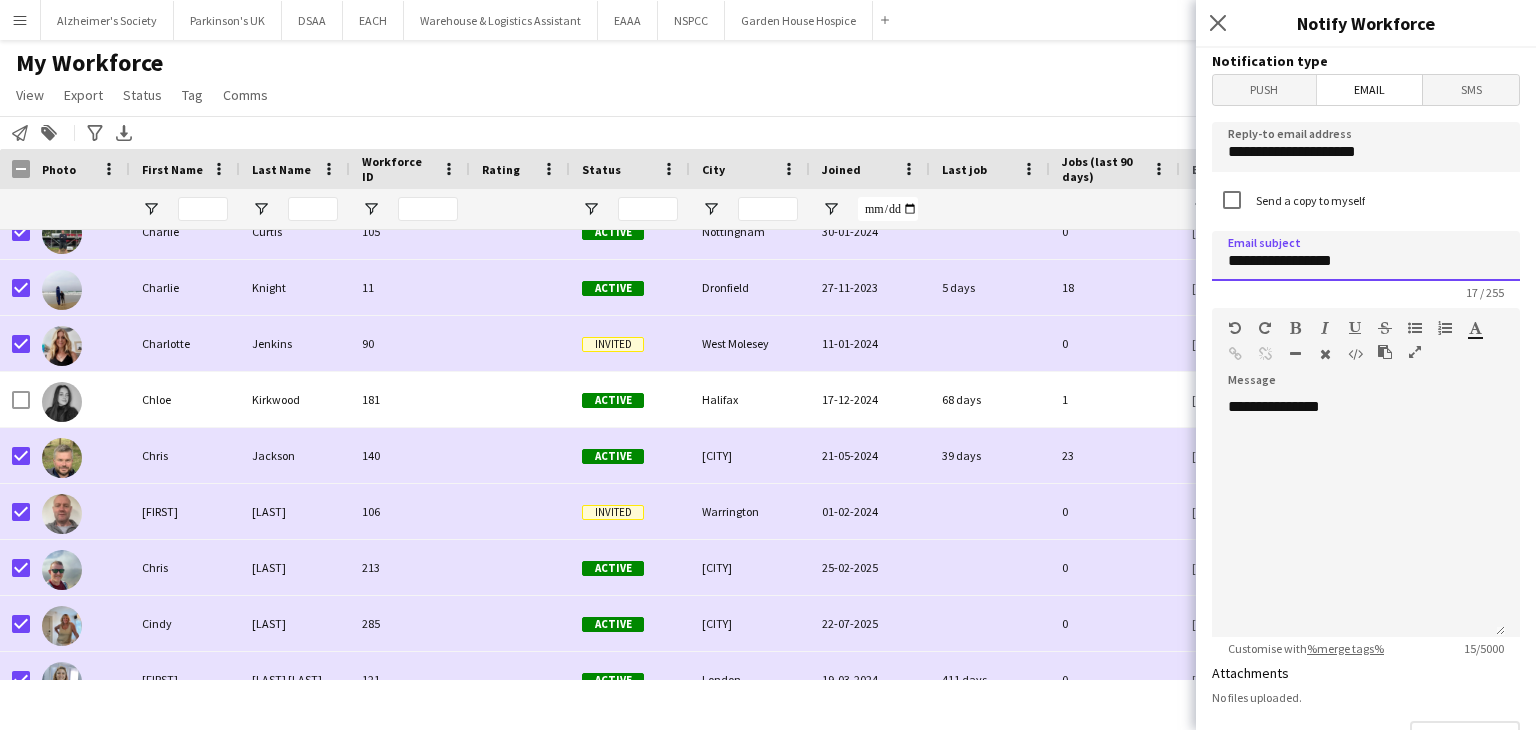 type on "**********" 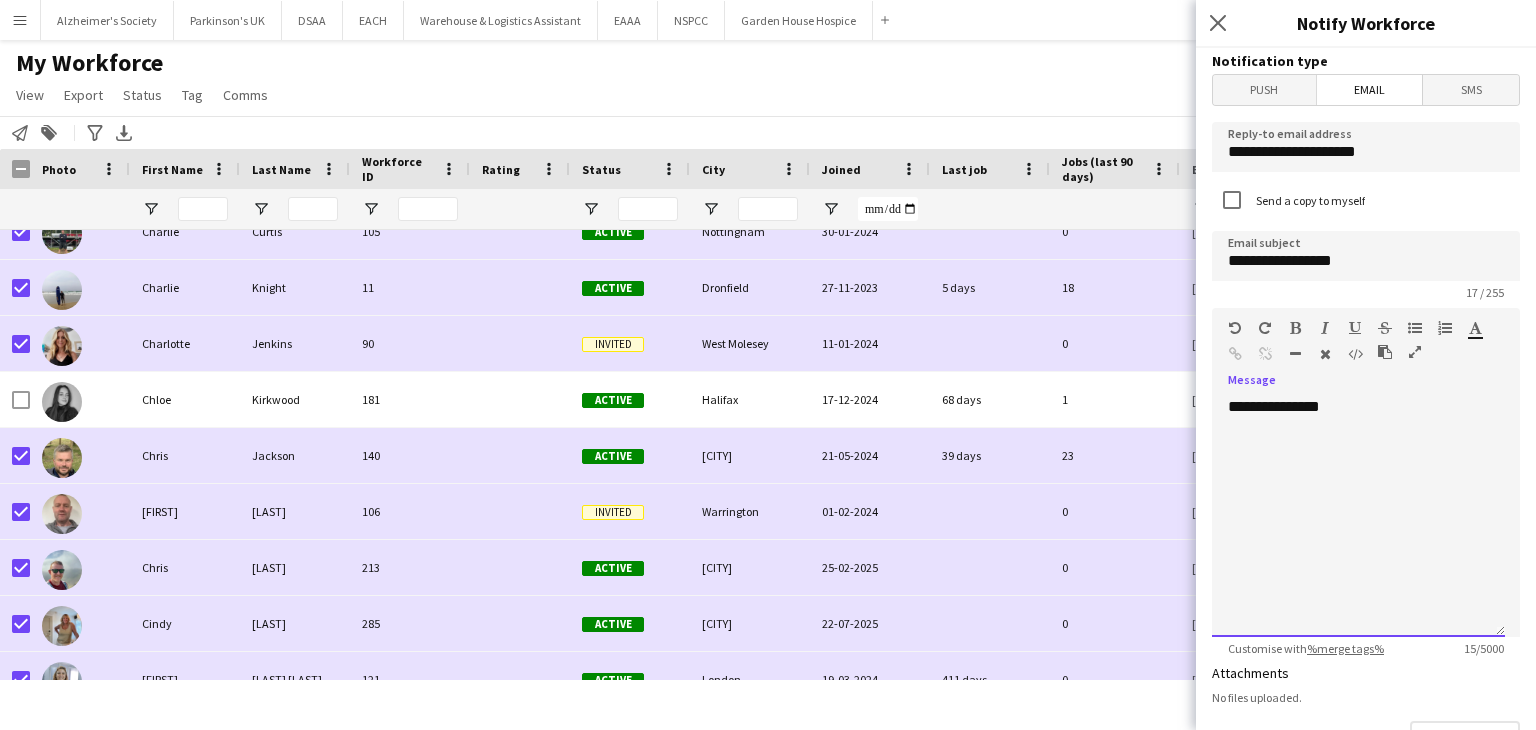 click on "**********" 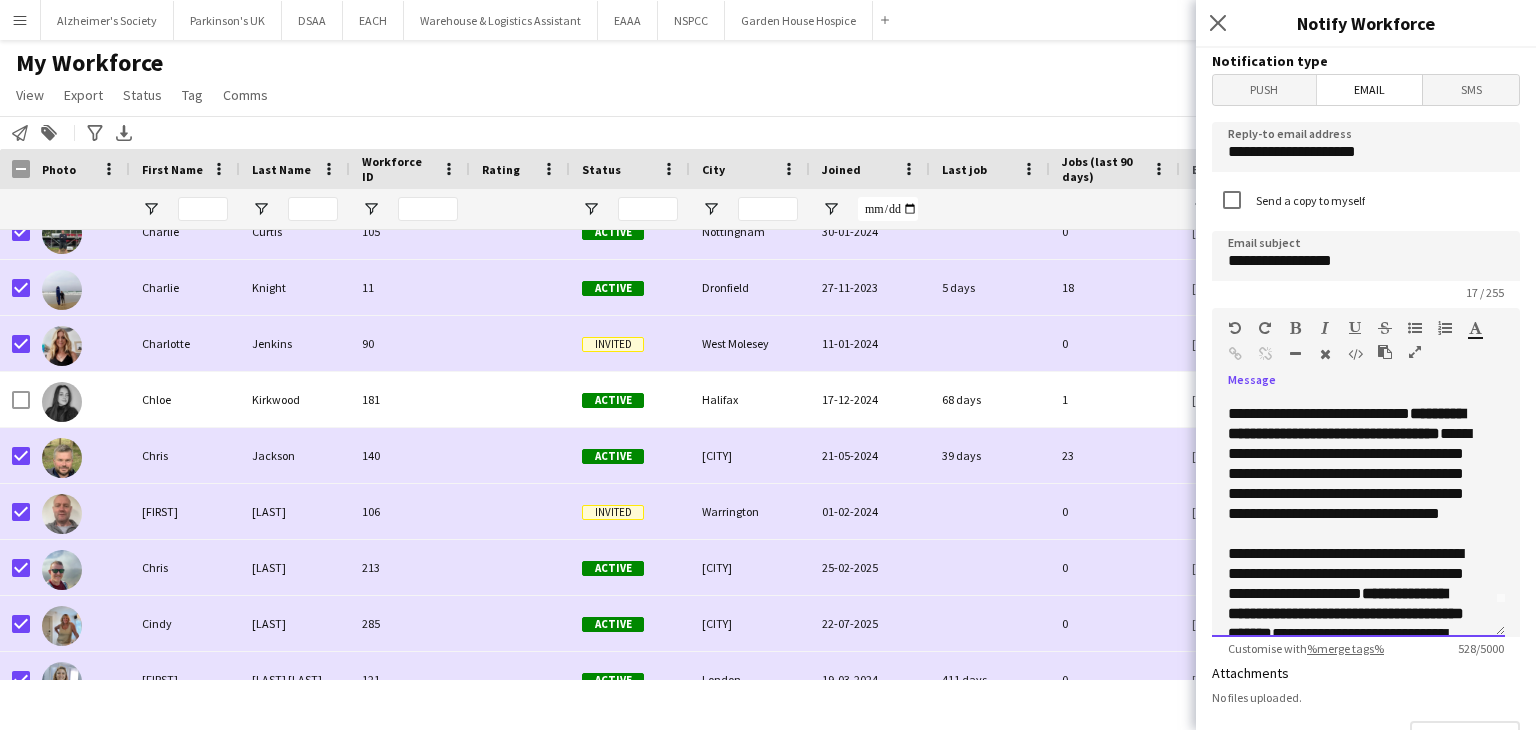 scroll, scrollTop: 0, scrollLeft: 0, axis: both 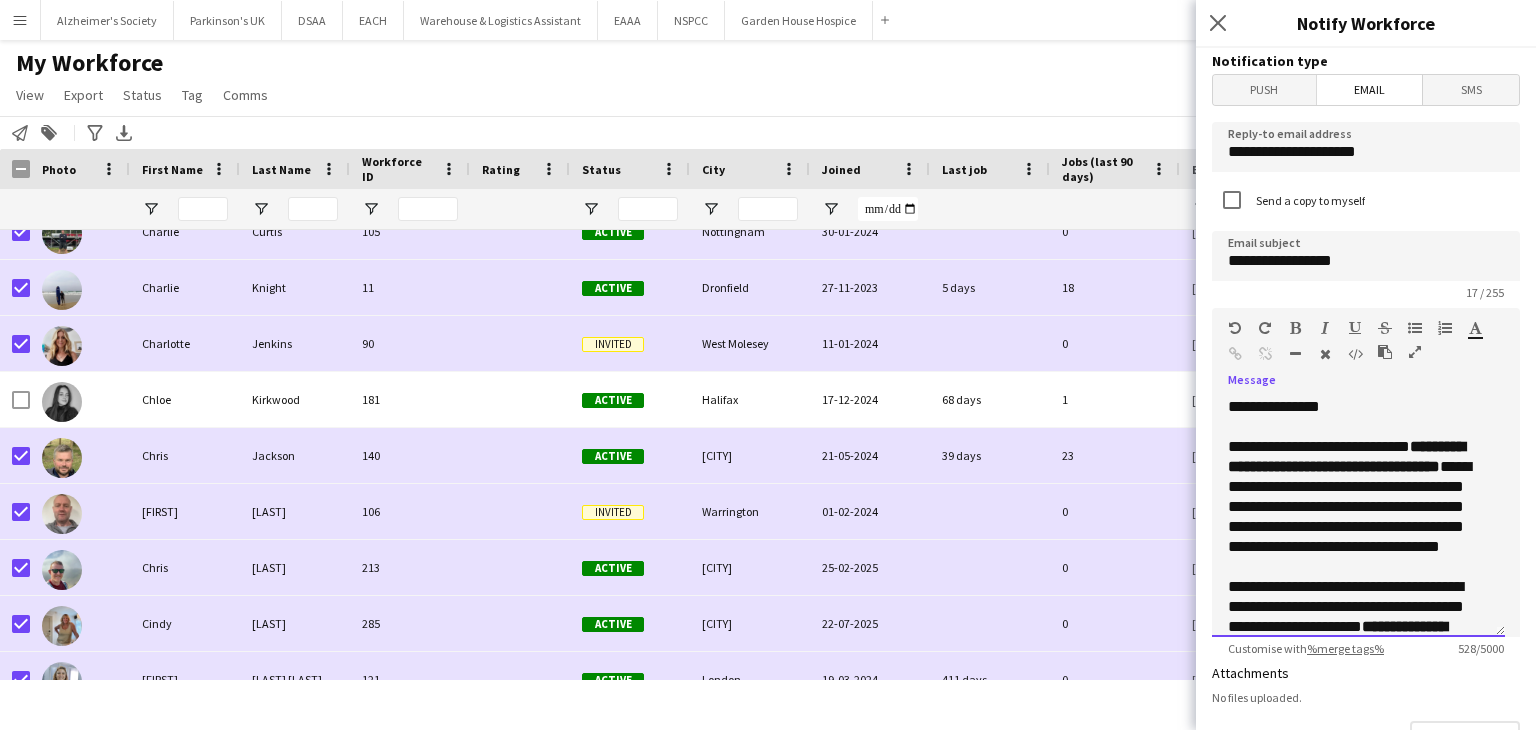 click on "**********" 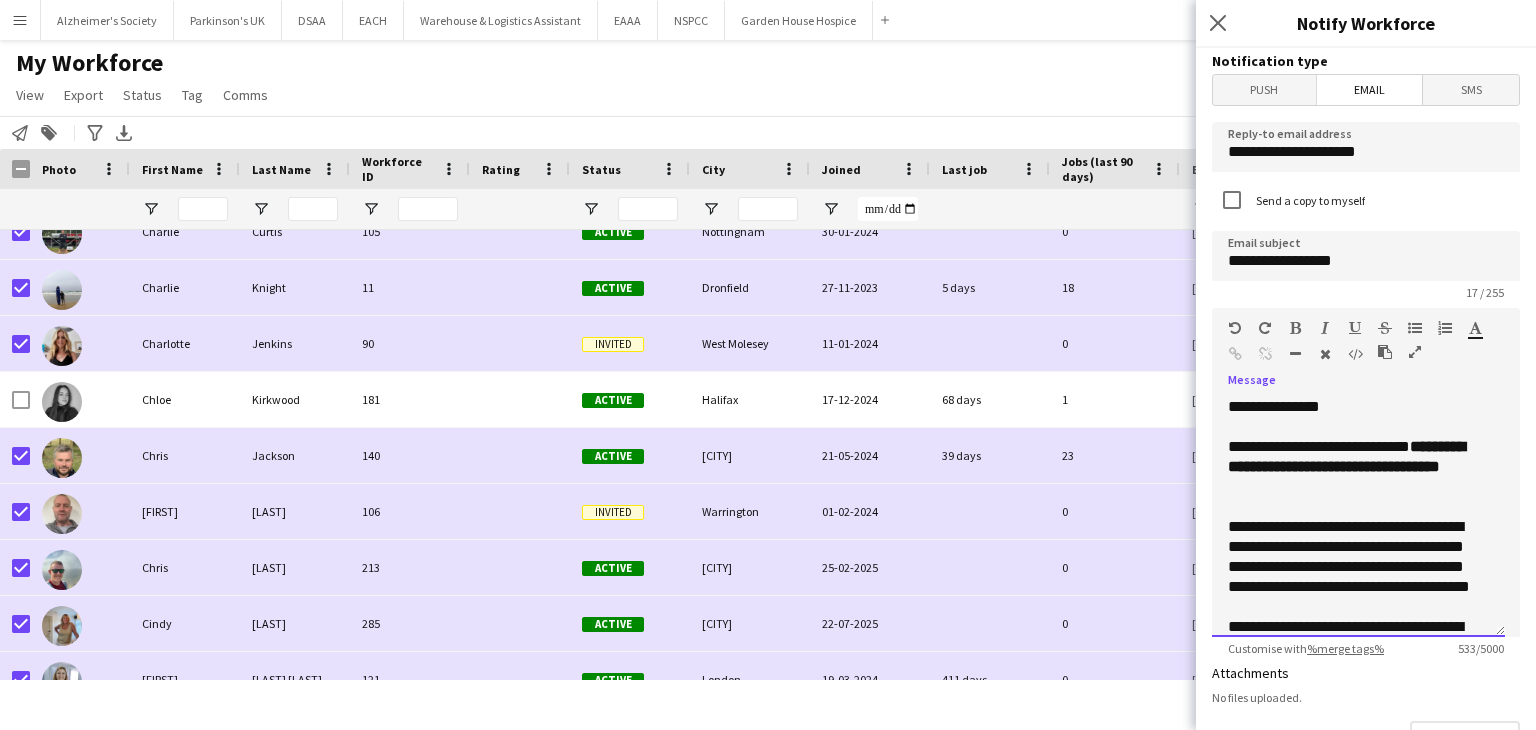 scroll, scrollTop: 100, scrollLeft: 0, axis: vertical 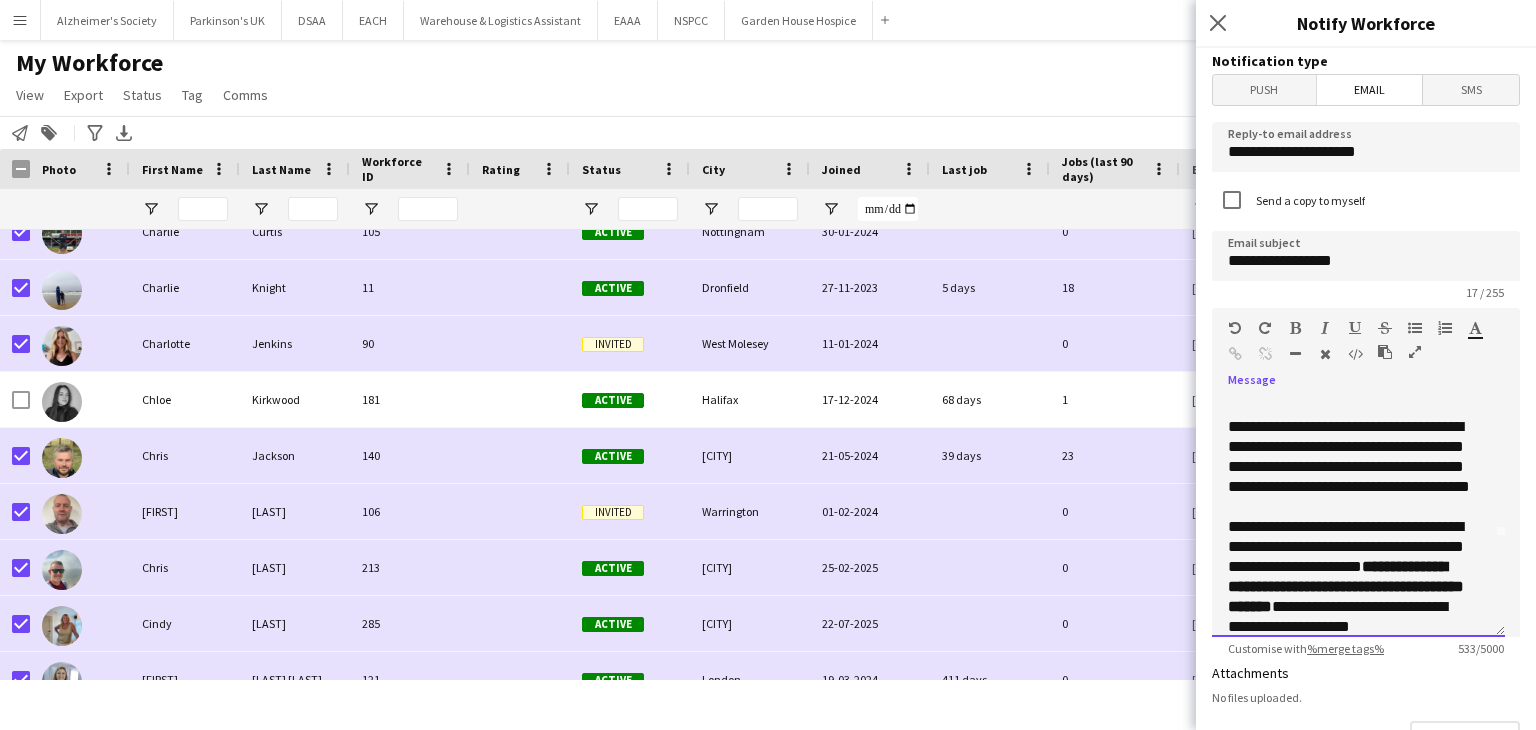 click on "**********" 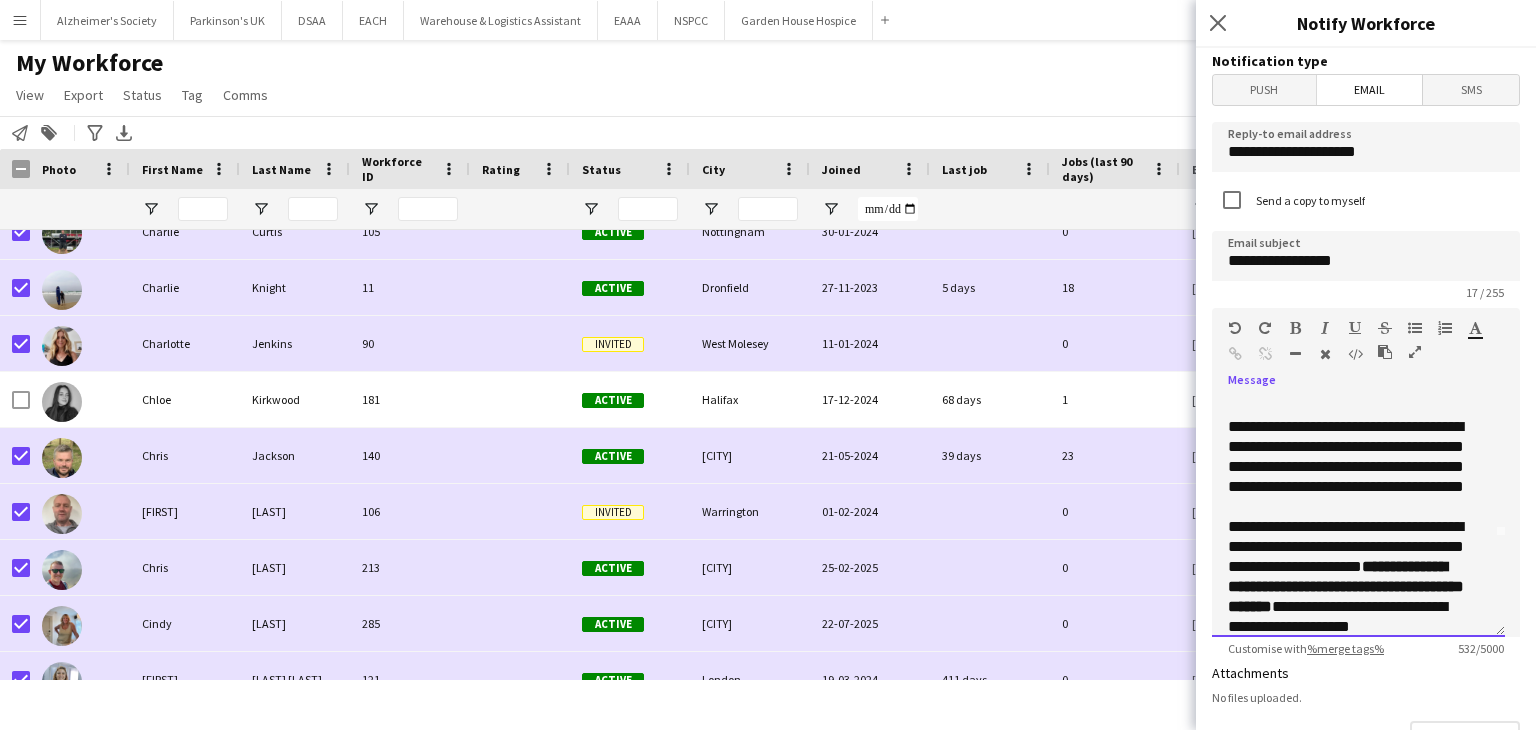 click on "**********" 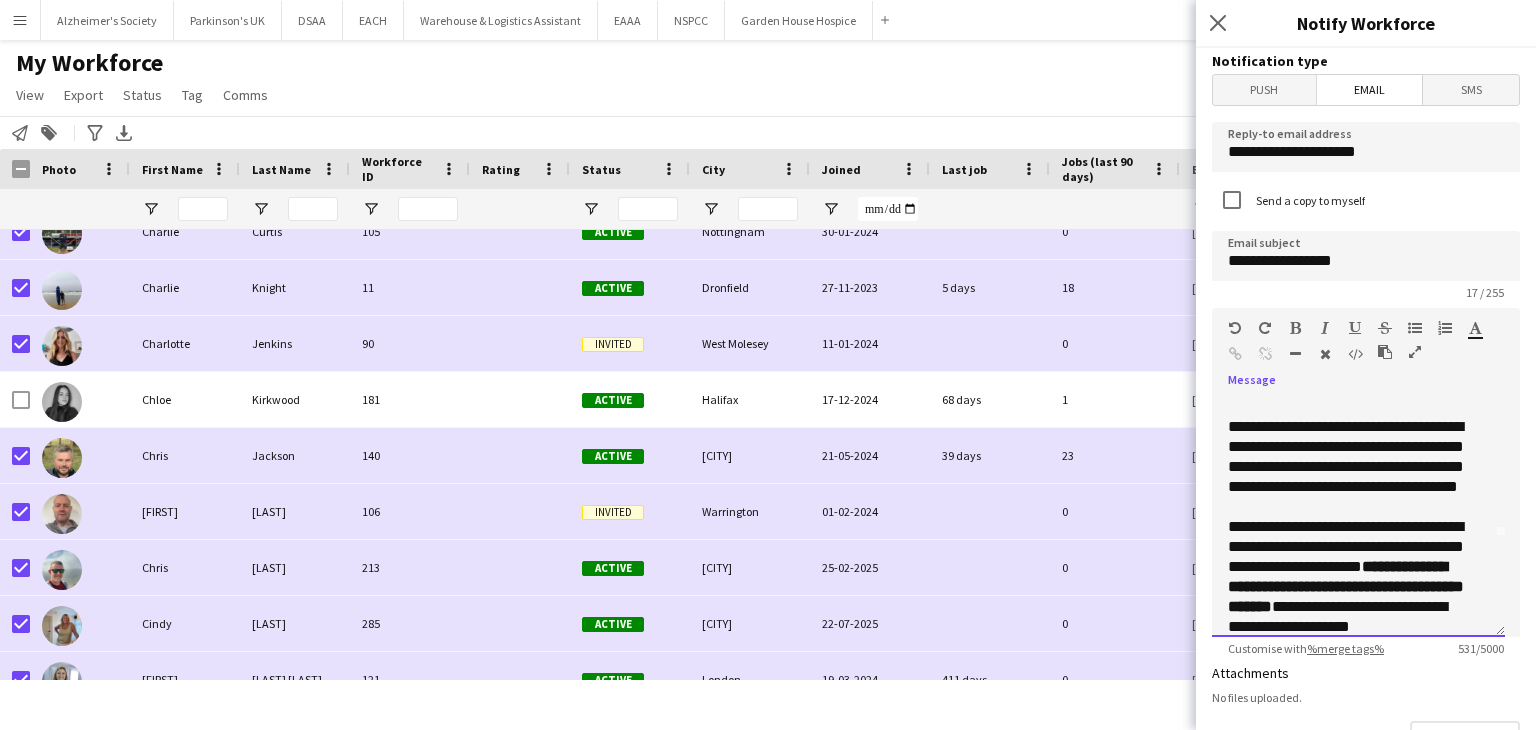 click on "**********" 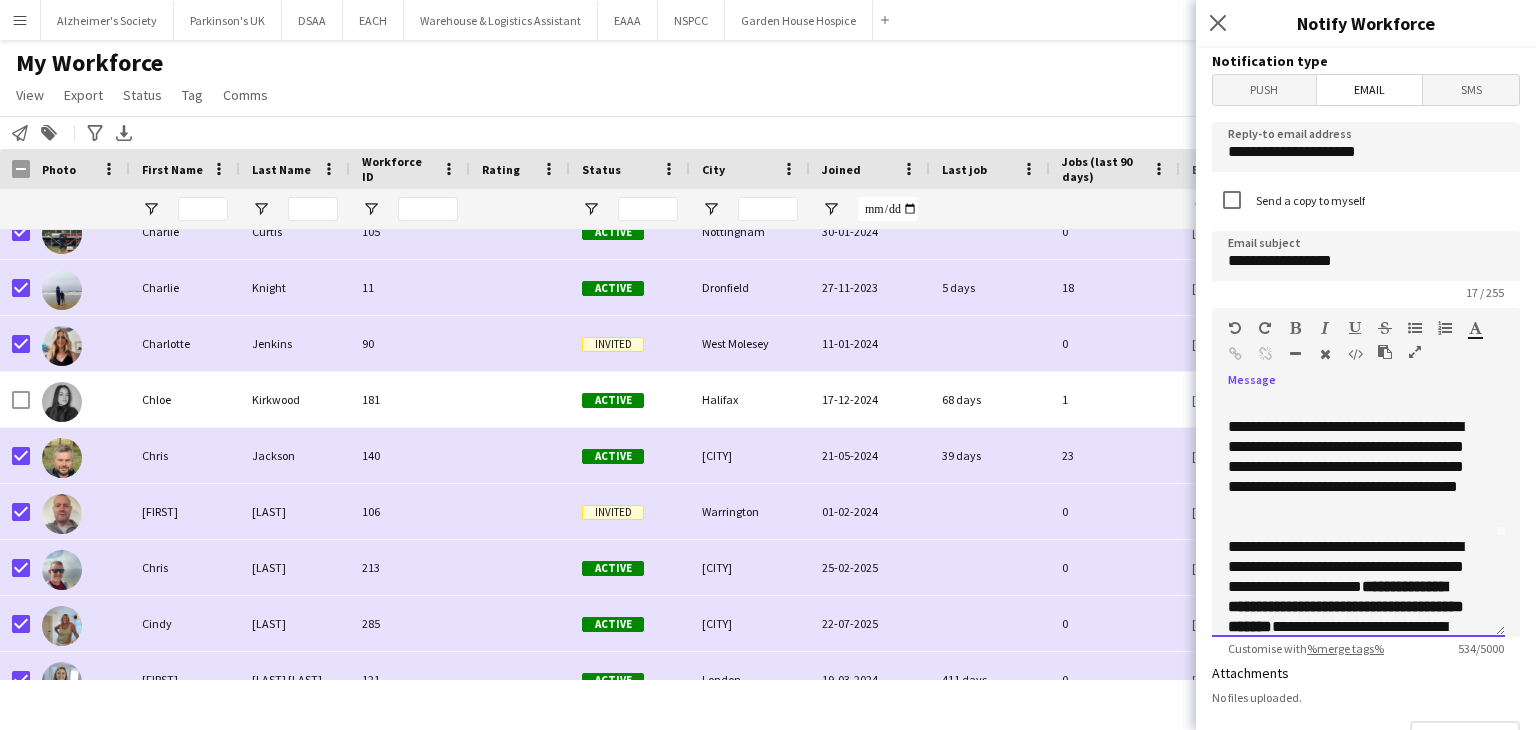 click on "**********" 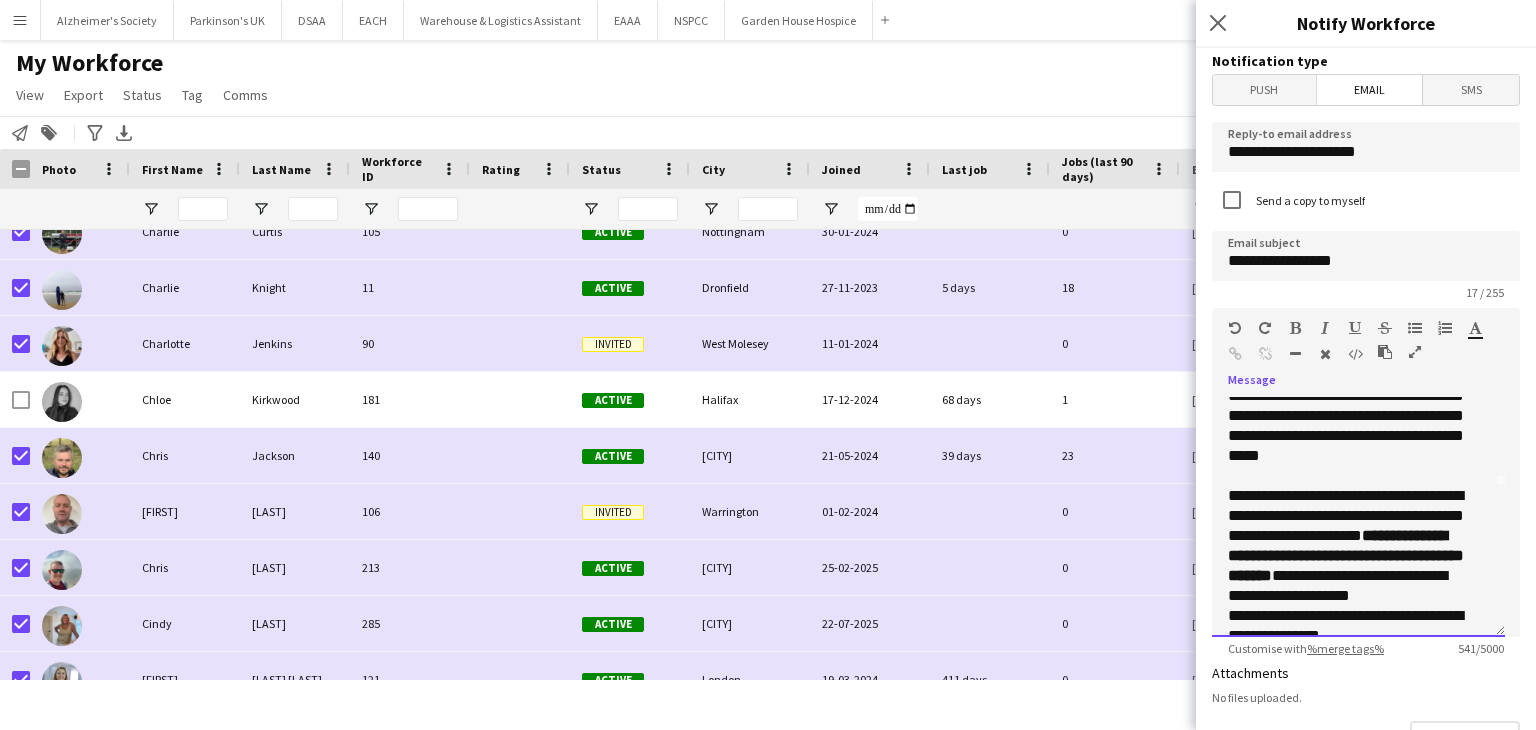 scroll, scrollTop: 176, scrollLeft: 0, axis: vertical 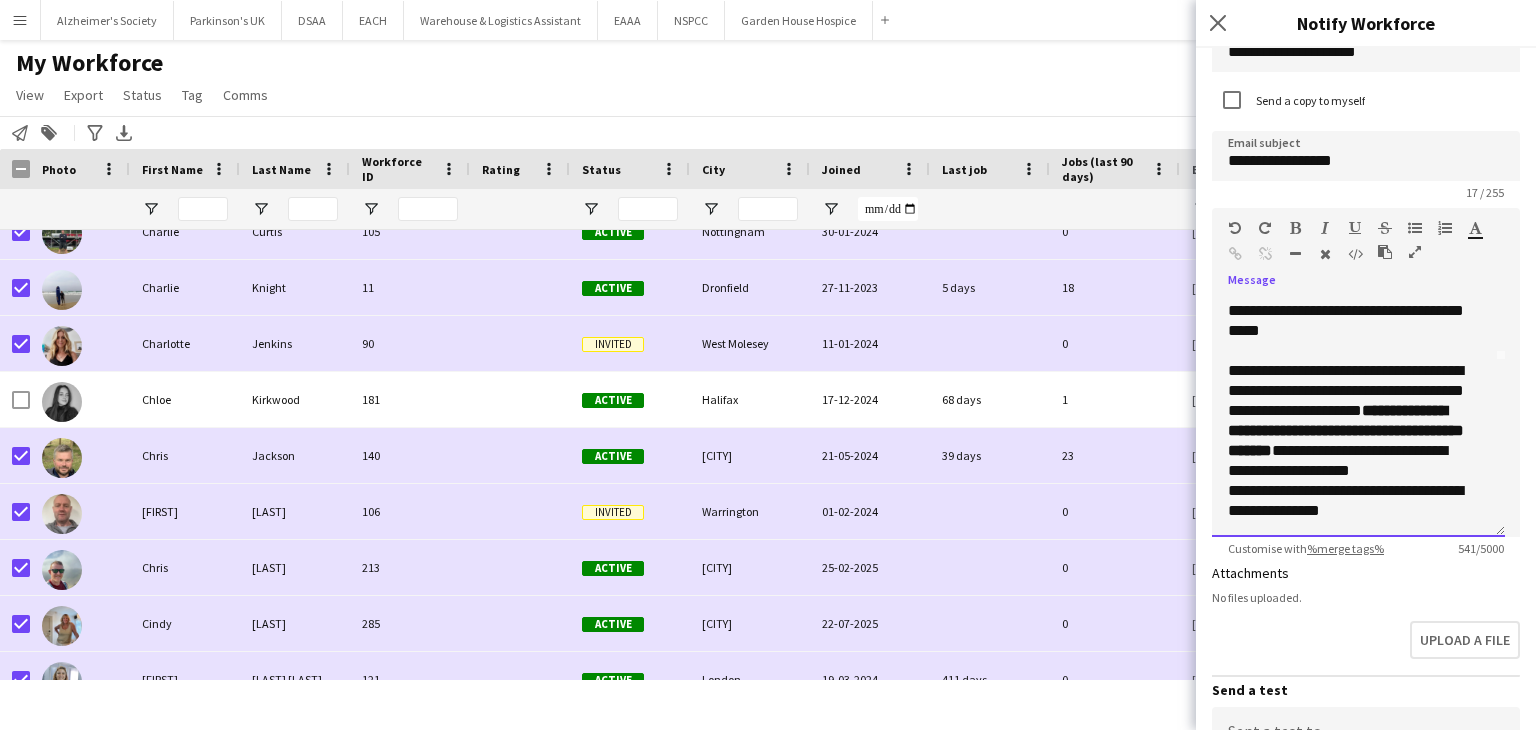 click on "**********" 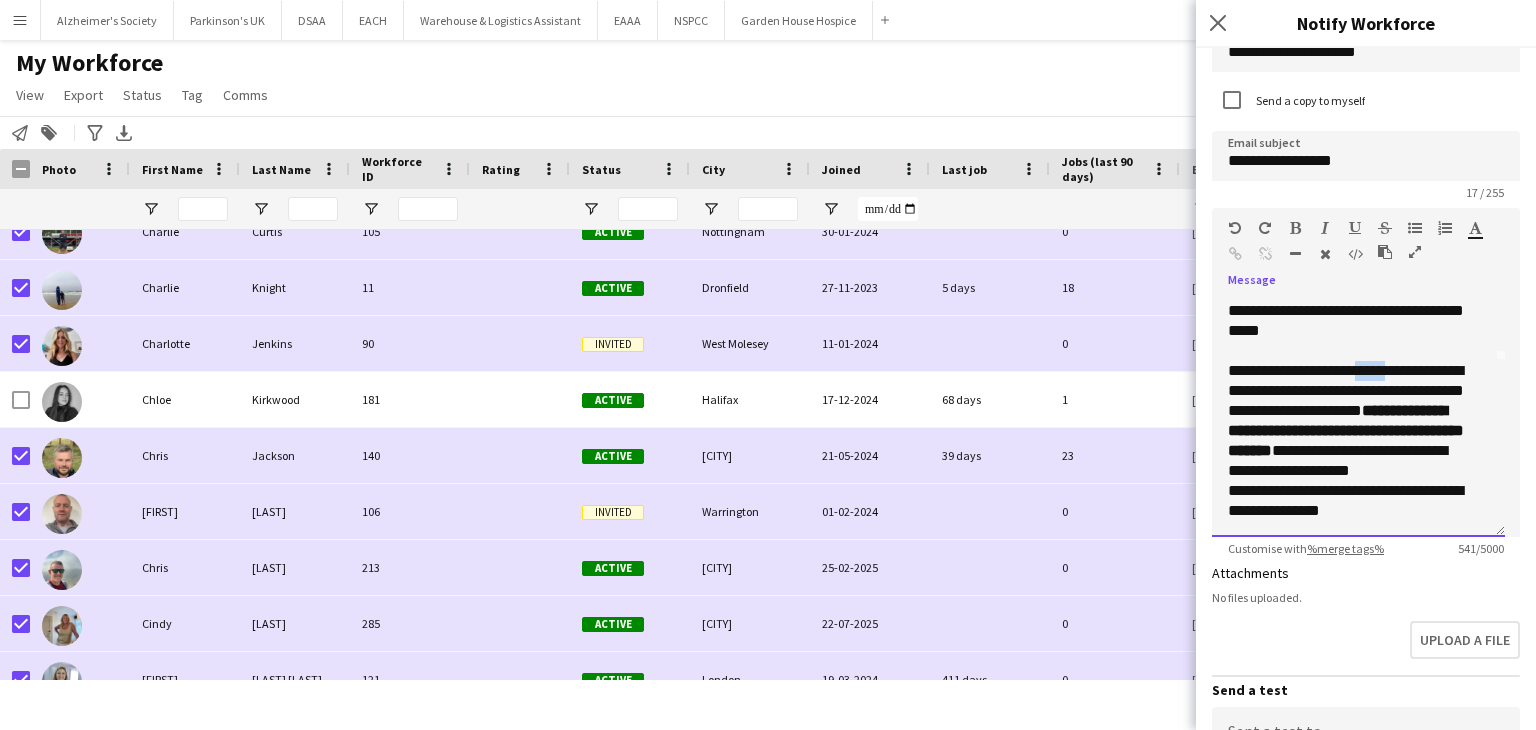 click on "**********" 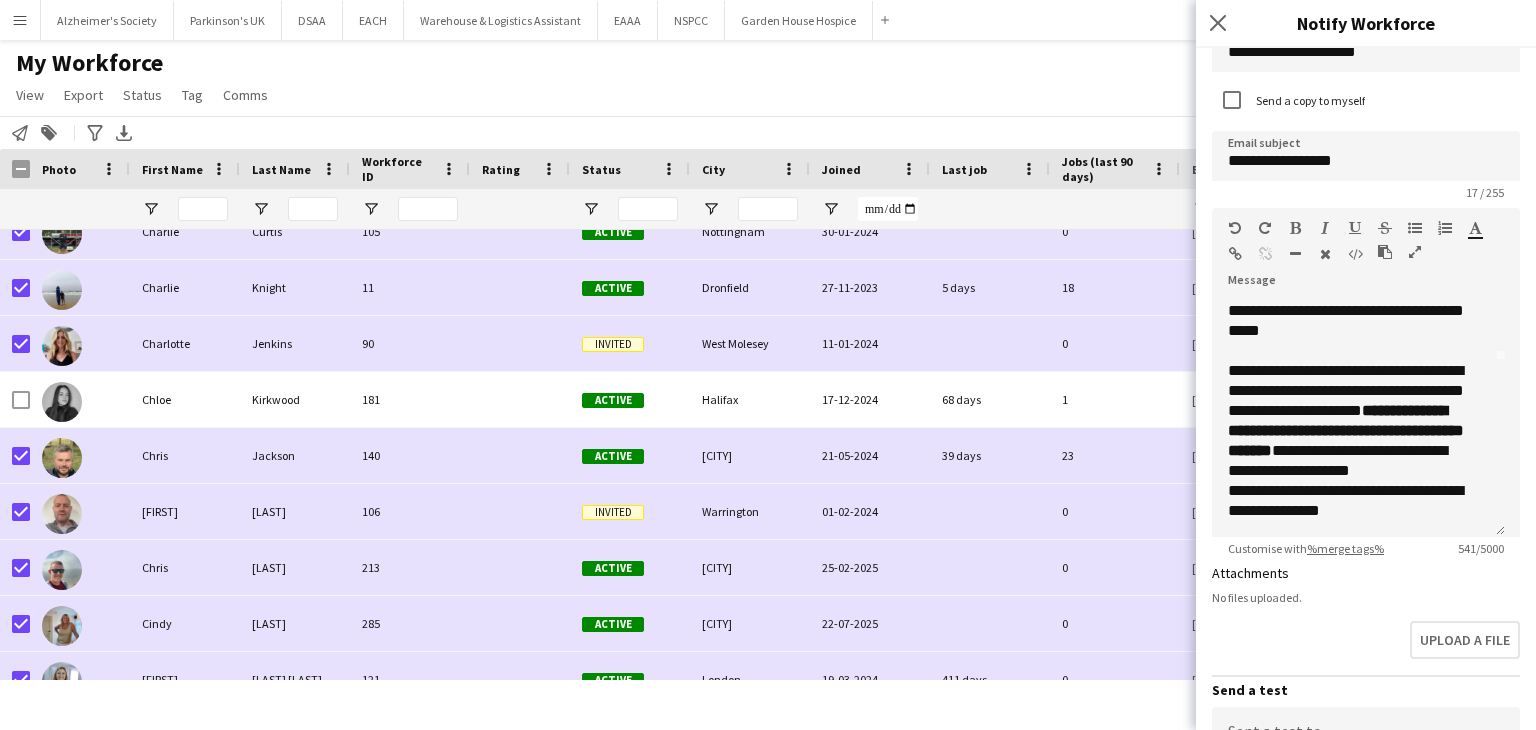 click on "My Workforce   View   Views  Default view New view Update view Delete view Edit name Customise view Customise filters Reset Filters Reset View Reset All  Export  New starters report Export as XLSX Export as PDF  Status  Edit  Tag  New tag Edit tag Add to tag Untag Tag chat Tag share page  Comms  Send notification
filter-1
Everyone   297   Applicants   0   Waiting list   0" 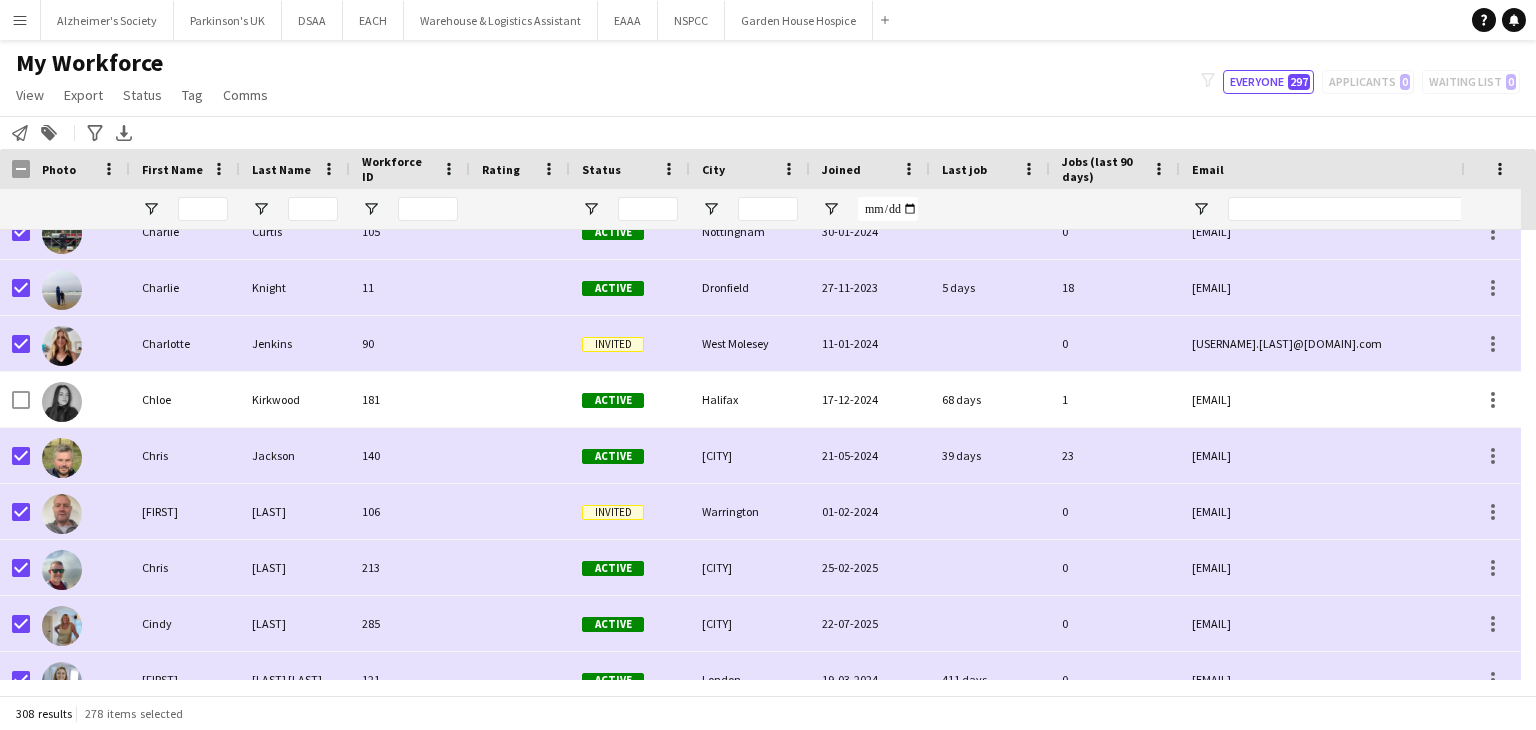 click on "View   Views  Default view New view Update view Delete view Edit name Customise view Customise filters Reset Filters Reset View Reset All  Export  New starters report Export as XLSX Export as PDF  Status  Edit  Tag  New tag Edit tag Add to tag Untag Tag chat Tag share page  Comms  Send notification" 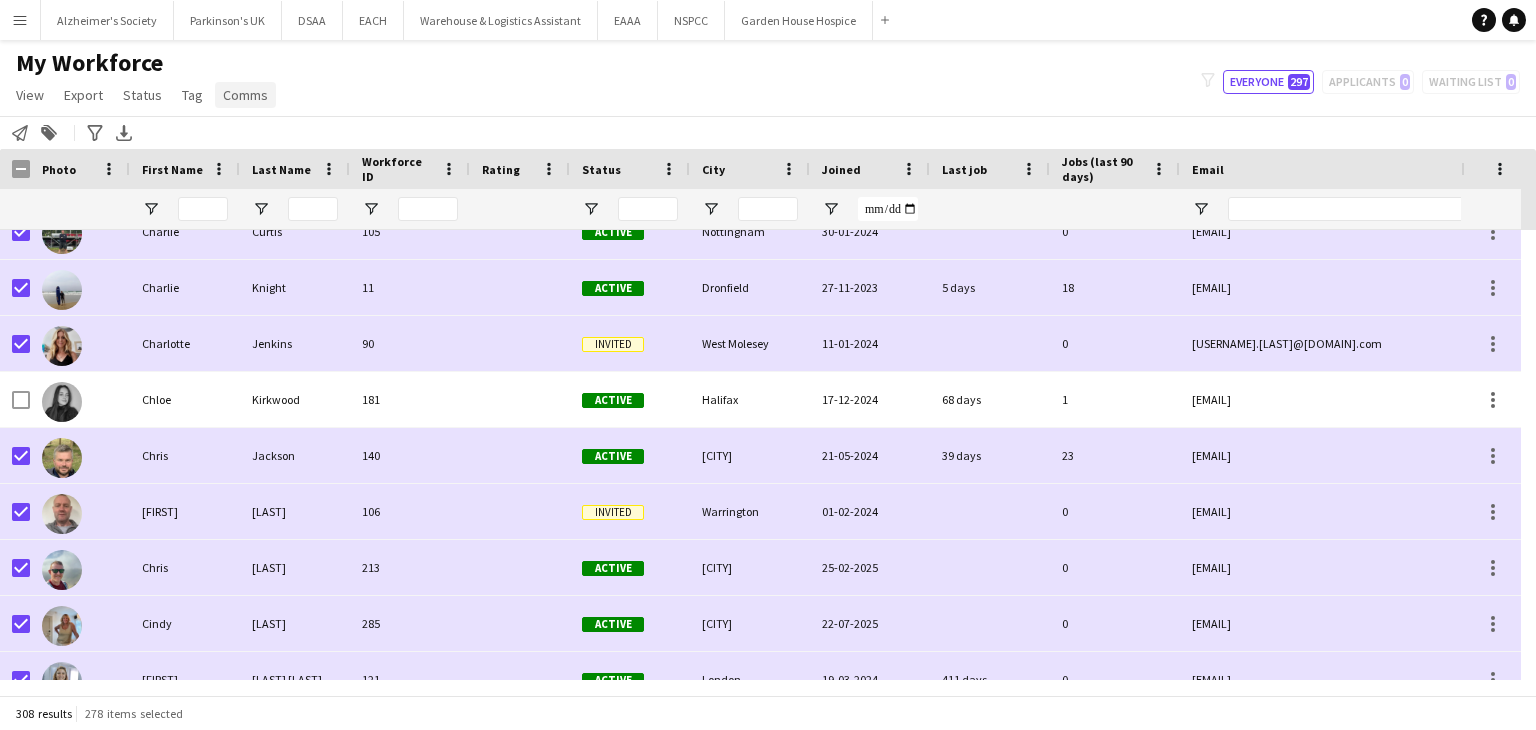 click on "Comms" 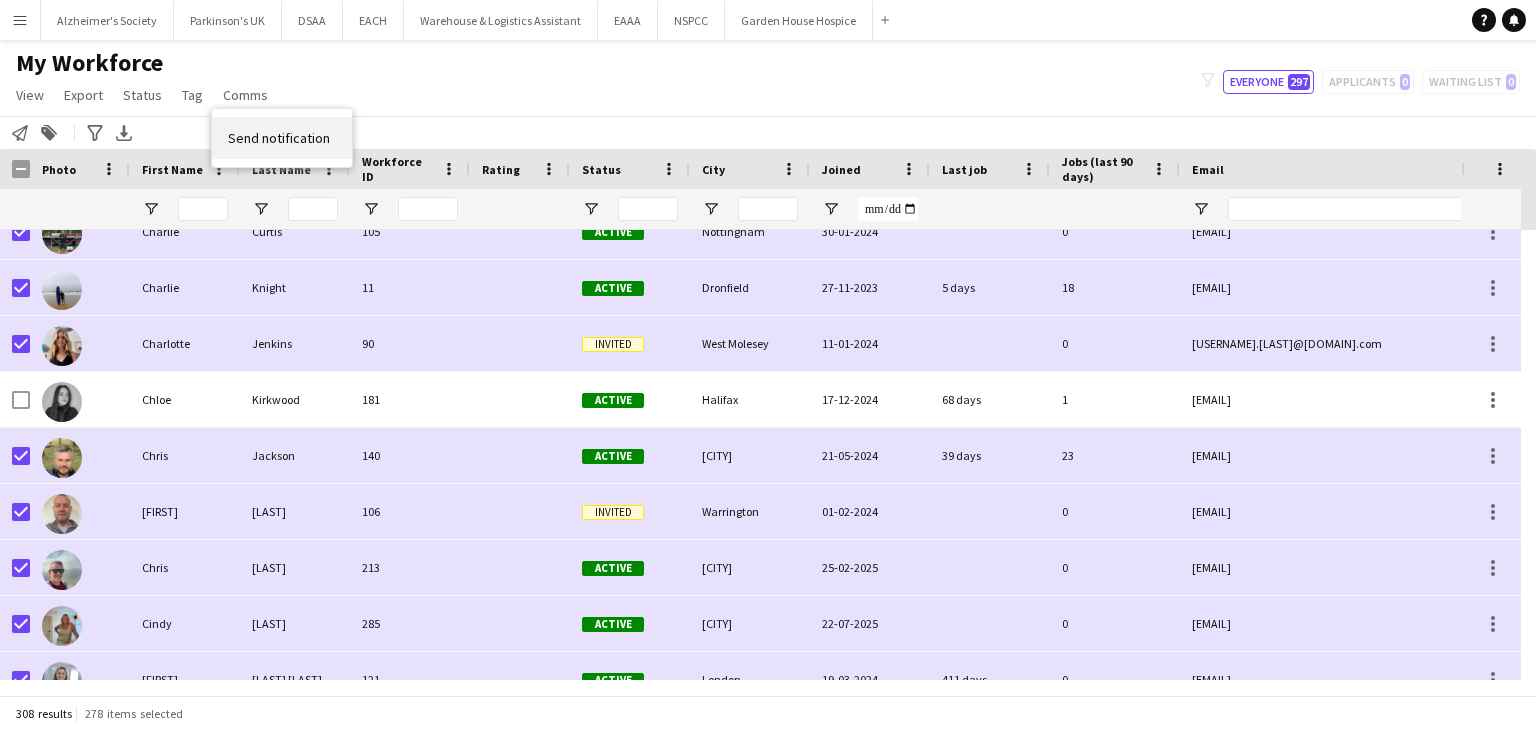 click on "Send notification" at bounding box center [282, 138] 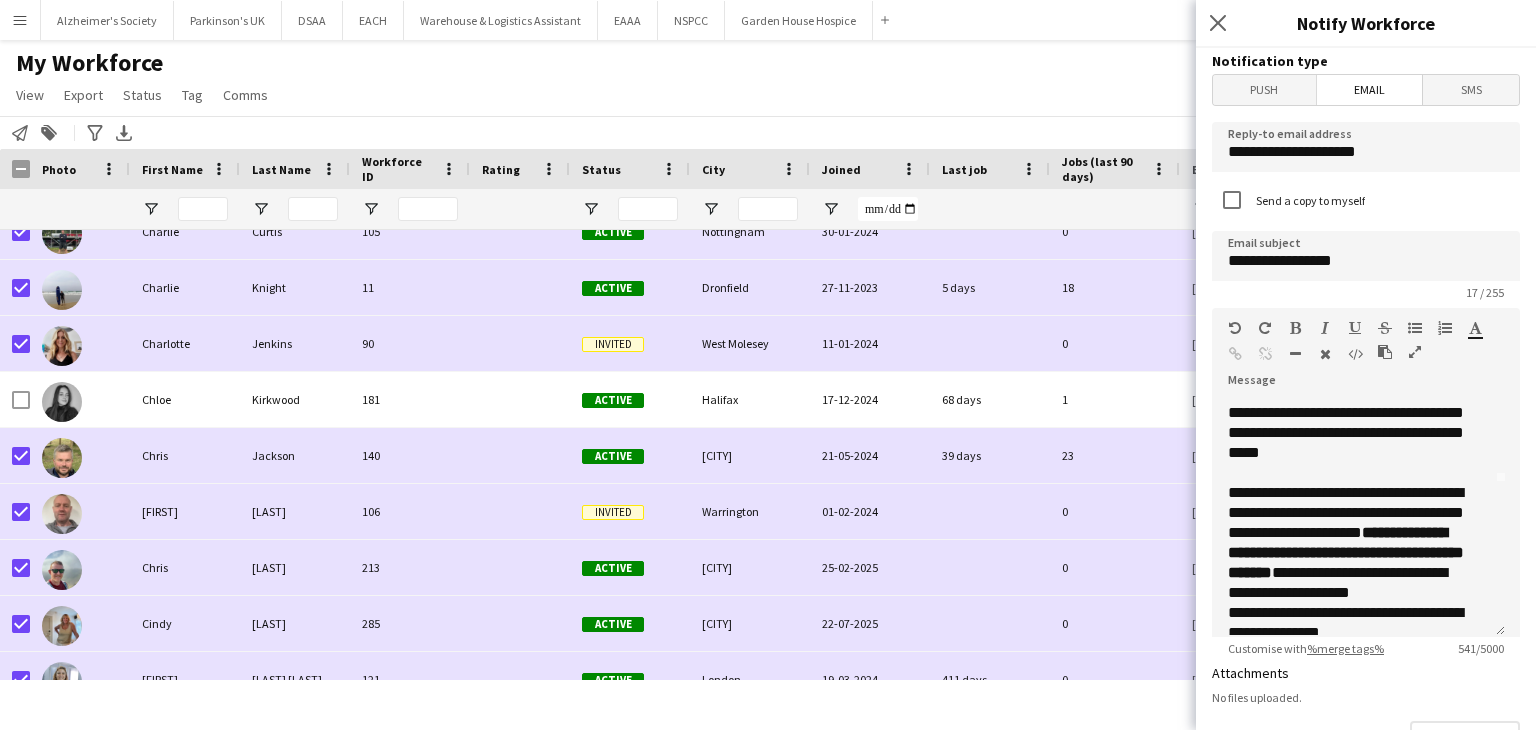 scroll, scrollTop: 176, scrollLeft: 0, axis: vertical 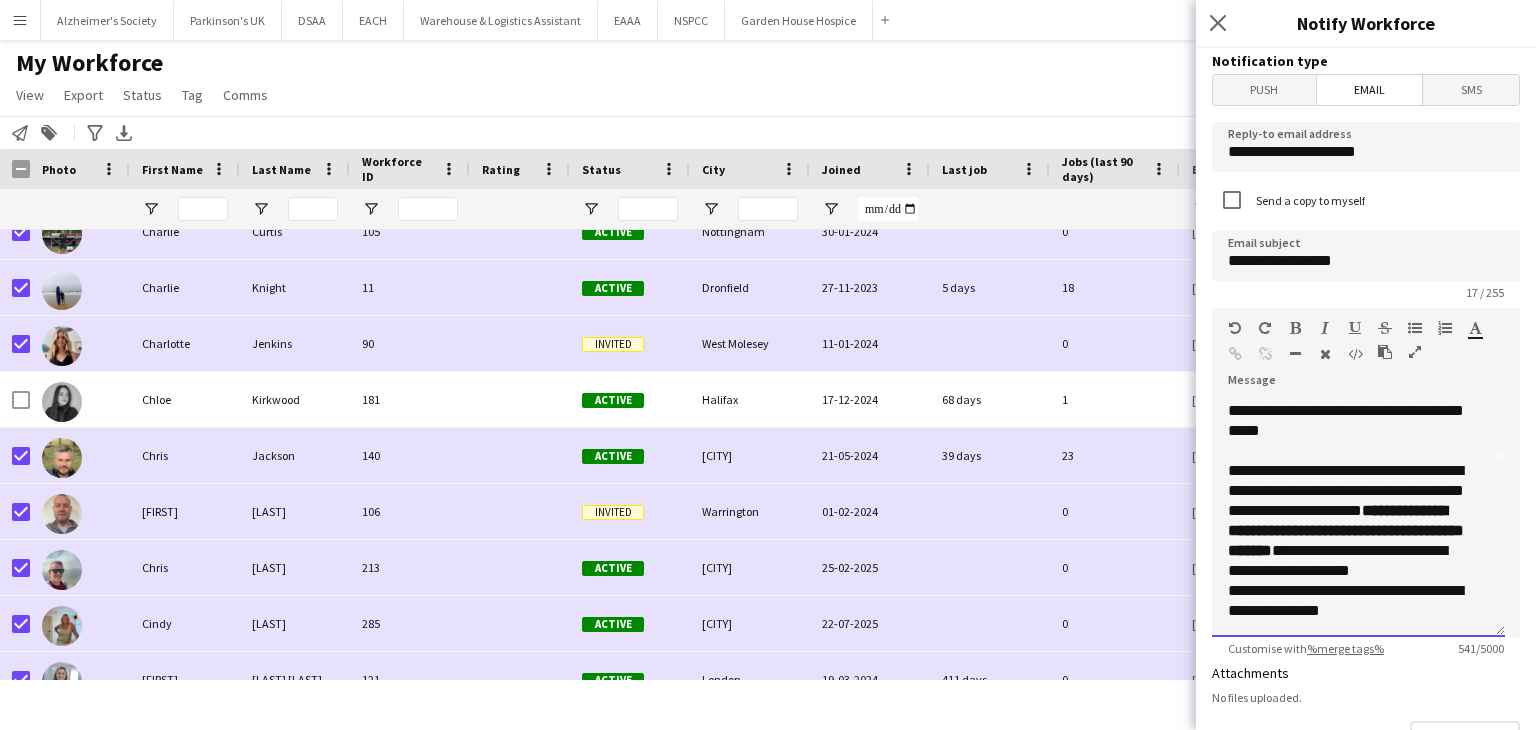 click on "**********" 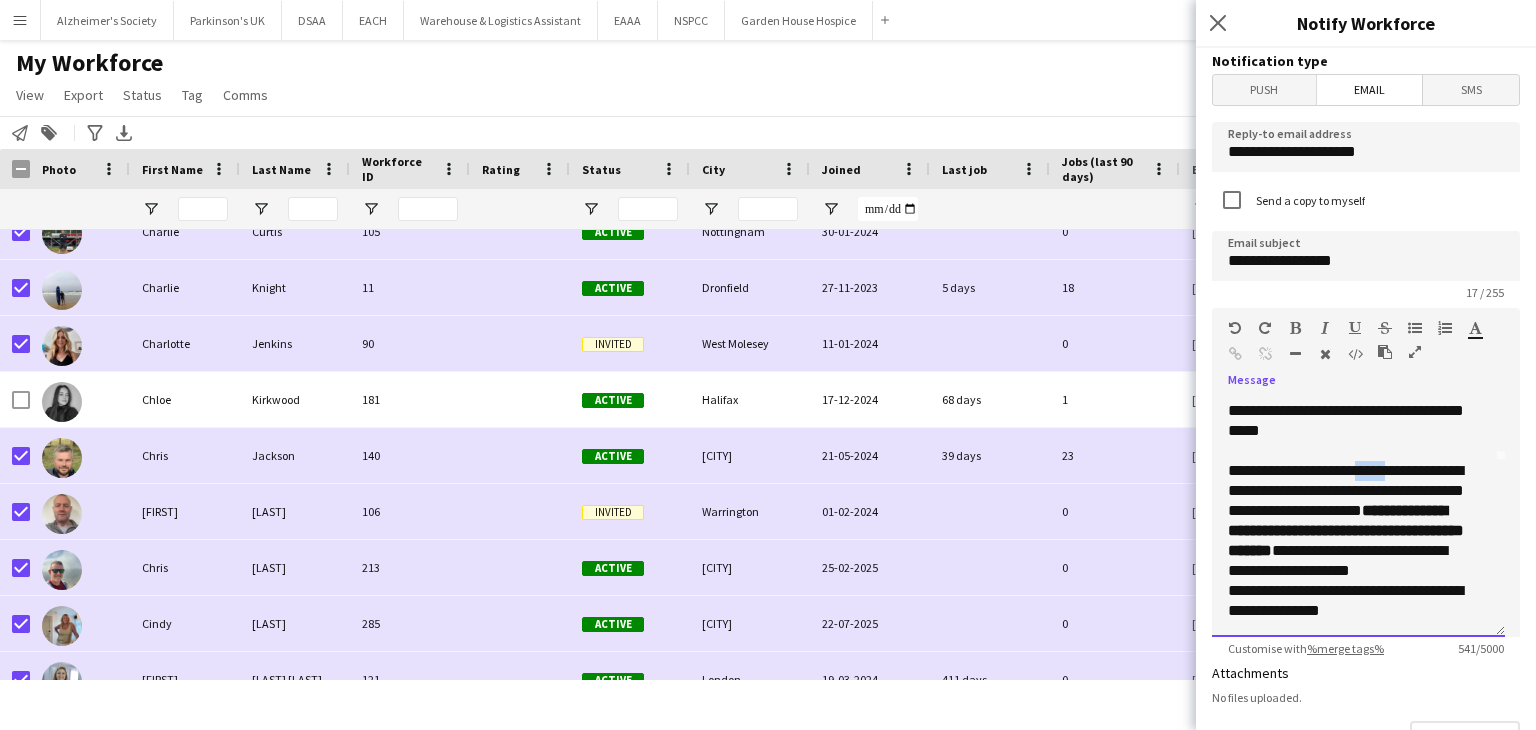 click on "**********" 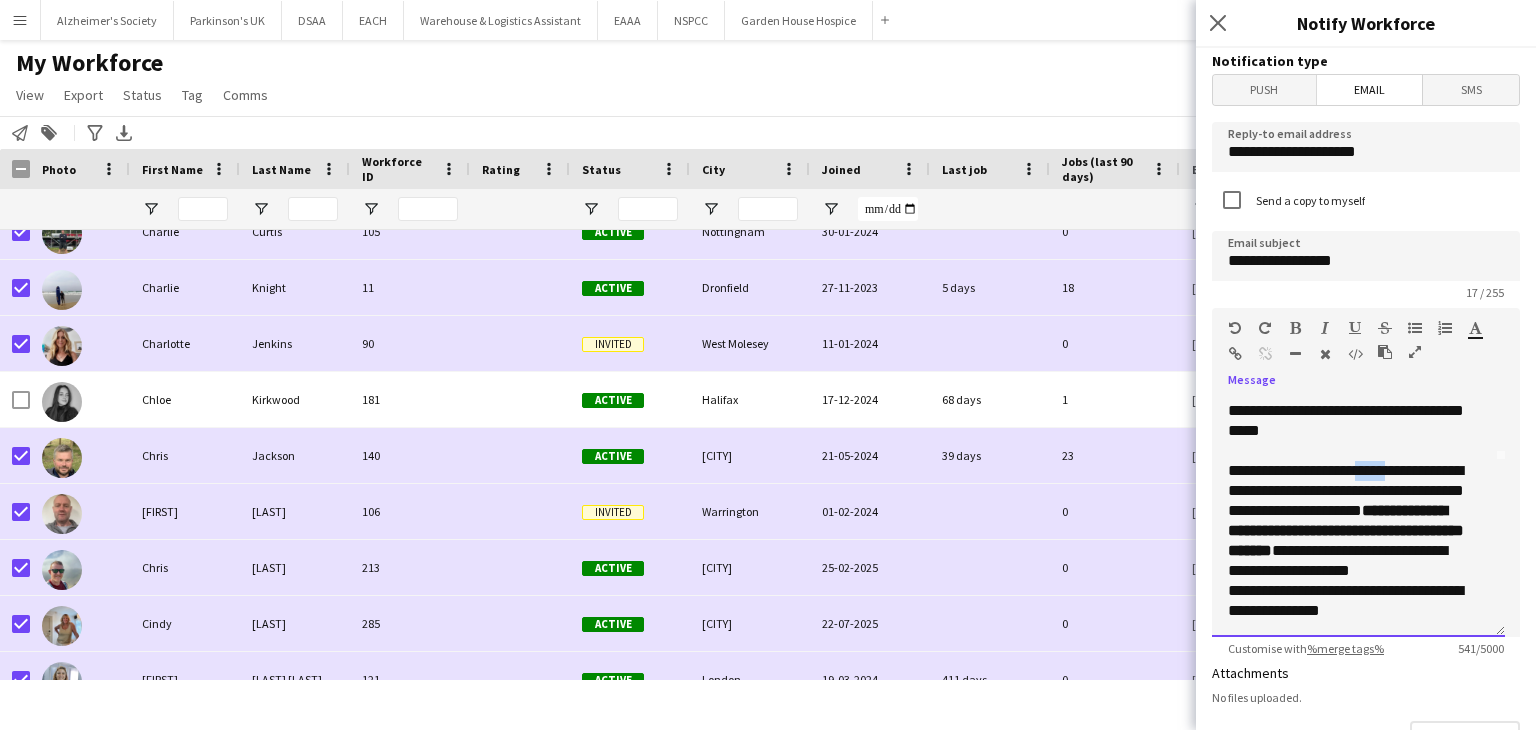 type 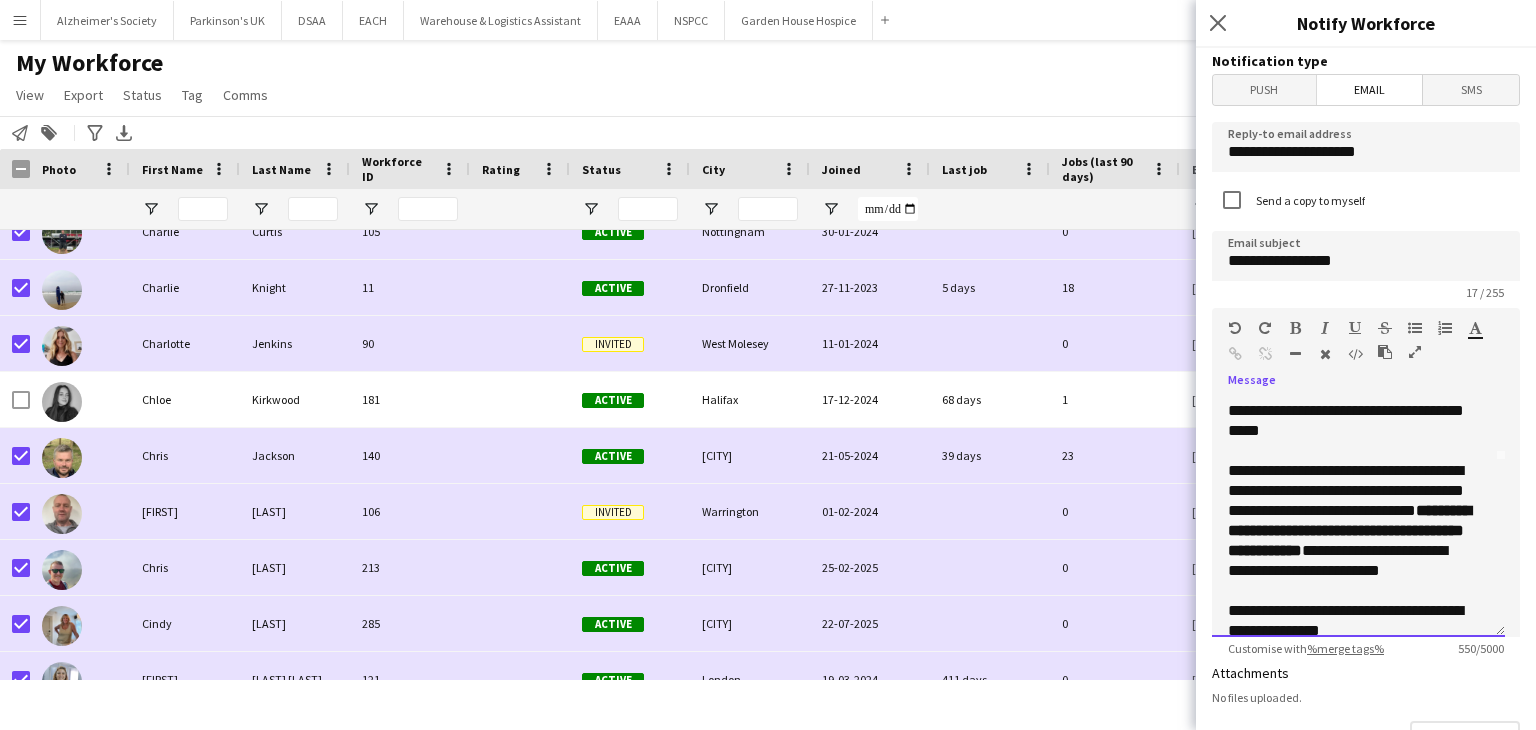 click on "**********" 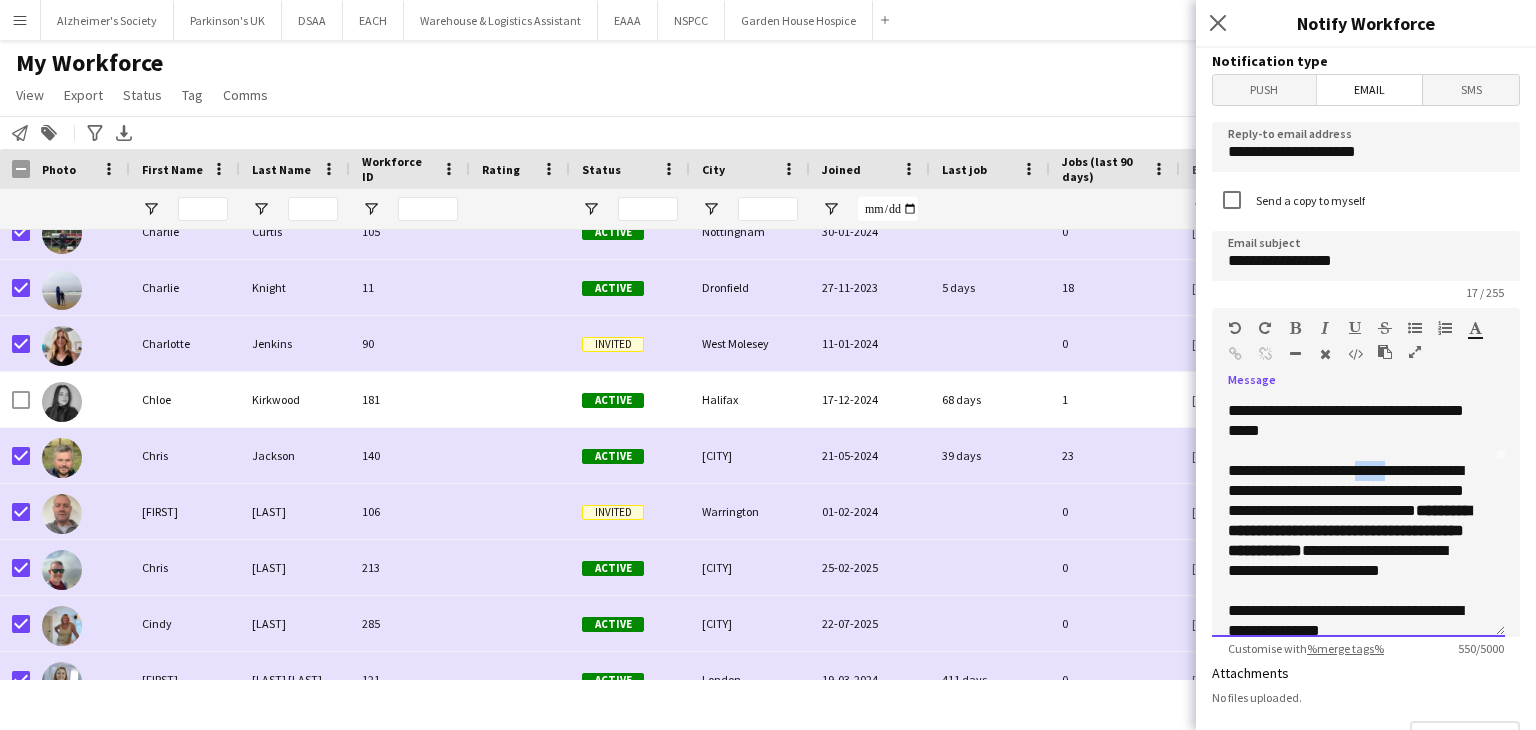 click on "**********" 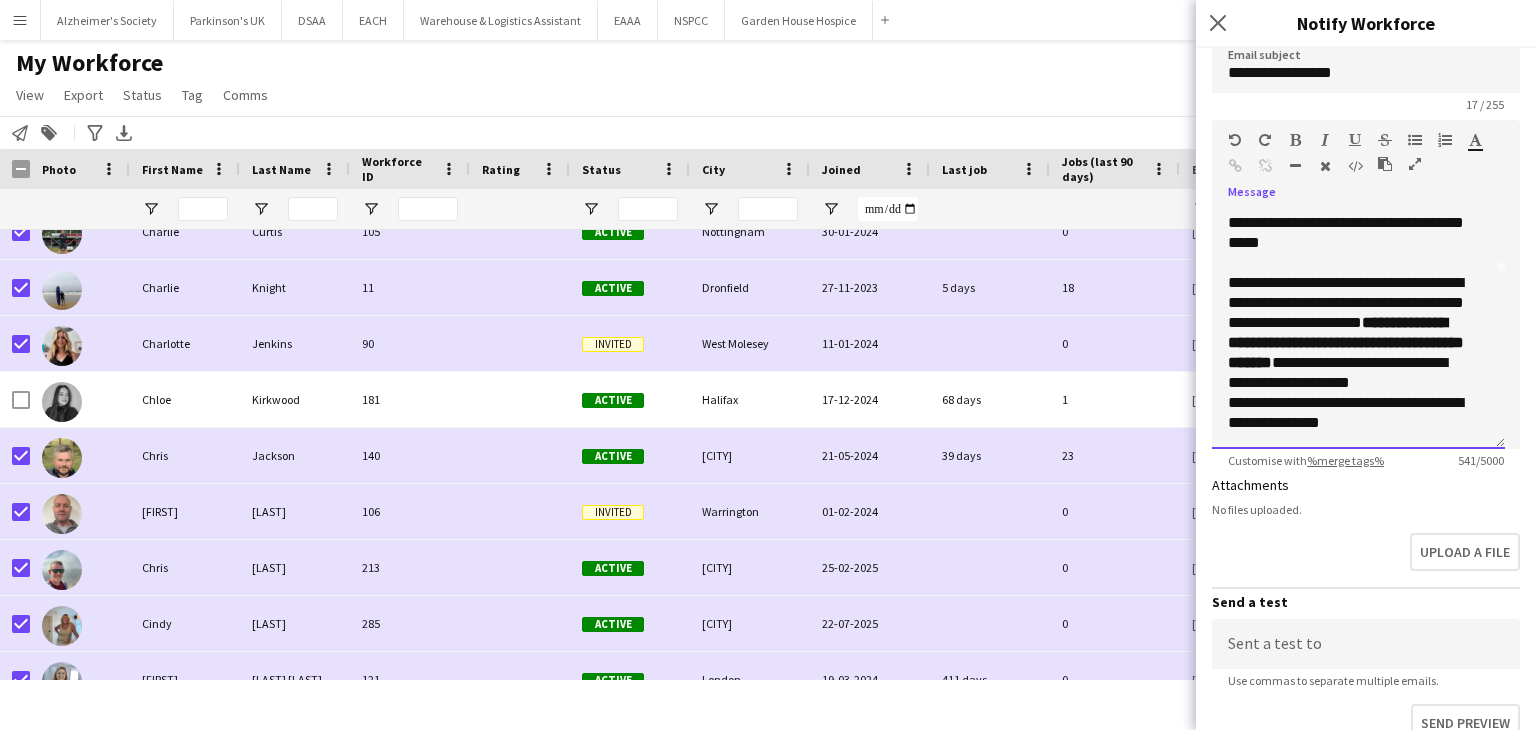 scroll, scrollTop: 200, scrollLeft: 0, axis: vertical 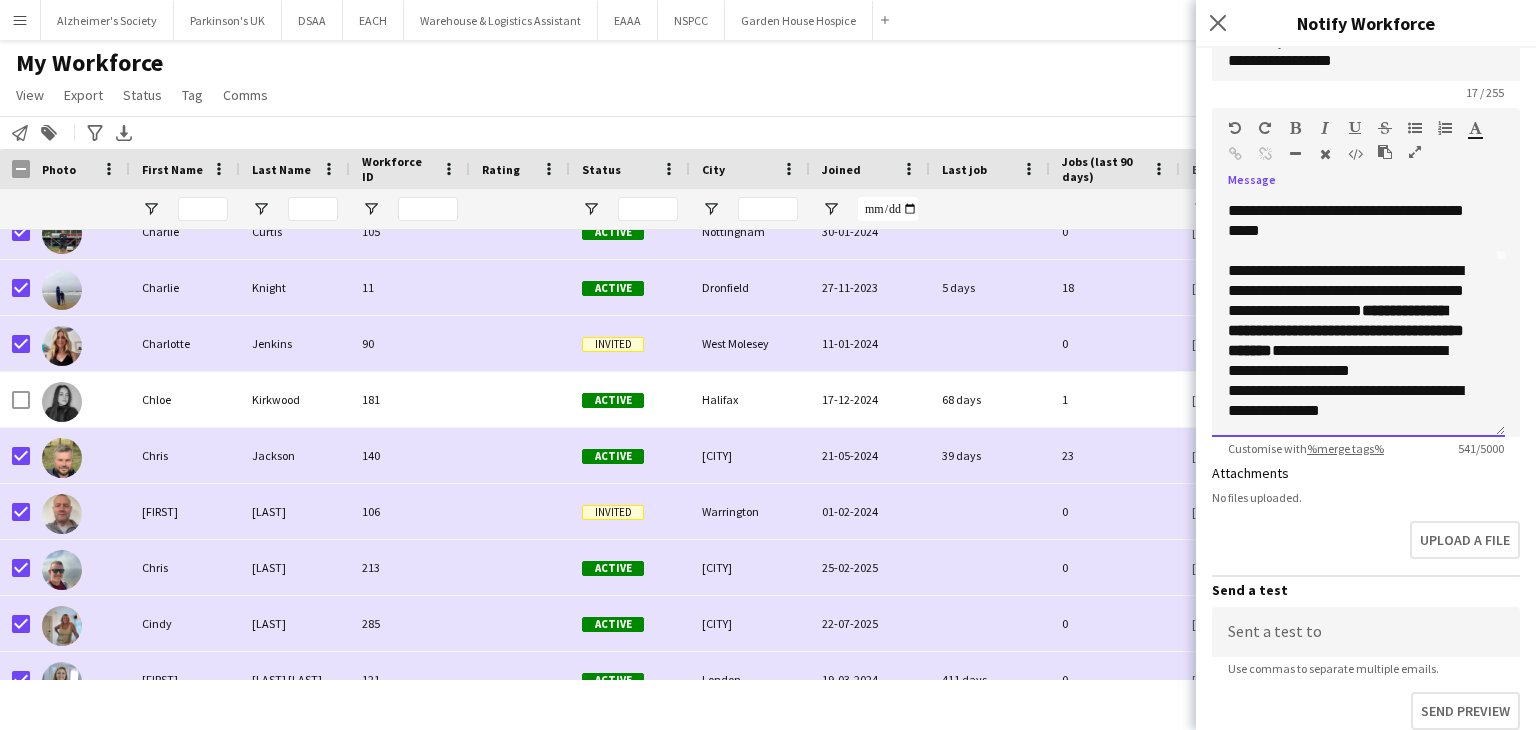 click on "**********" 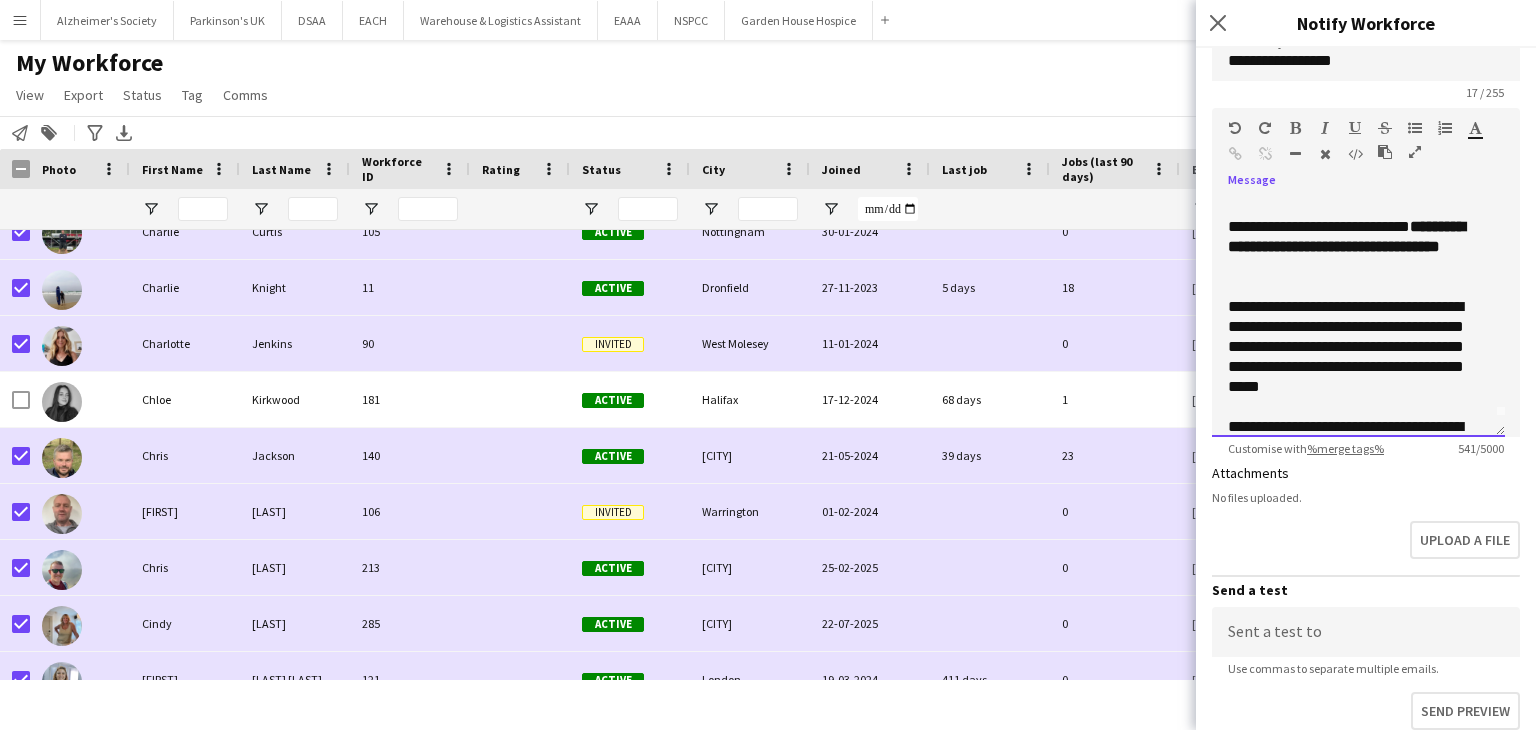 scroll, scrollTop: 0, scrollLeft: 0, axis: both 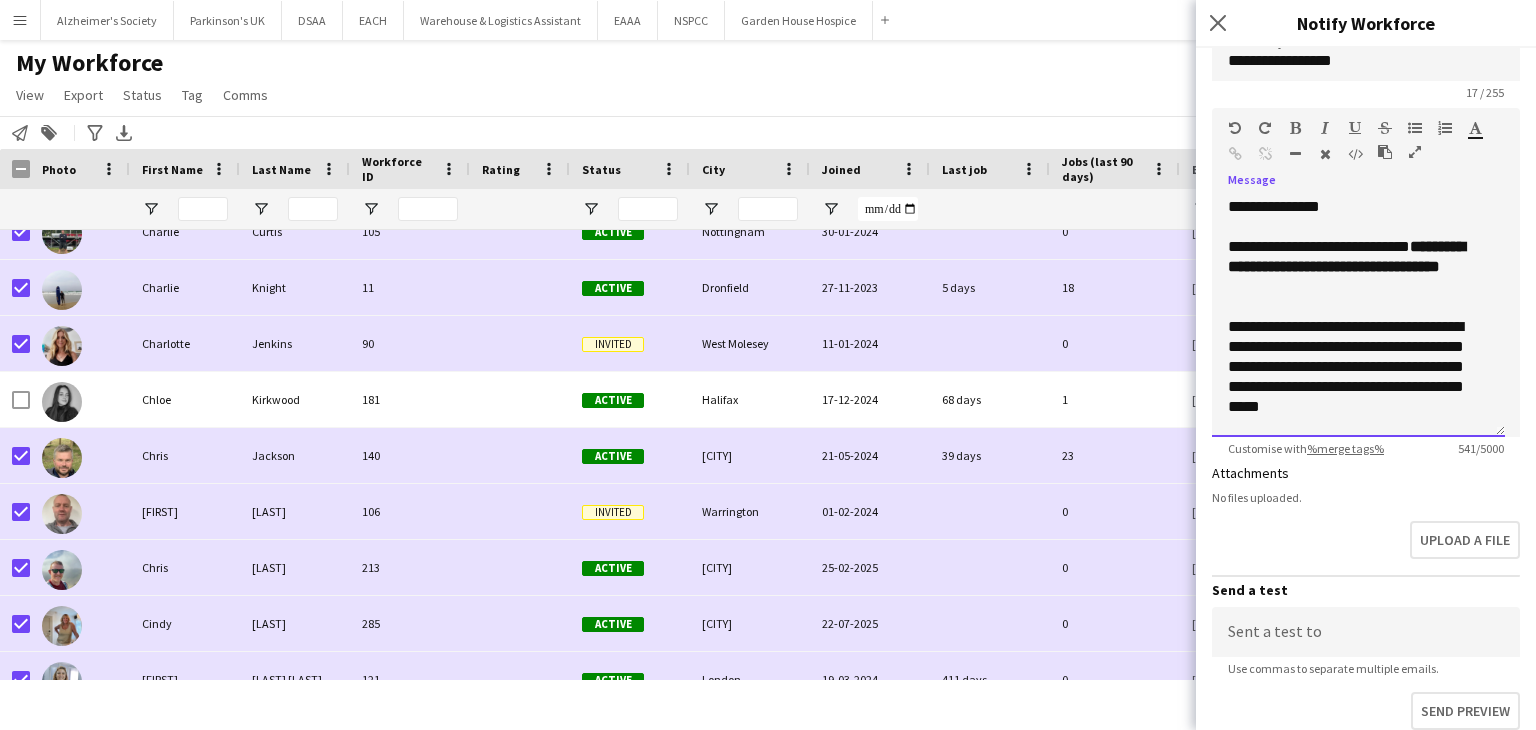 click on "**********" 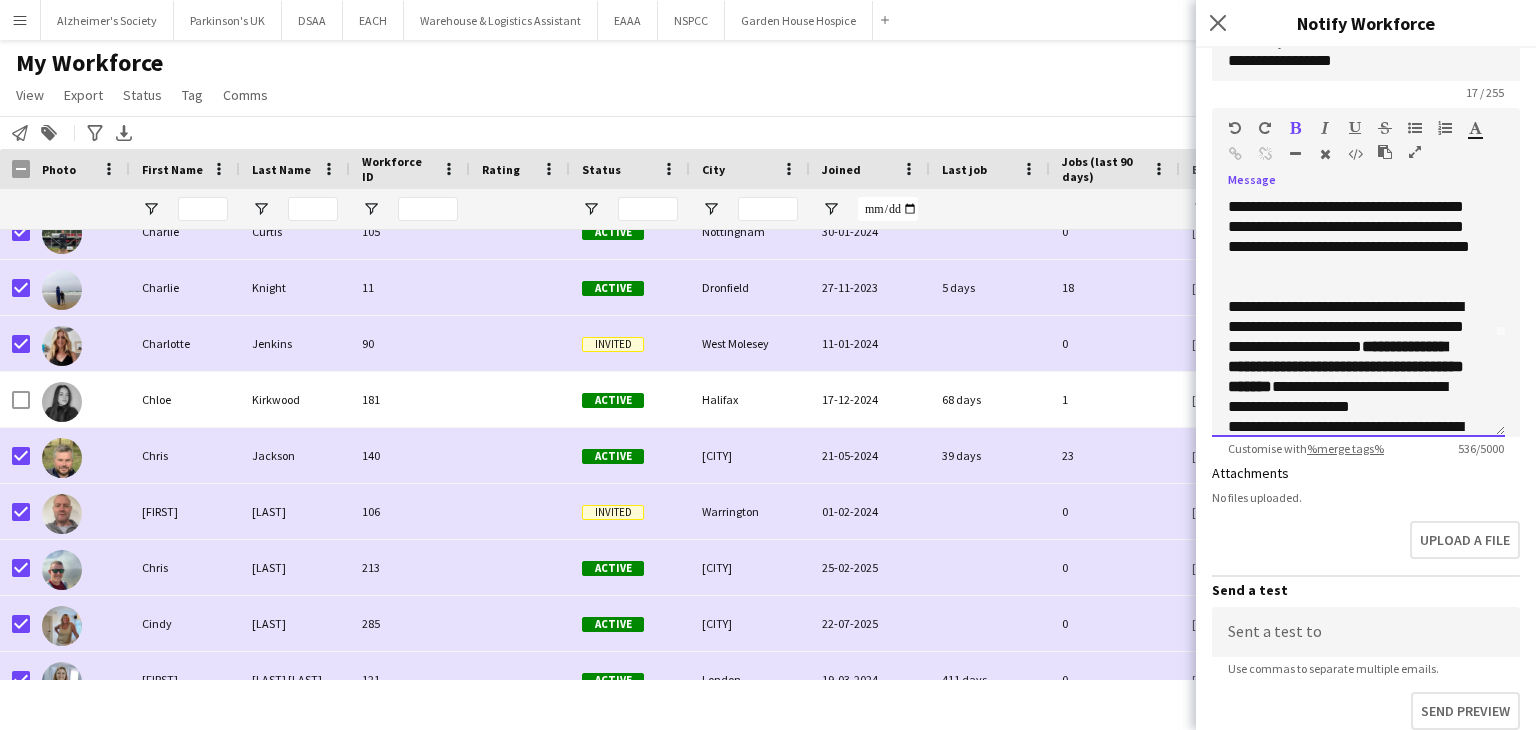 scroll, scrollTop: 136, scrollLeft: 0, axis: vertical 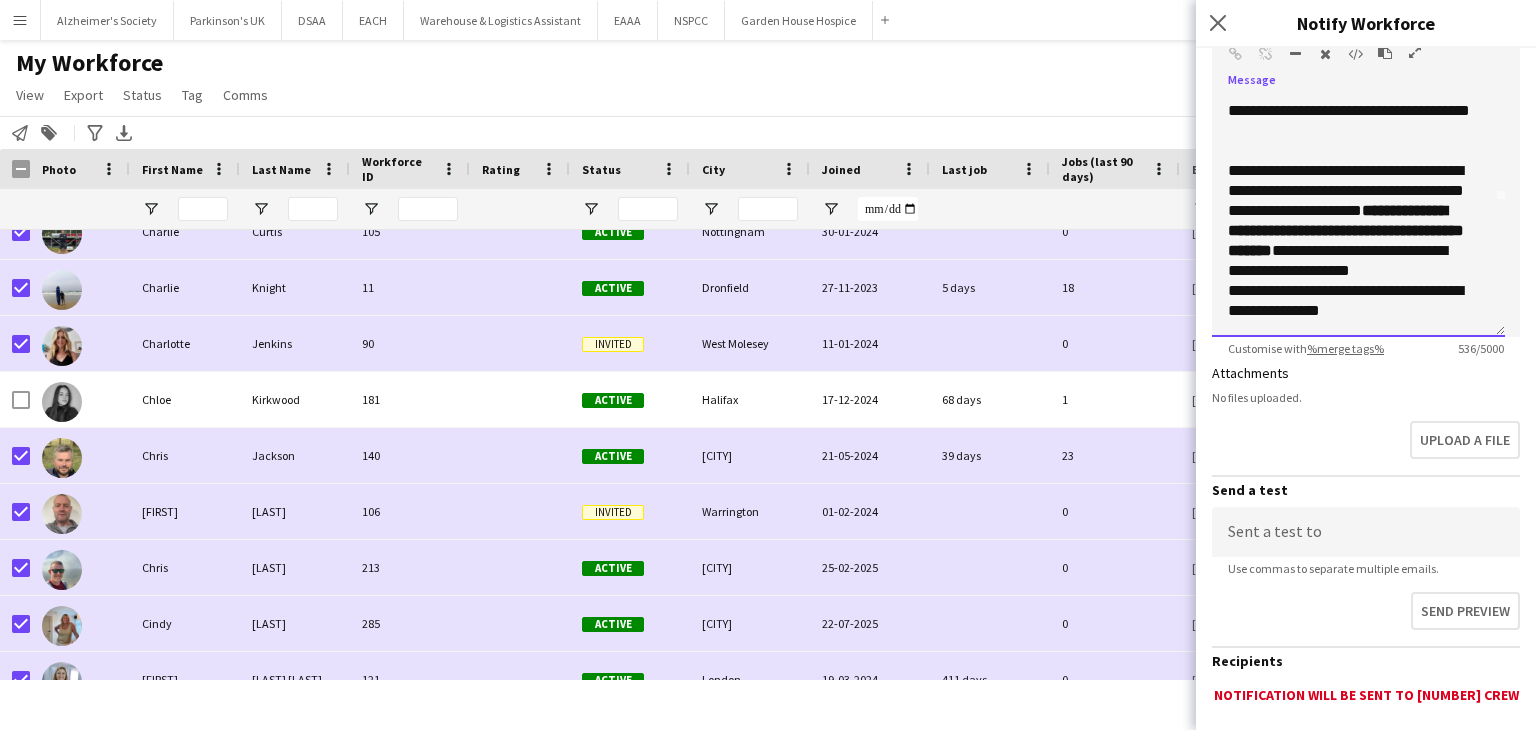 click on "**********" 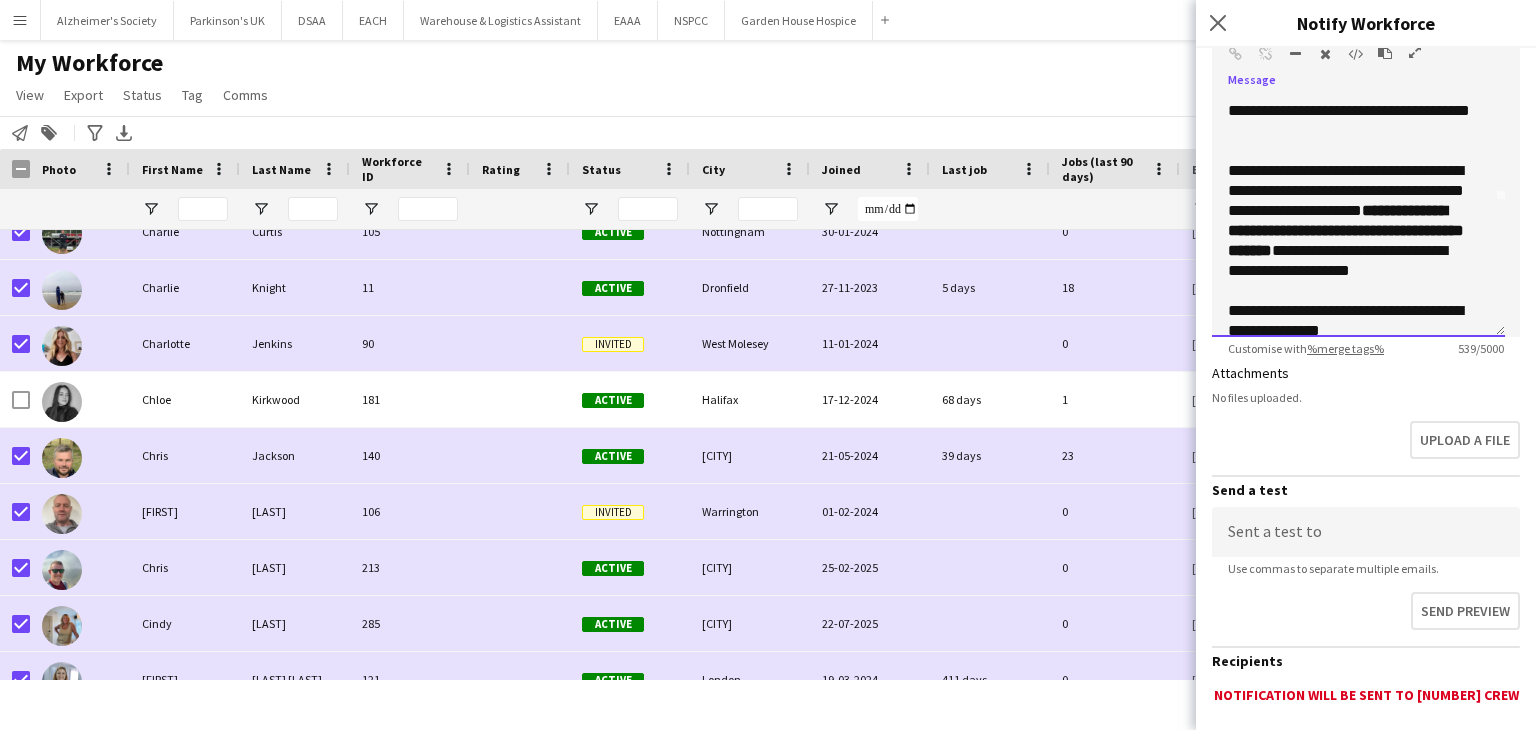 click on "**********" 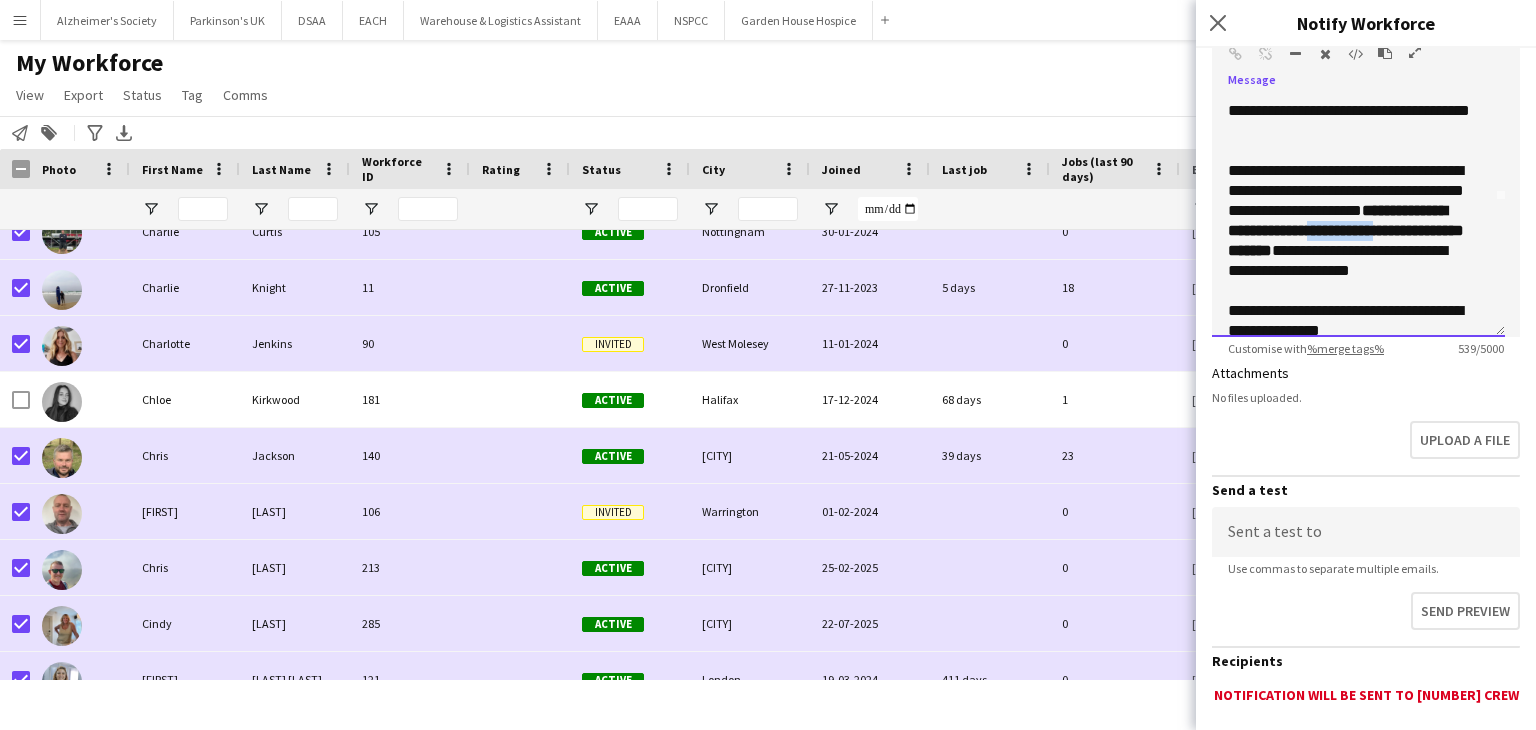 click on "**********" 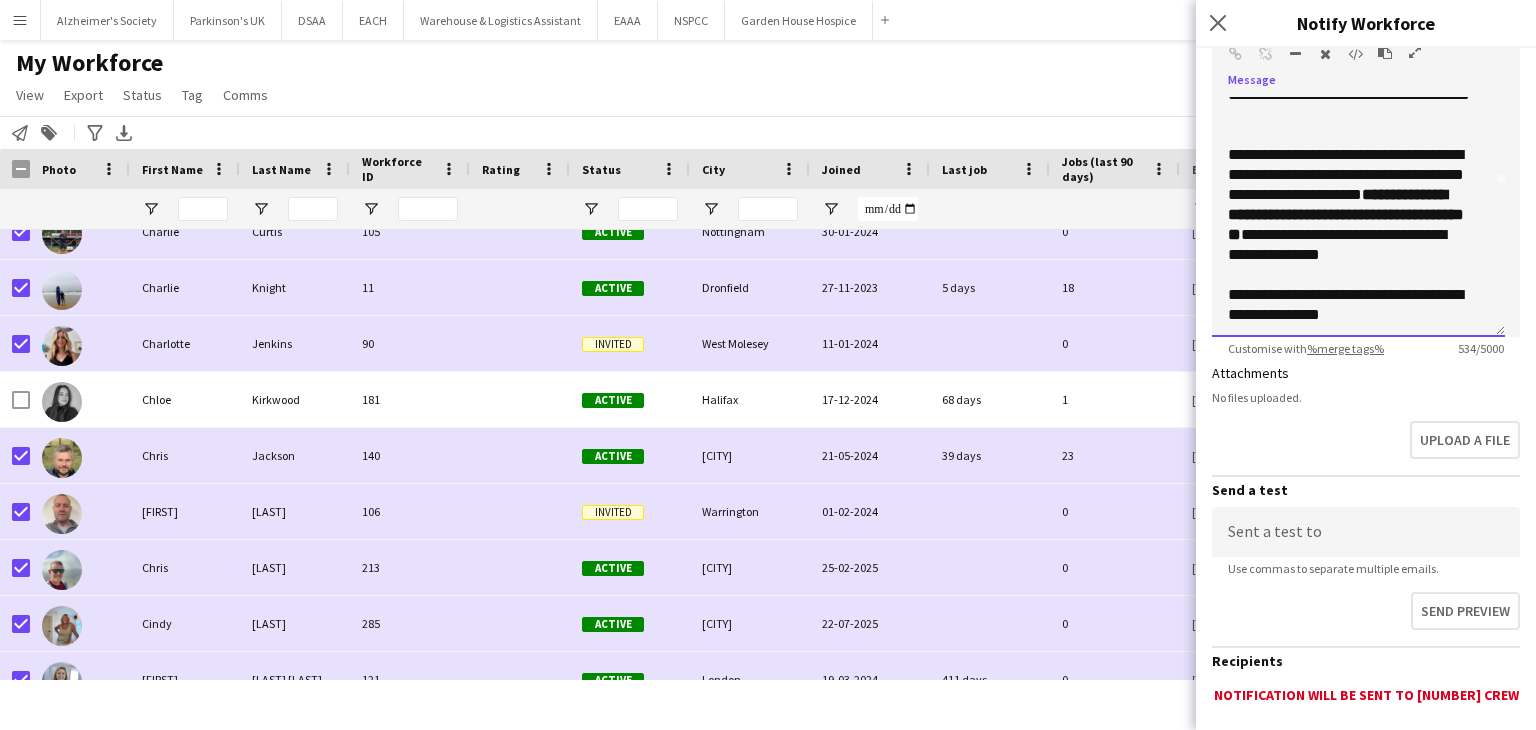scroll, scrollTop: 156, scrollLeft: 0, axis: vertical 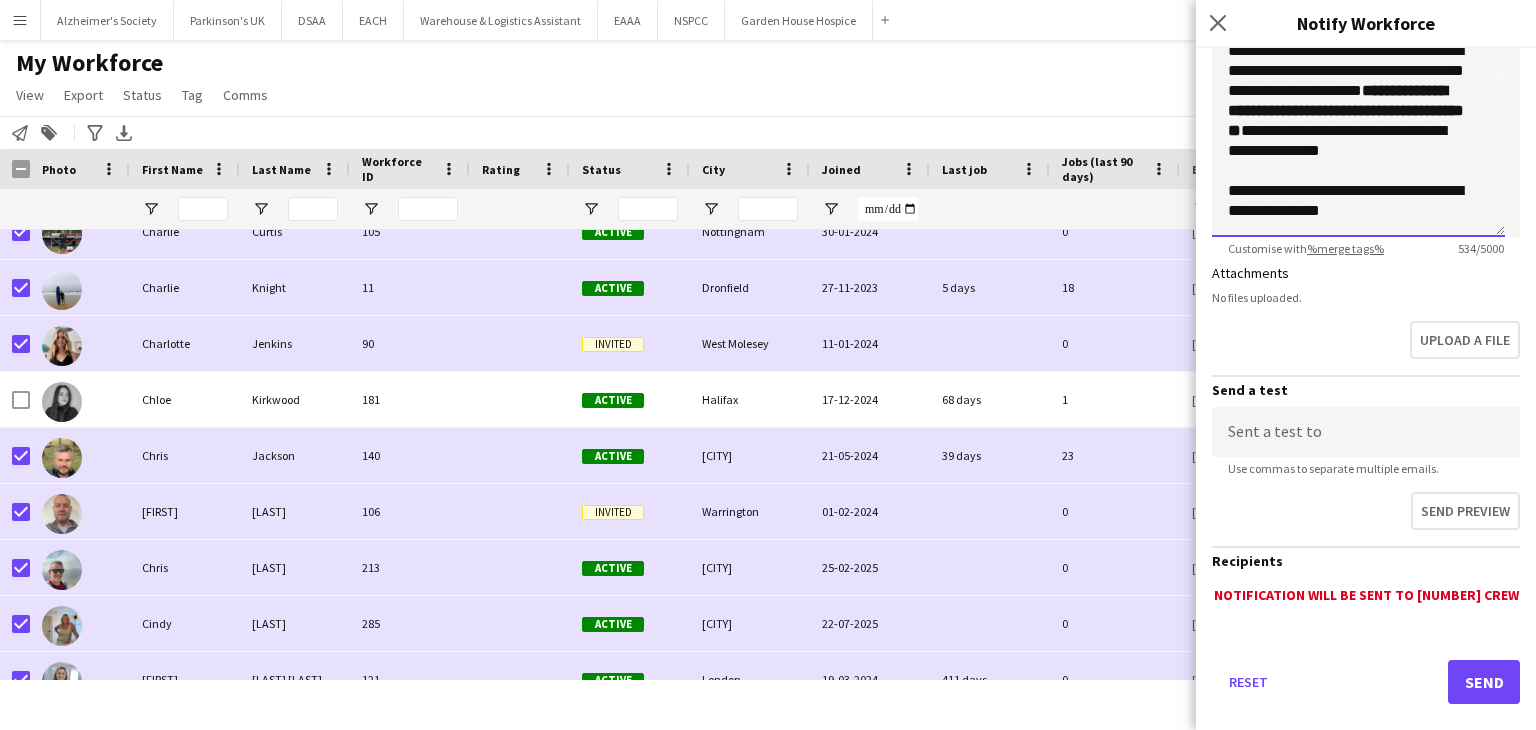 click on "**********" 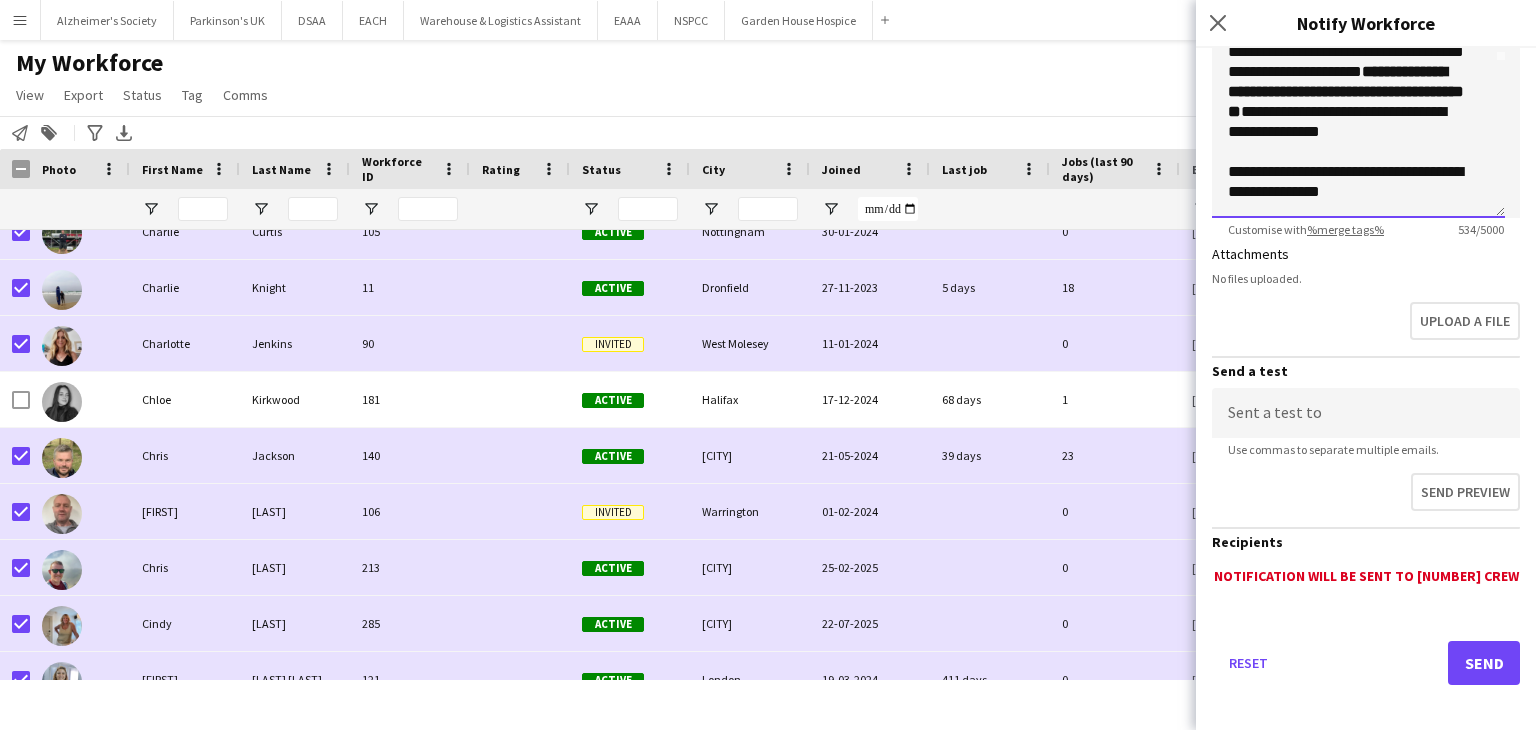 scroll, scrollTop: 427, scrollLeft: 0, axis: vertical 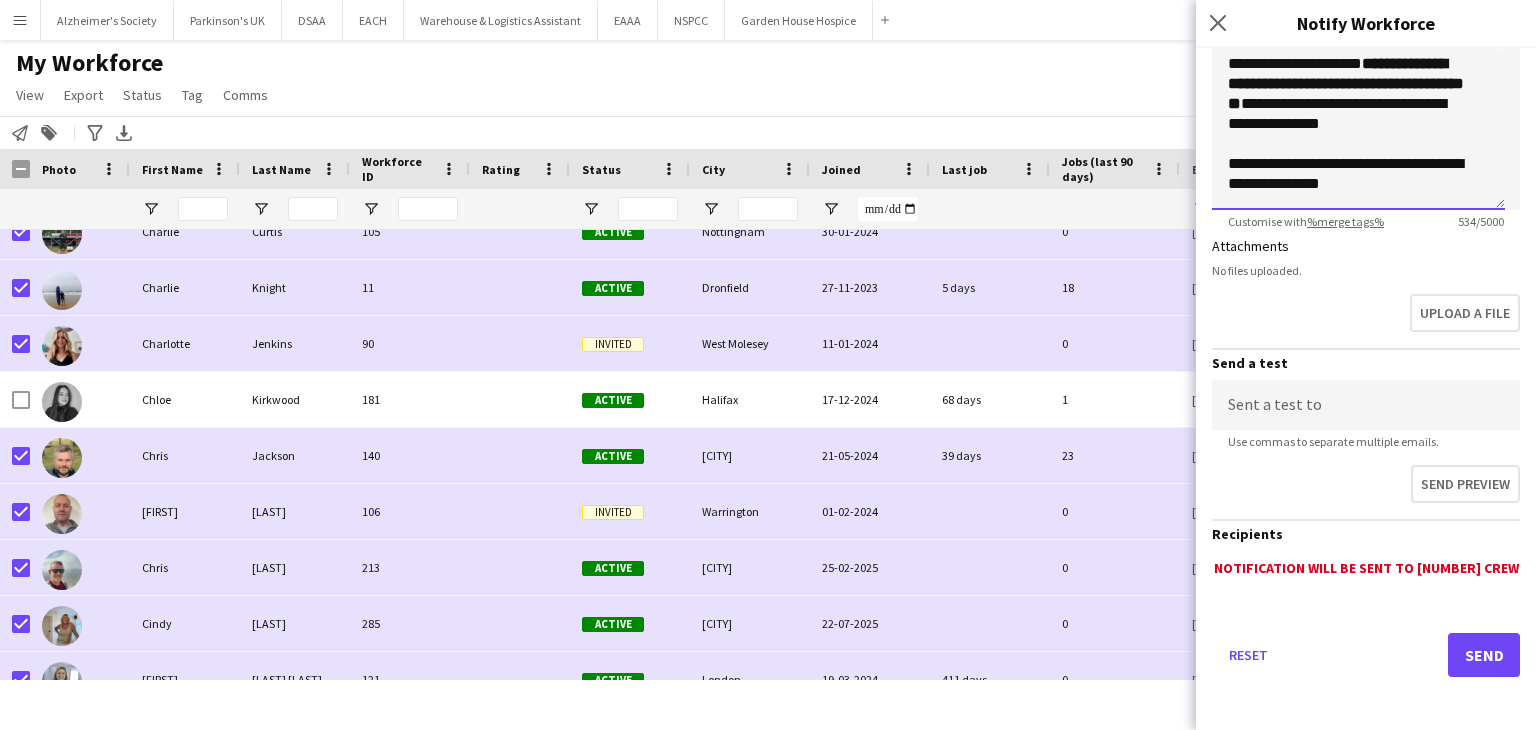 click on "**********" 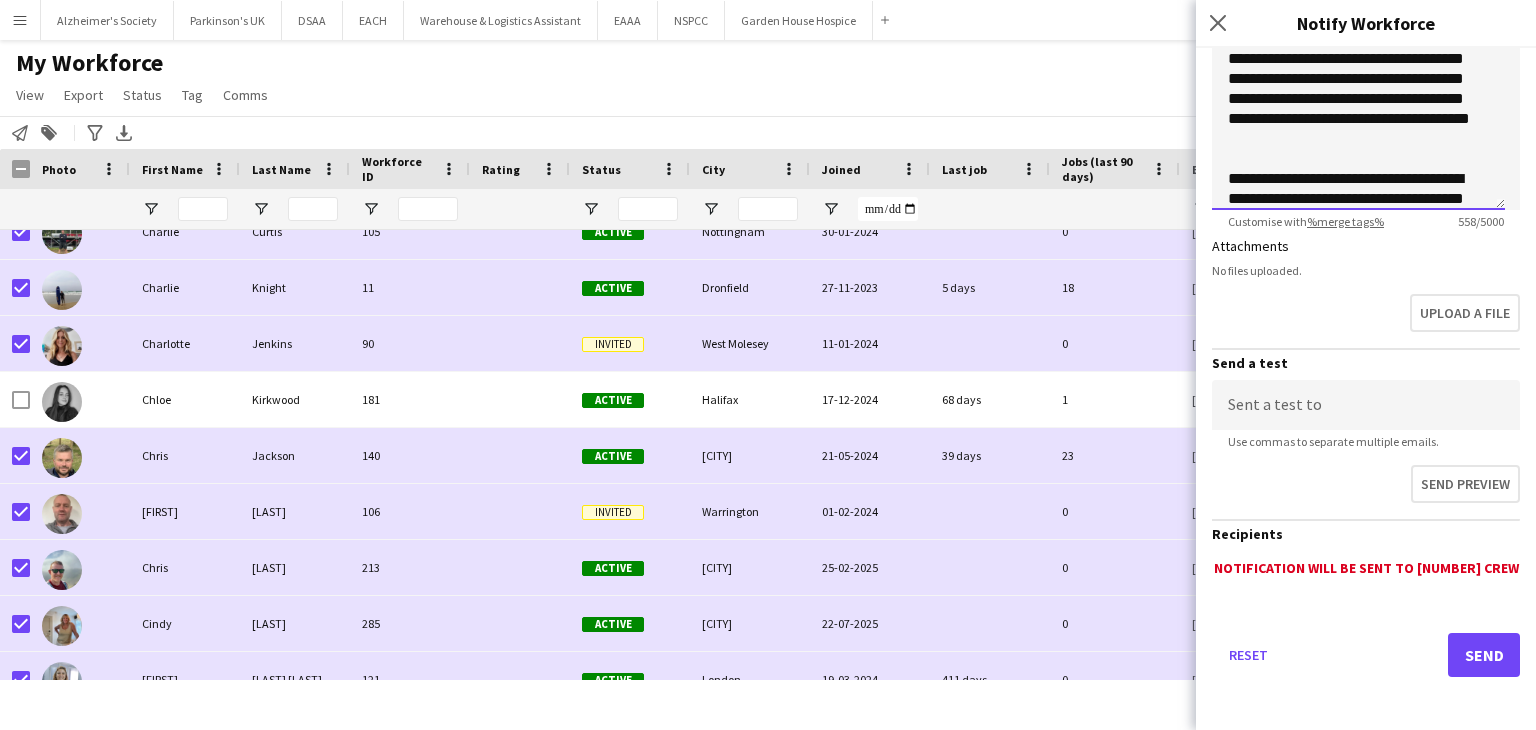 scroll, scrollTop: 0, scrollLeft: 0, axis: both 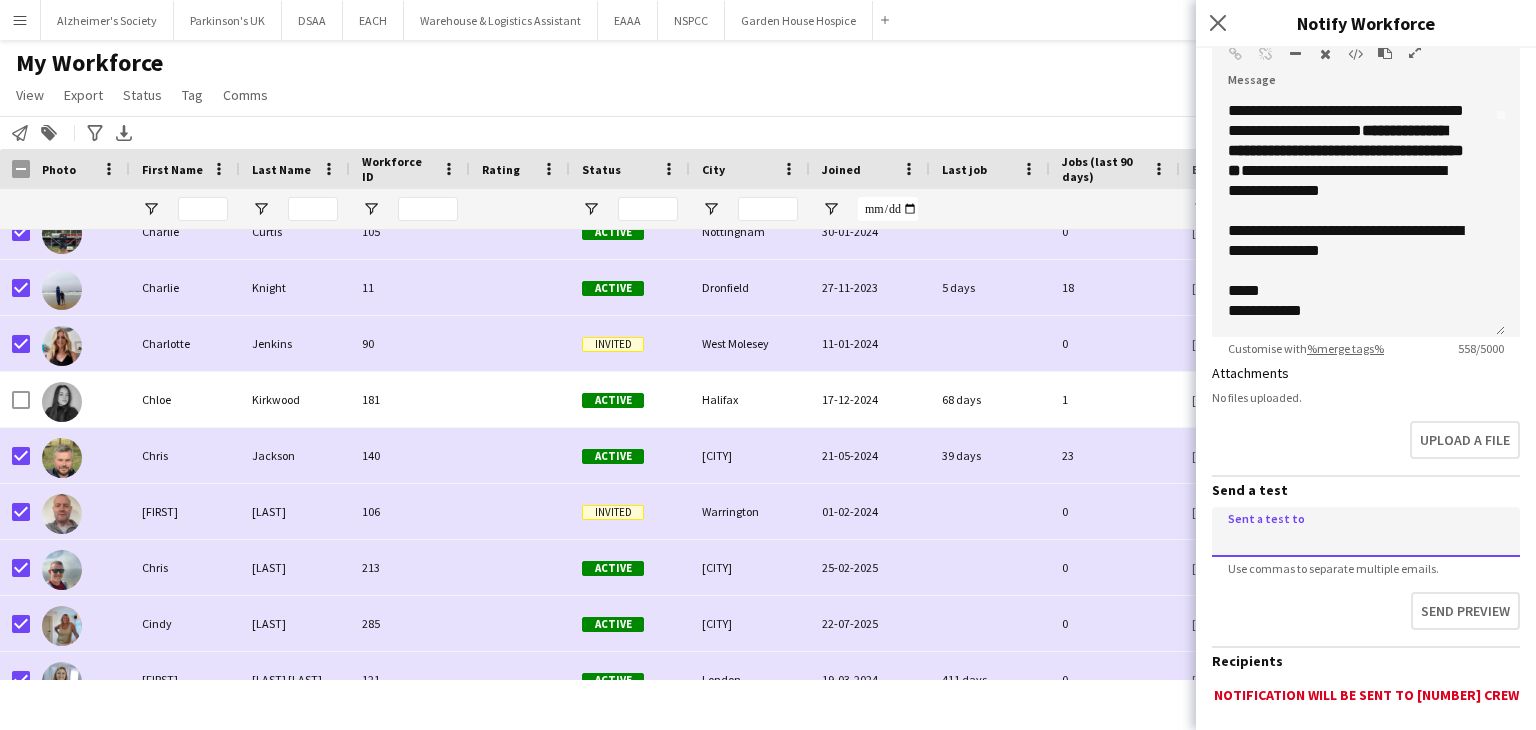 click 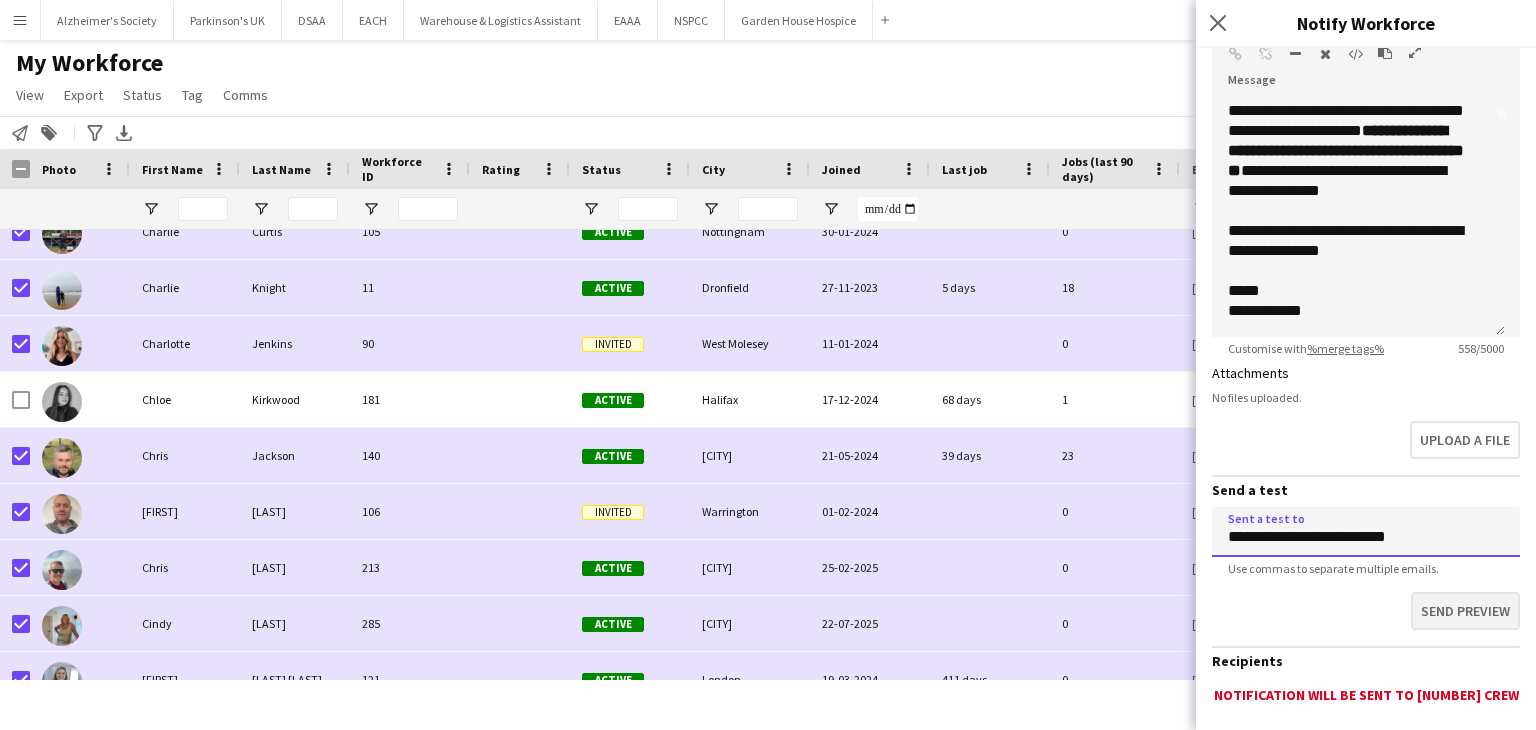 type on "**********" 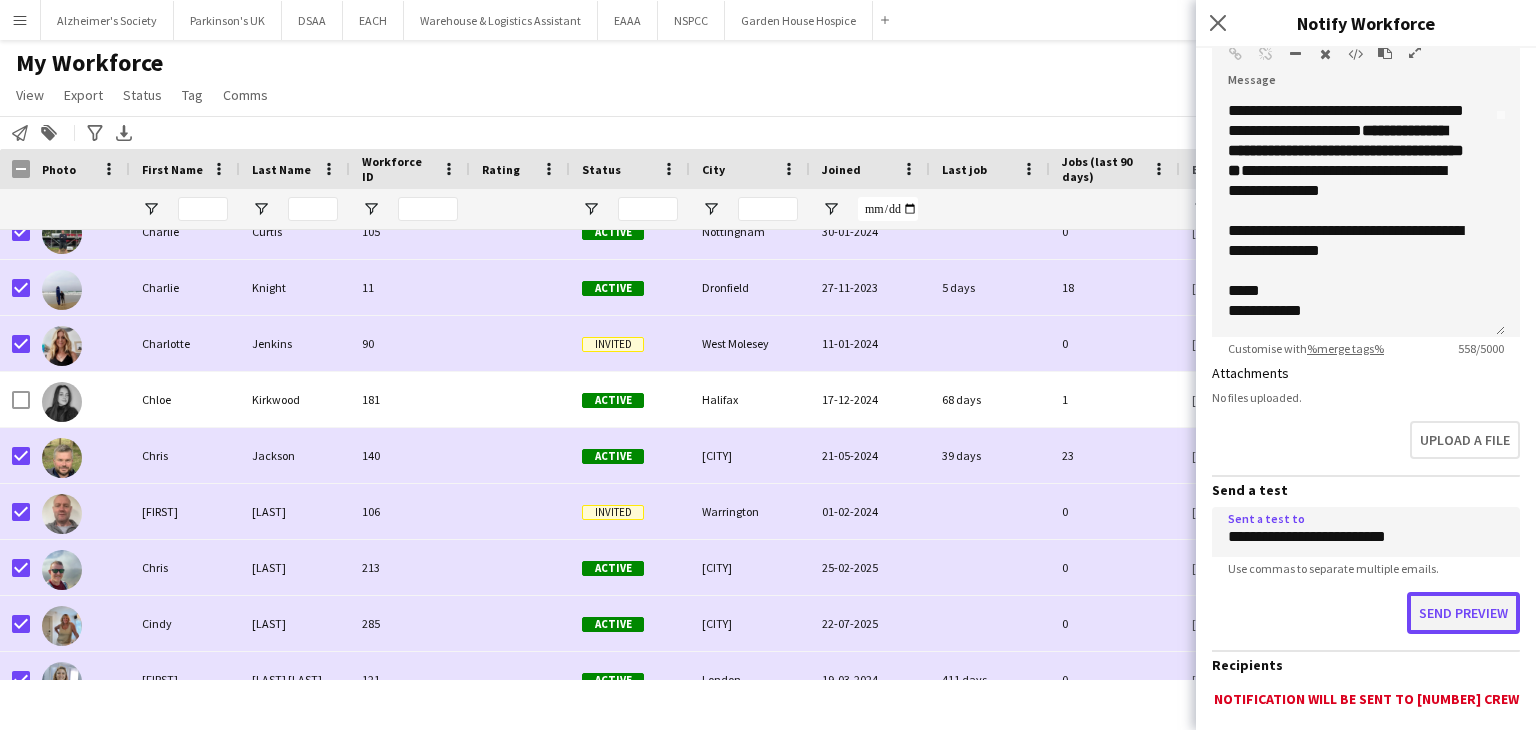 click on "Send preview" 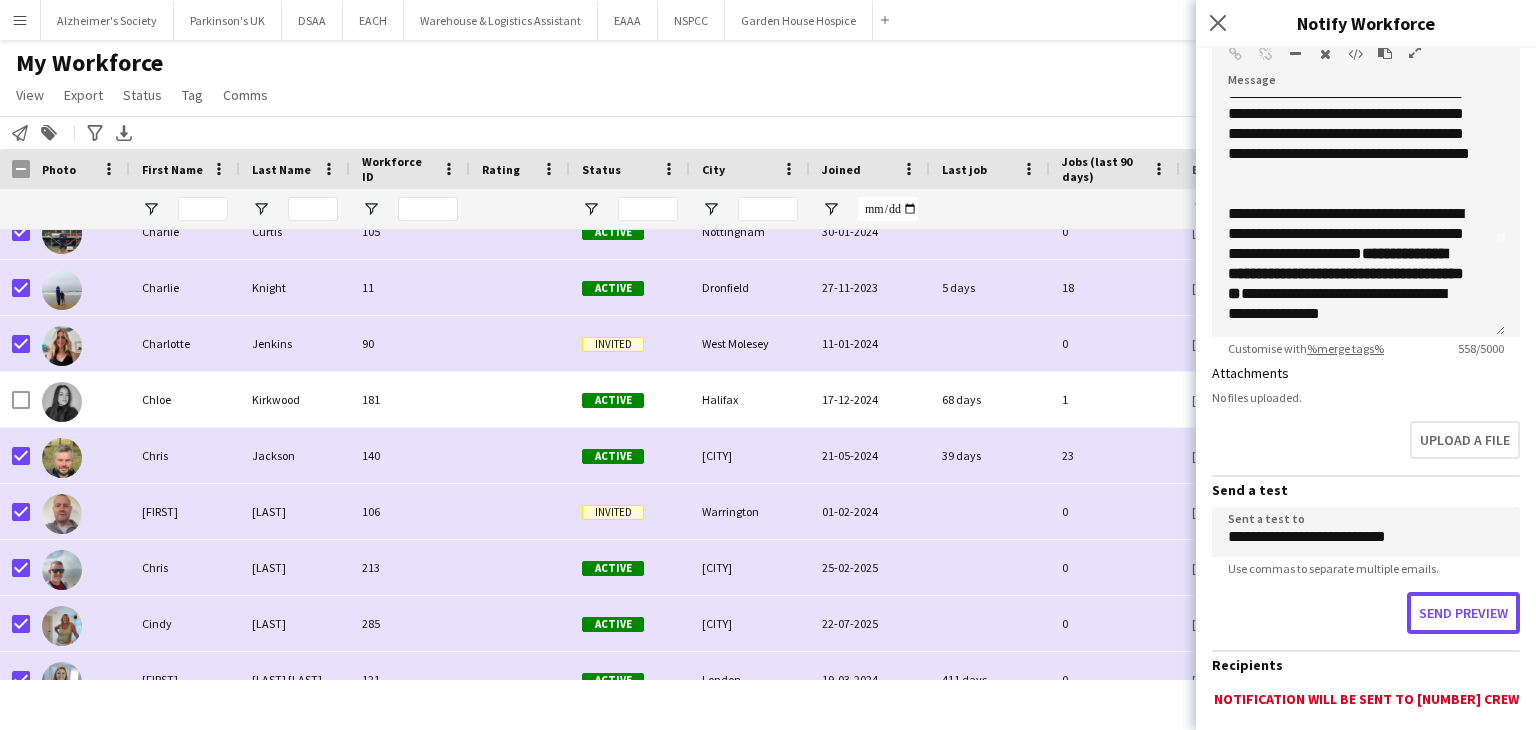 scroll, scrollTop: 0, scrollLeft: 0, axis: both 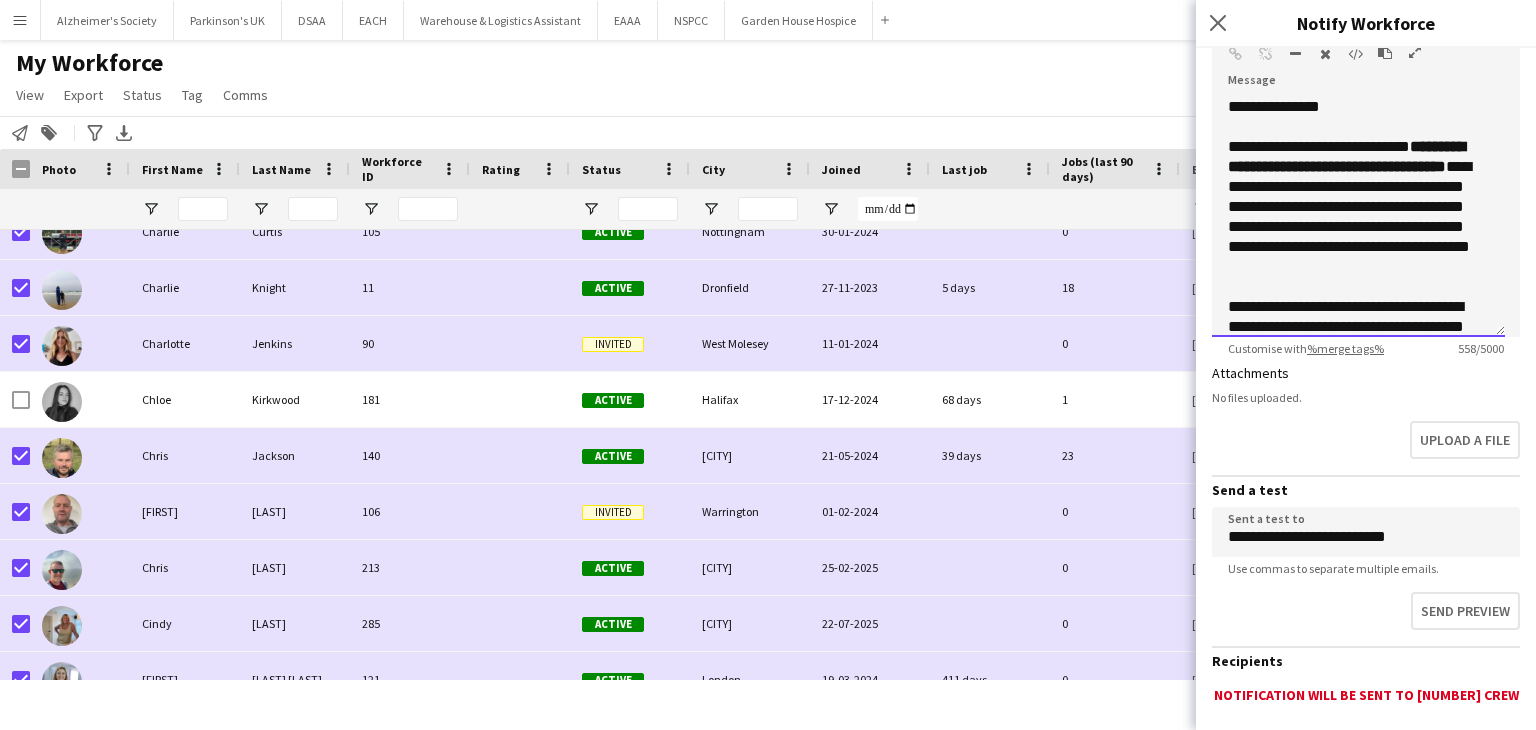 click on "**********" 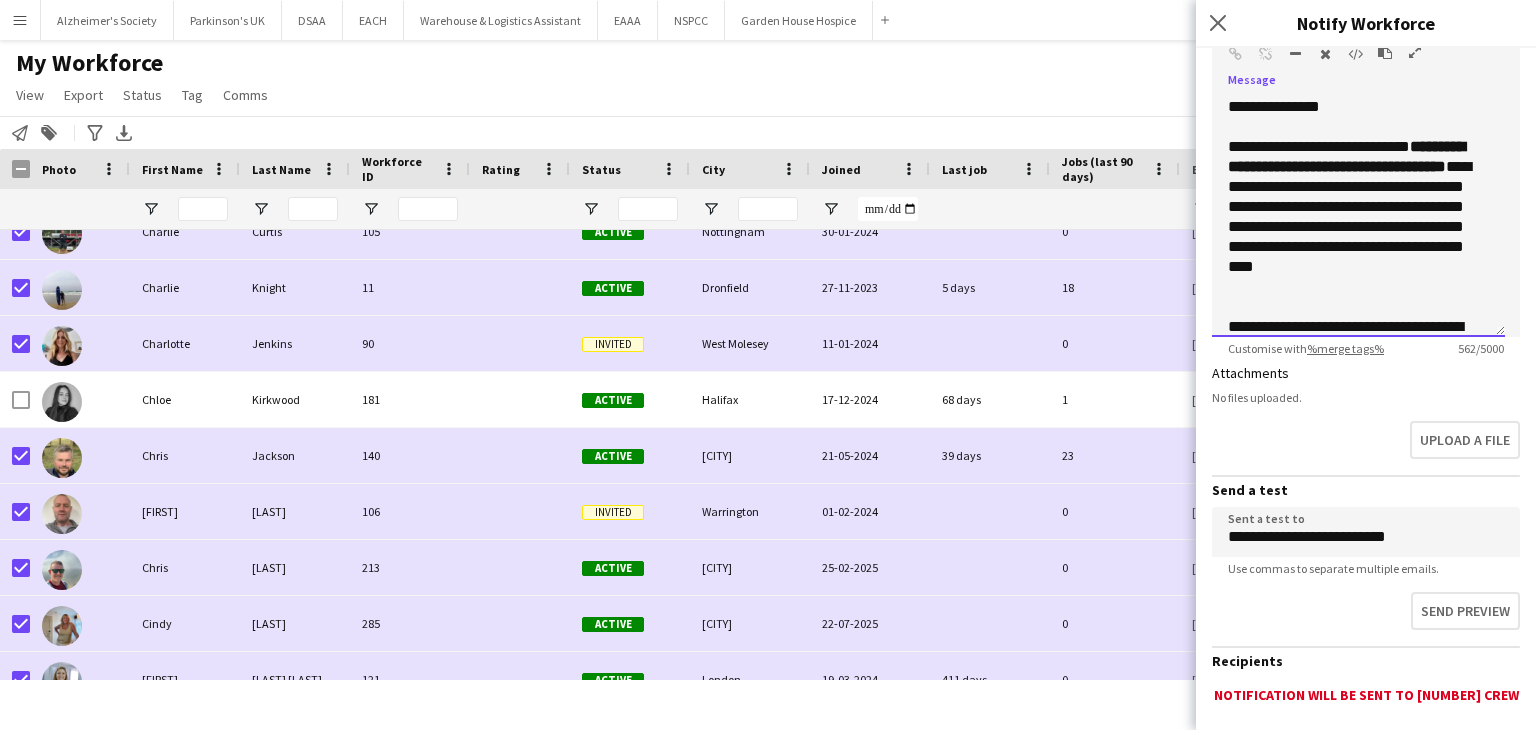 click 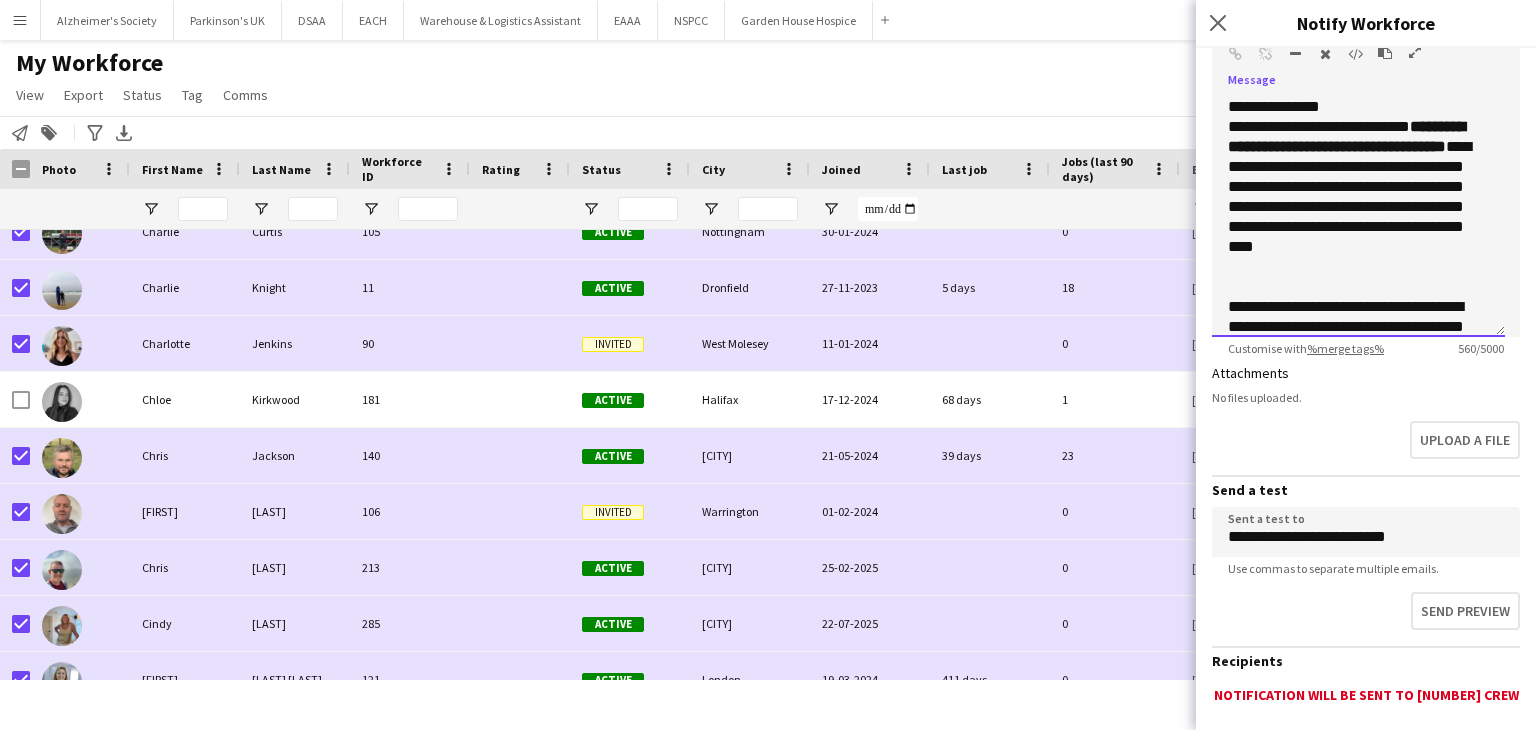click 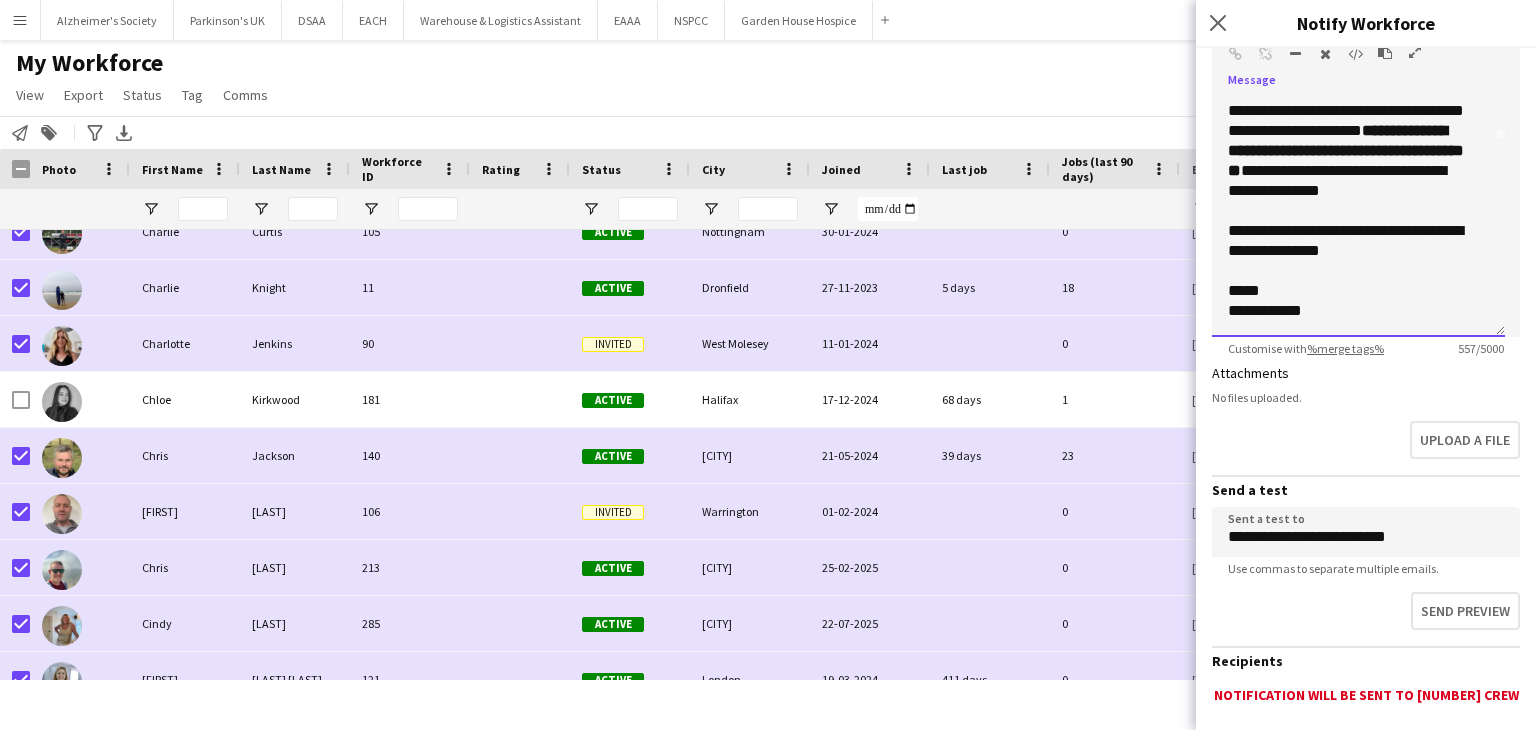 click 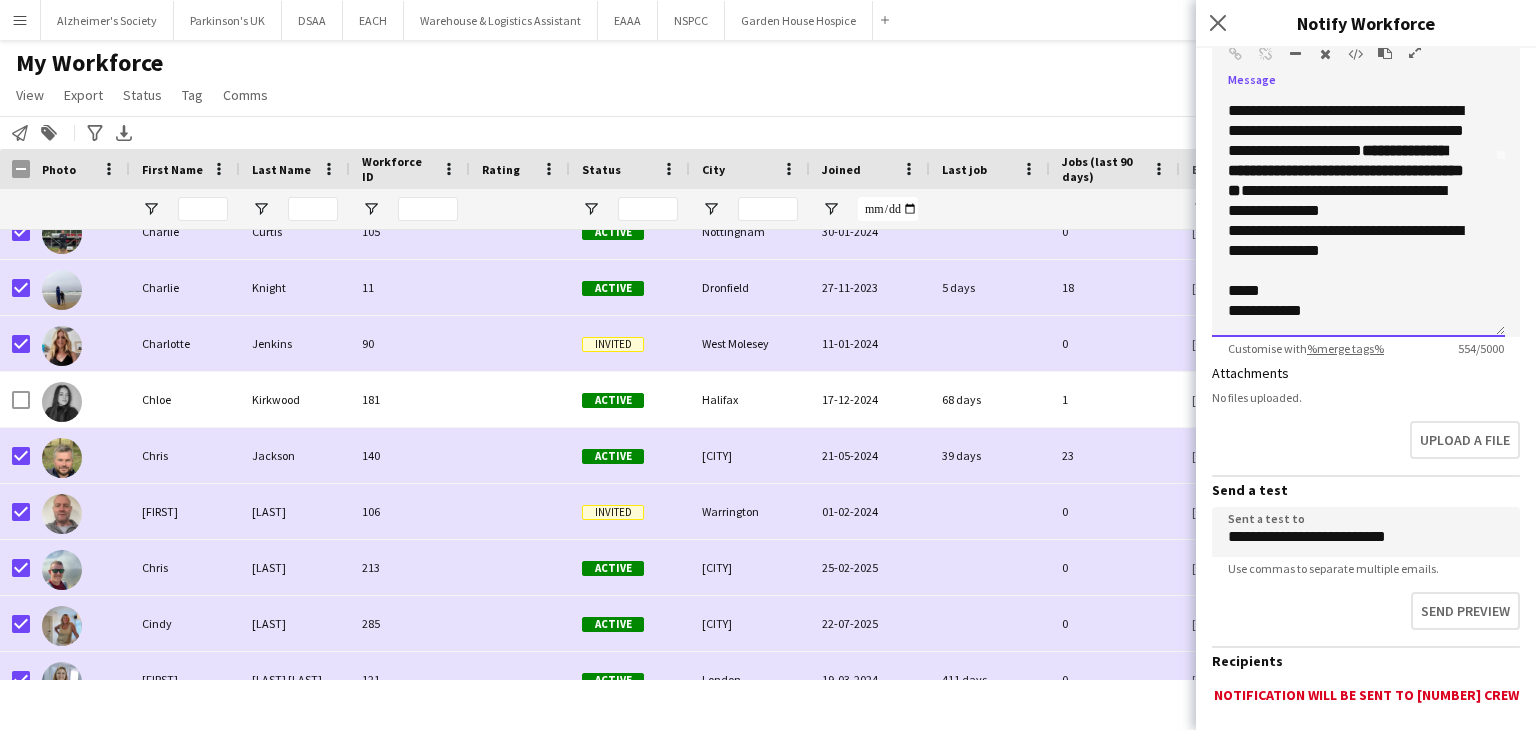 click 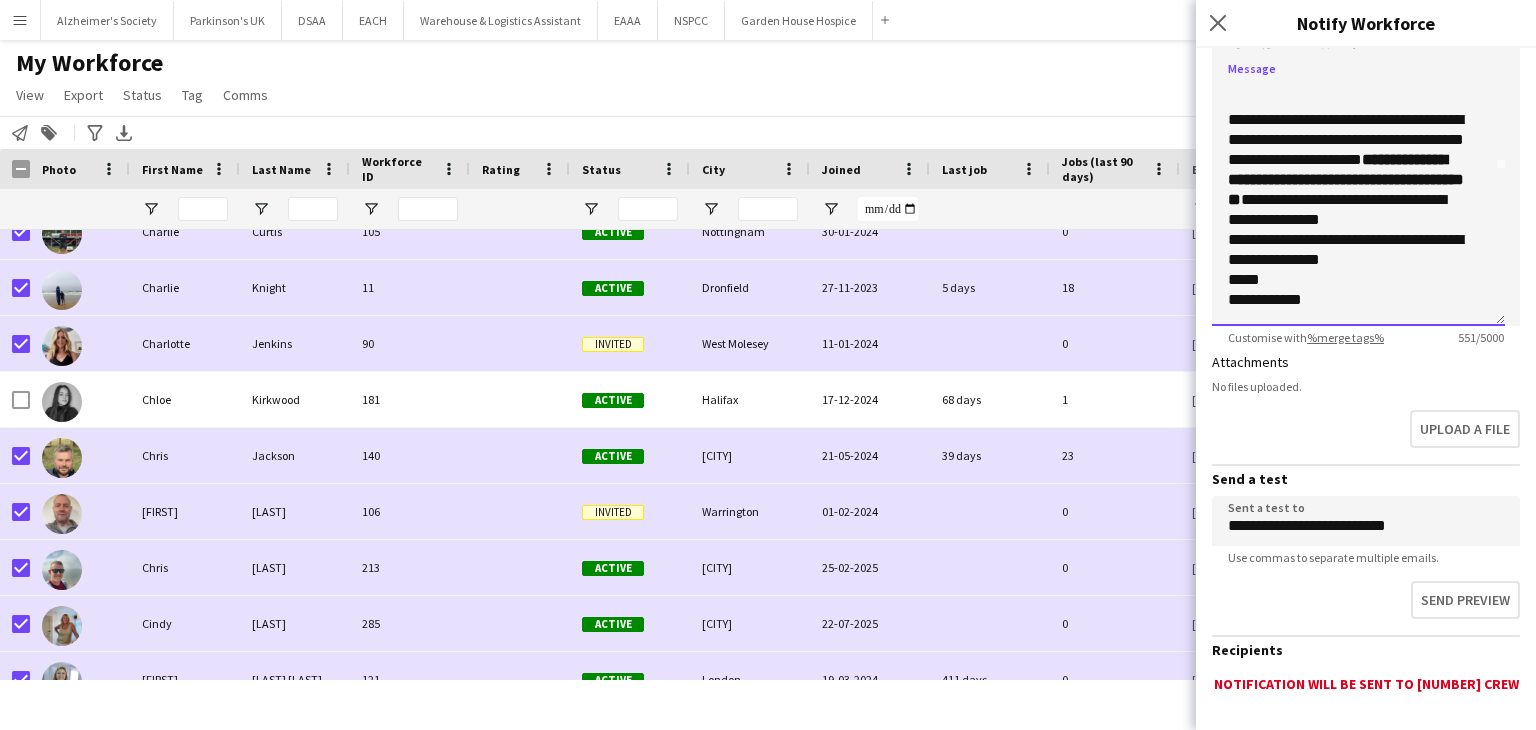 scroll, scrollTop: 427, scrollLeft: 0, axis: vertical 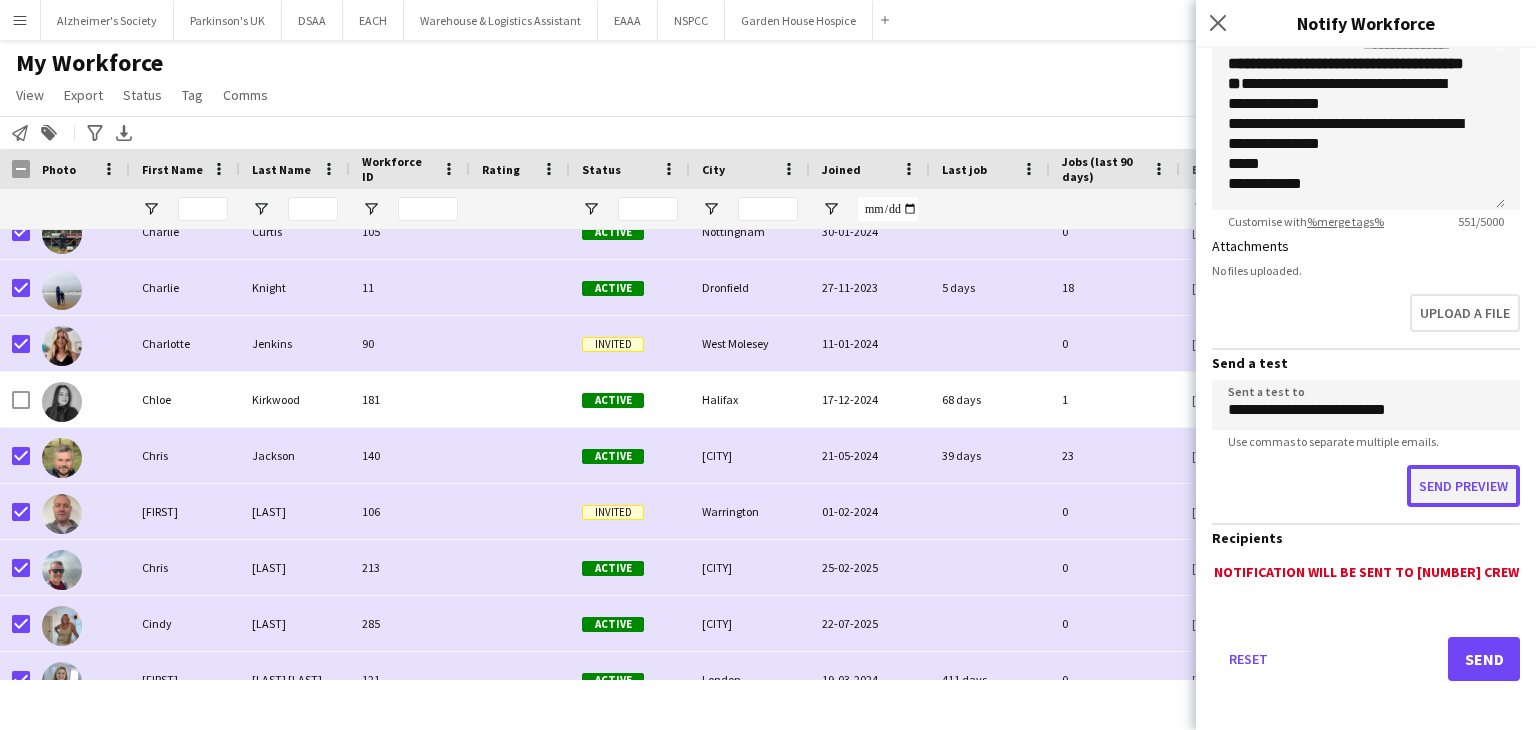 click on "Send preview" 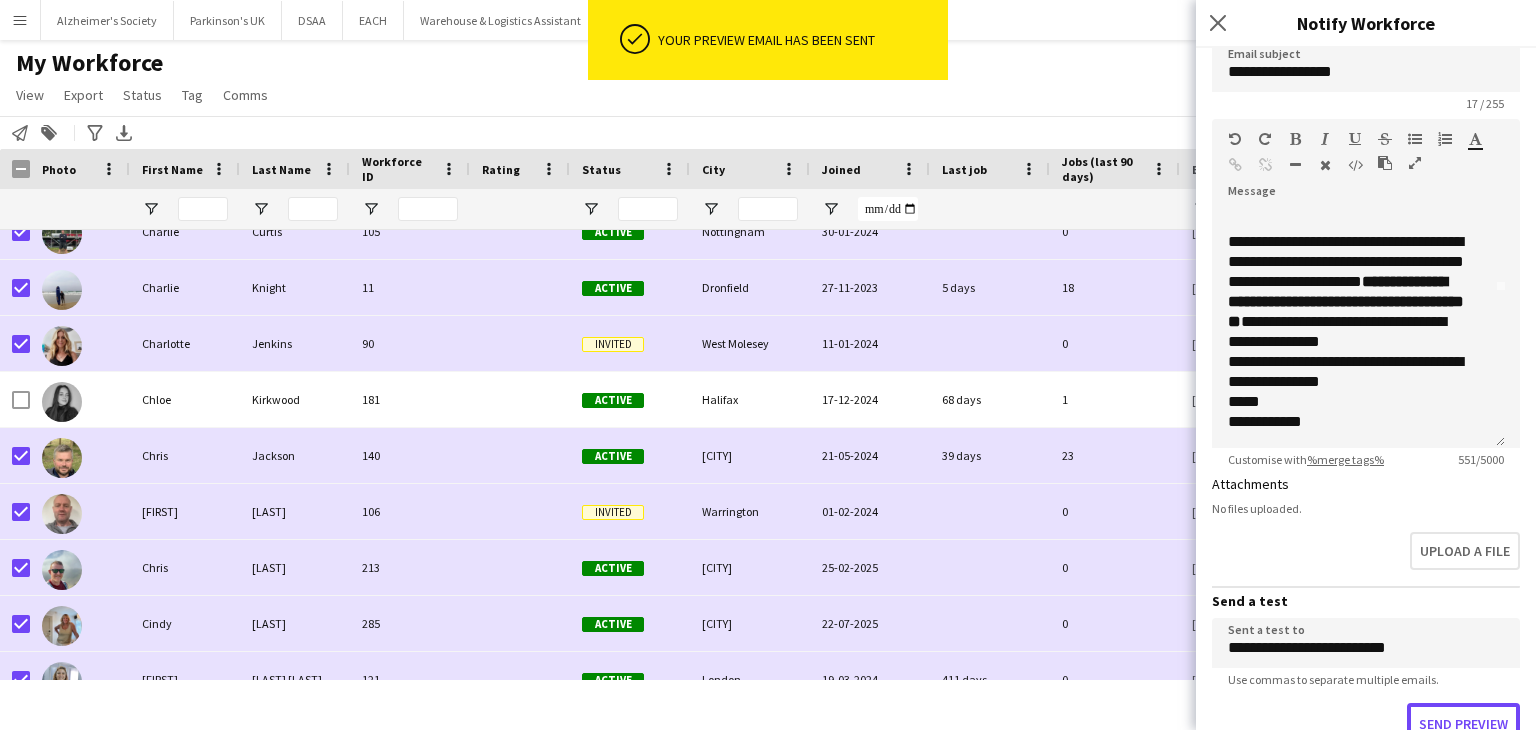 scroll, scrollTop: 127, scrollLeft: 0, axis: vertical 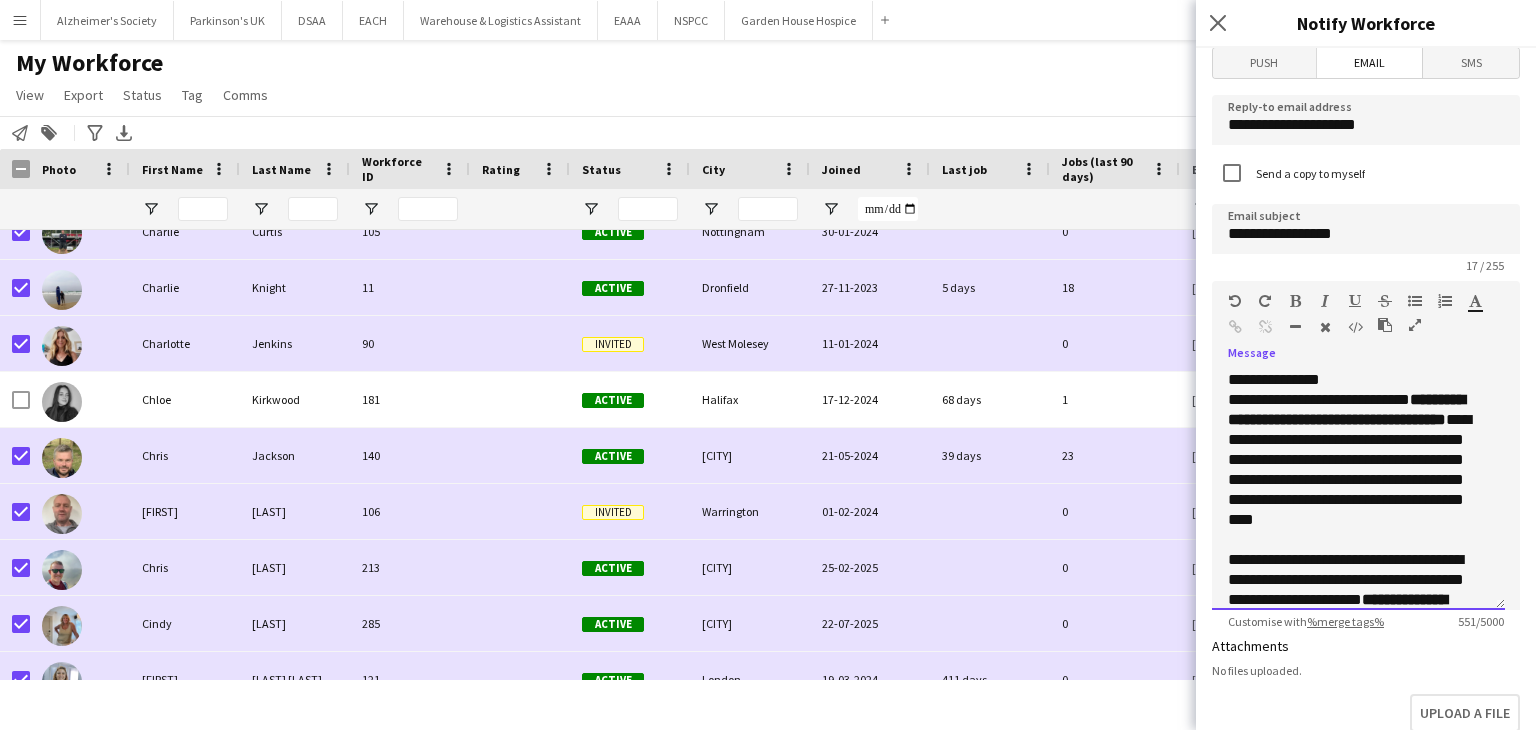 click on "**********" 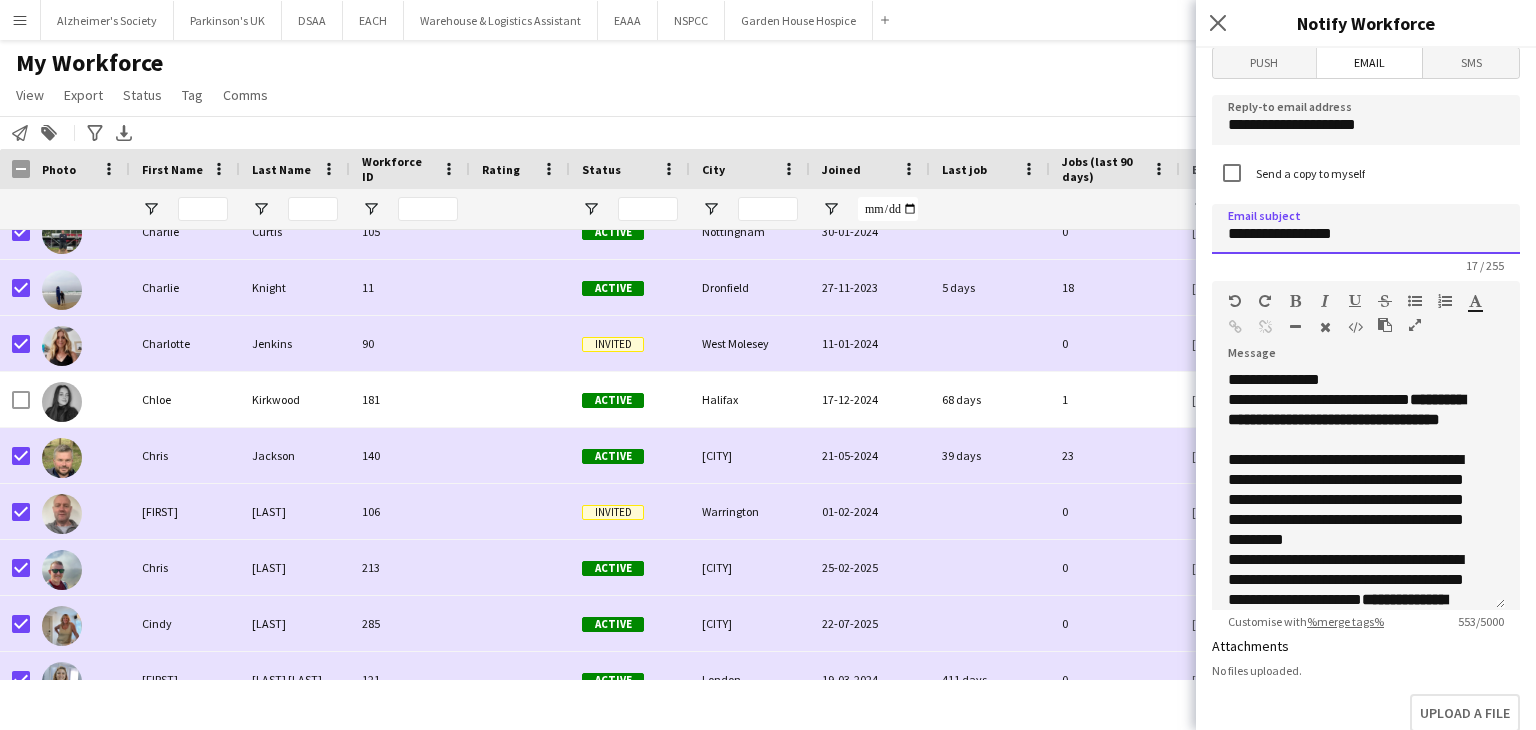 click on "**********" 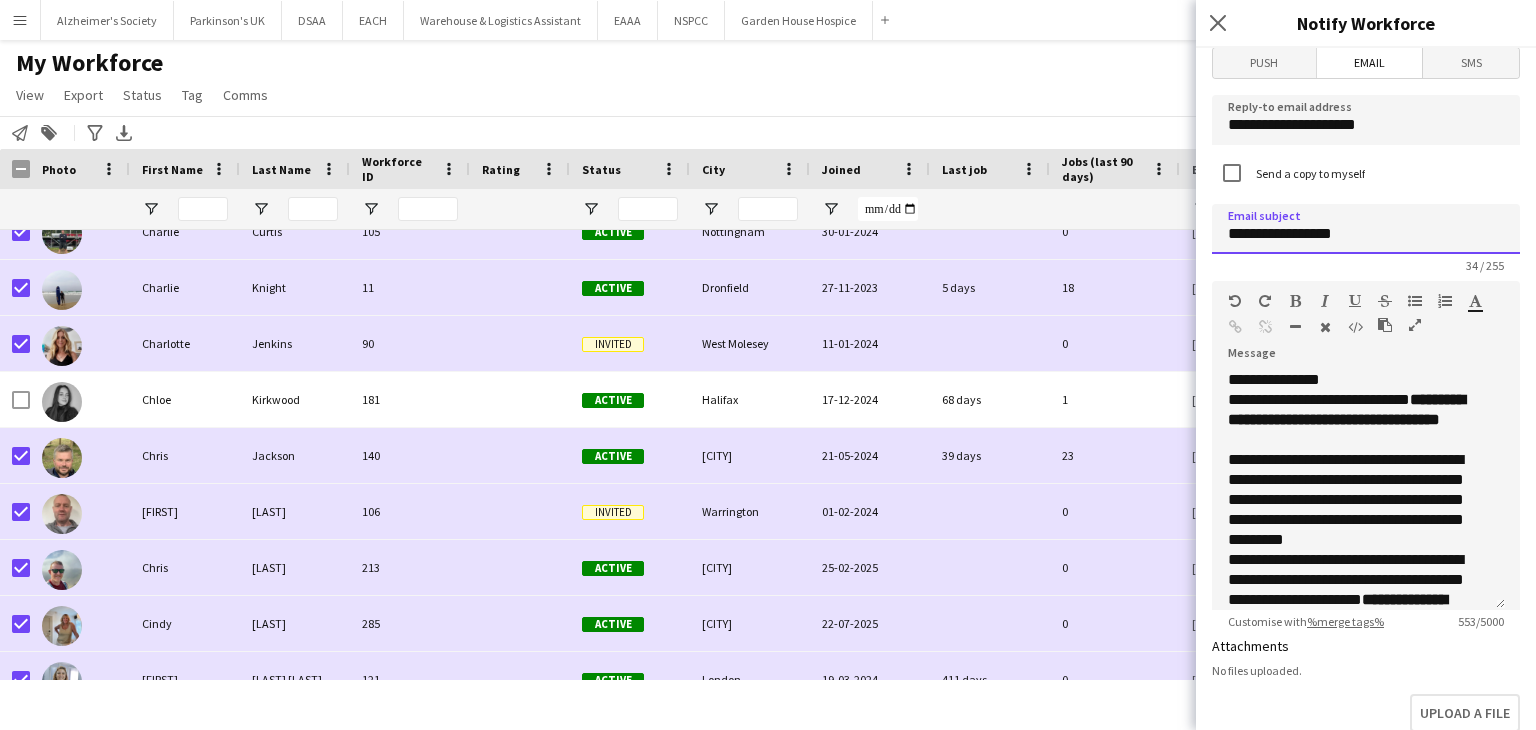 drag, startPoint x: 1340, startPoint y: 236, endPoint x: 1184, endPoint y: 219, distance: 156.92355 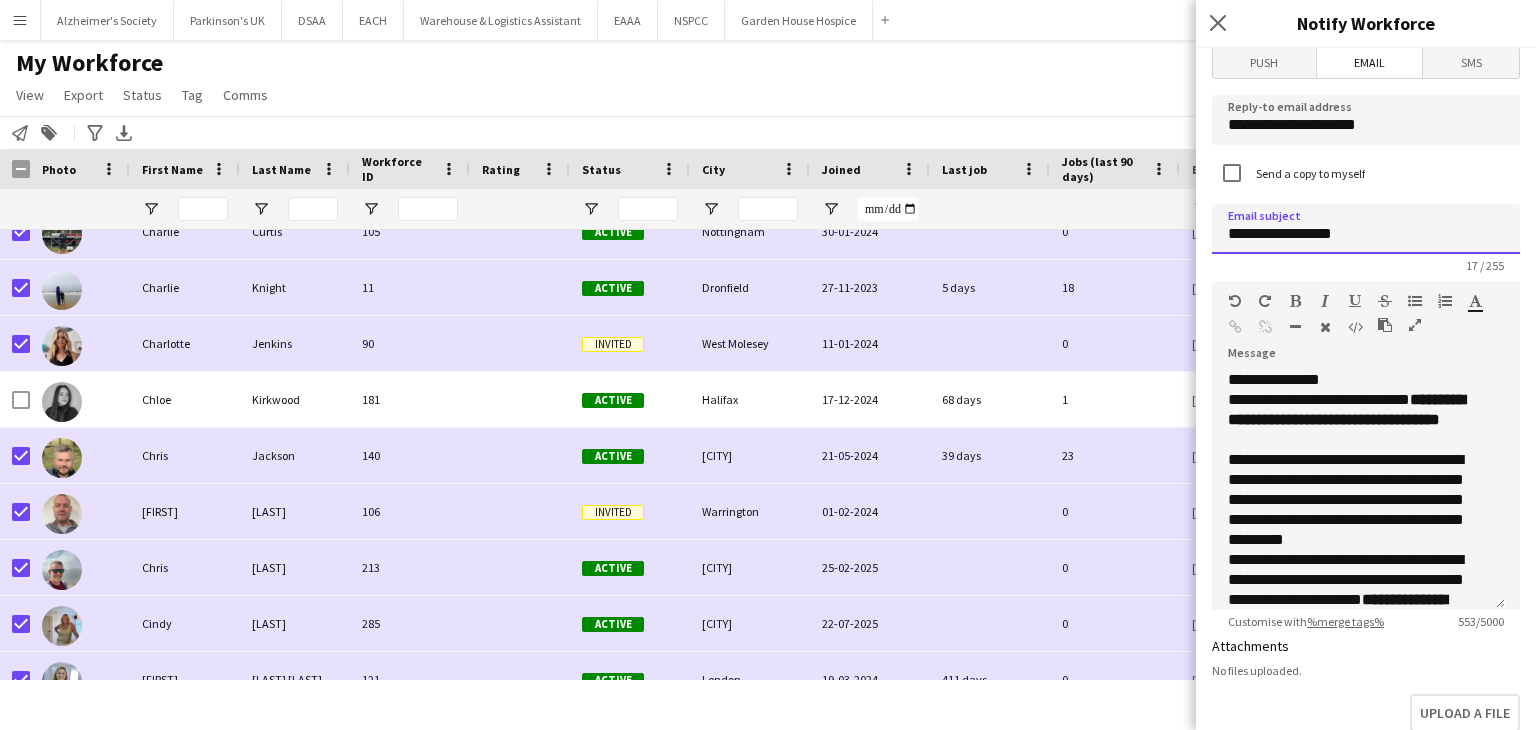 click on "**********" 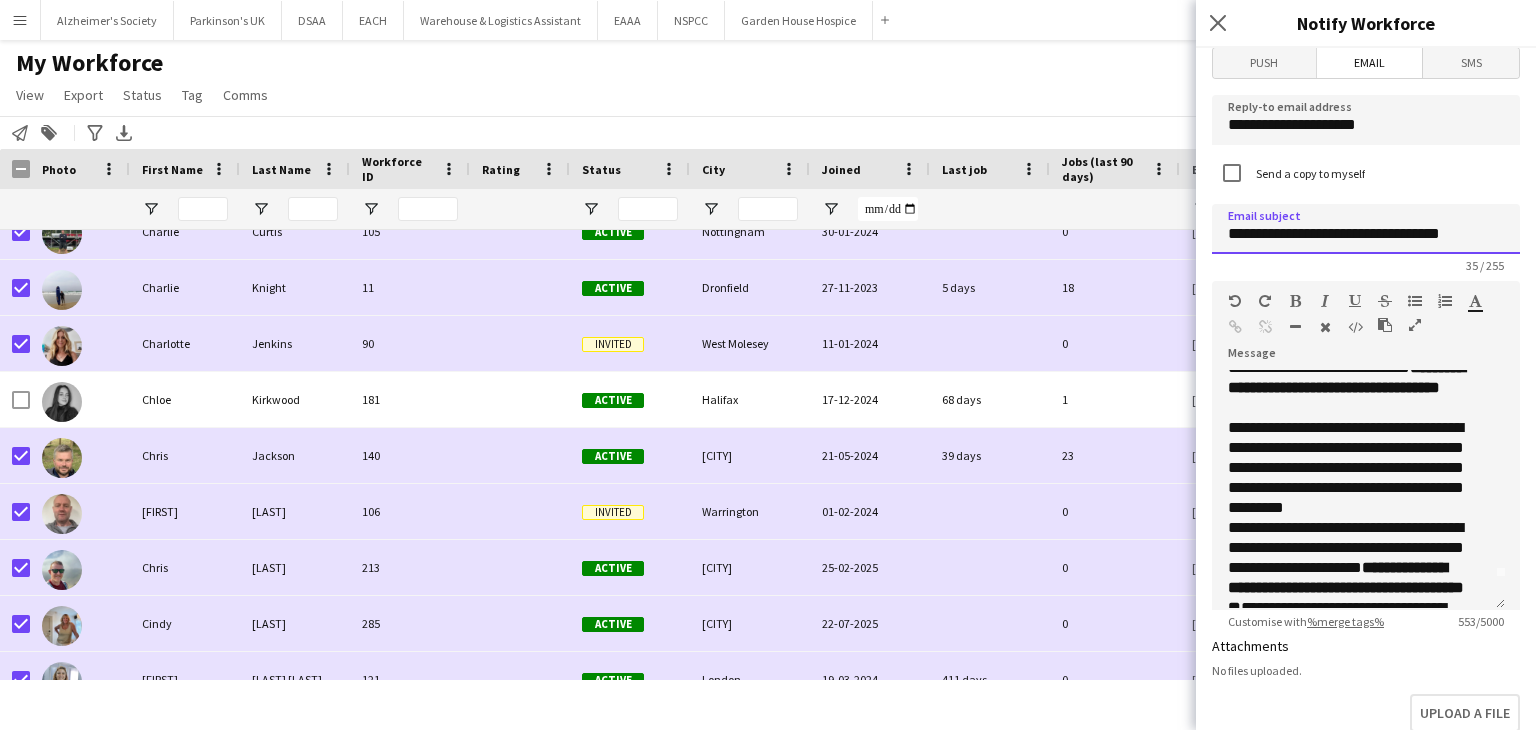 scroll, scrollTop: 0, scrollLeft: 0, axis: both 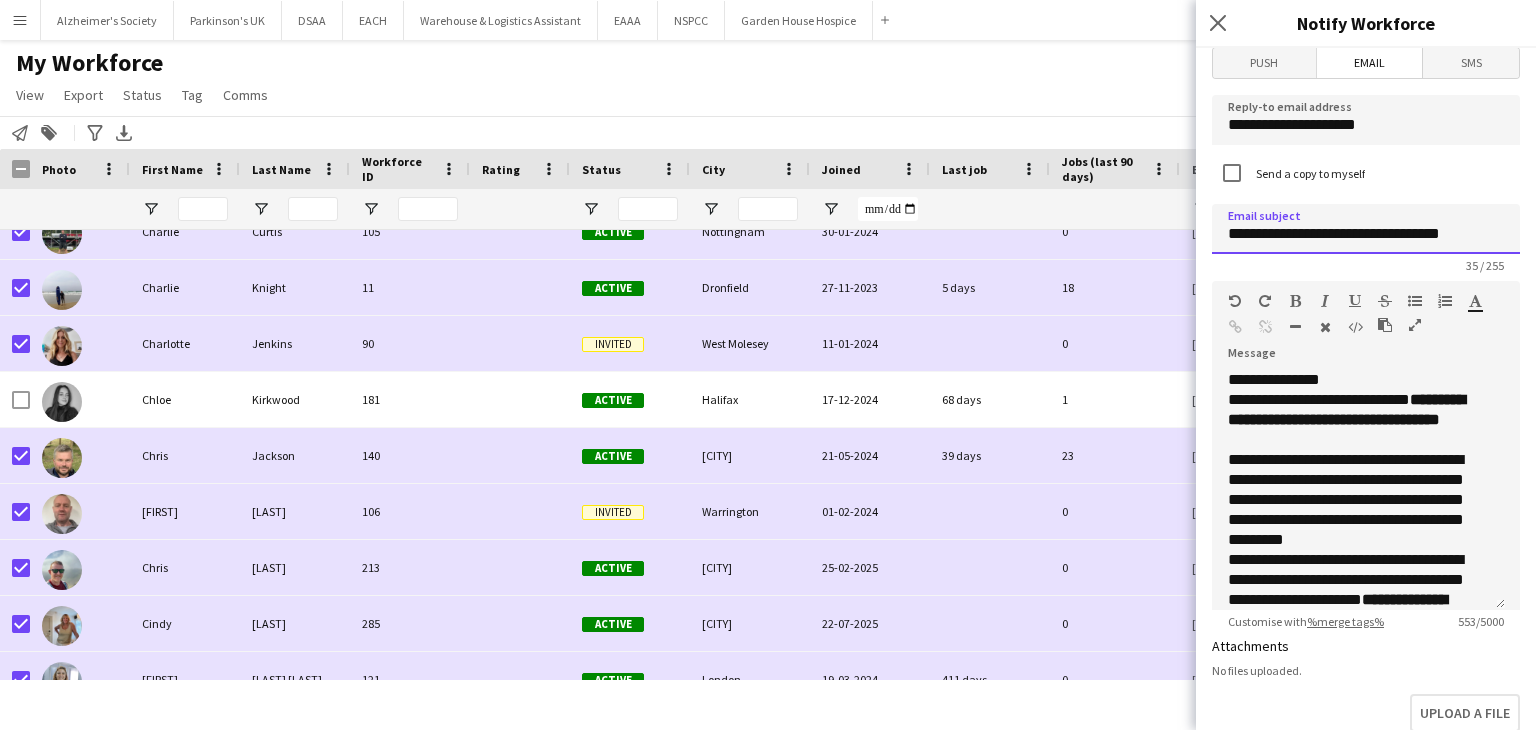 type on "**********" 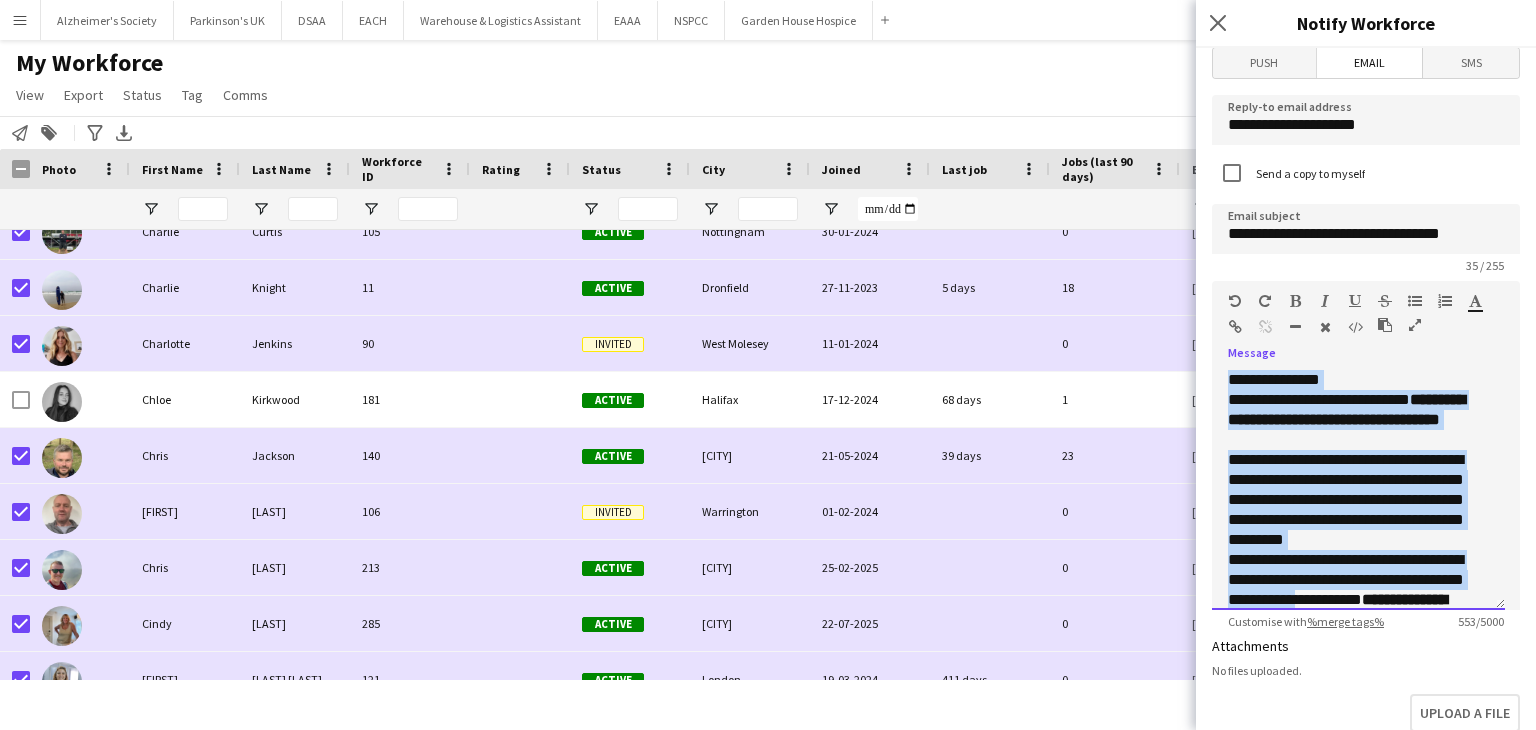 scroll, scrollTop: 156, scrollLeft: 0, axis: vertical 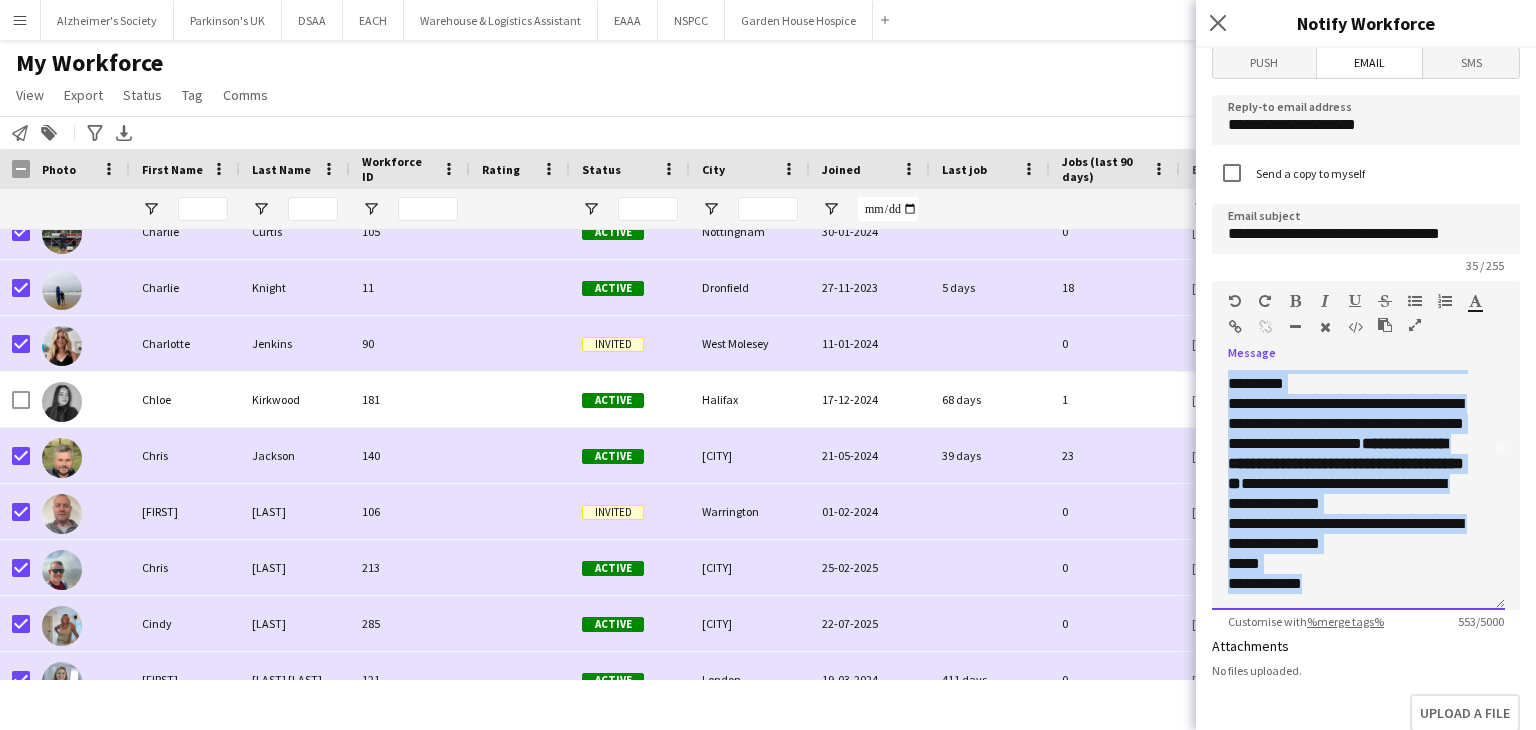 drag, startPoint x: 1225, startPoint y: 379, endPoint x: 1385, endPoint y: 621, distance: 290.11032 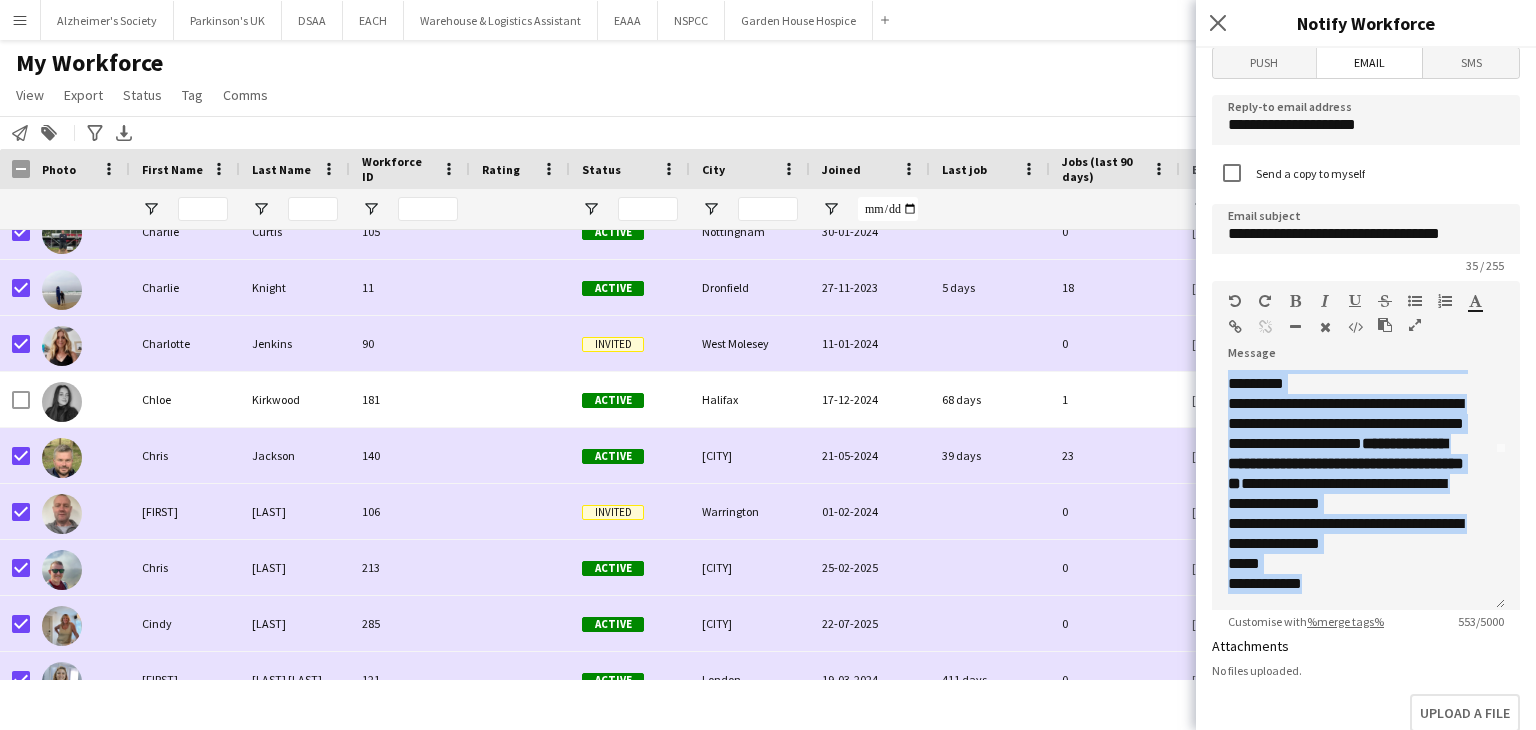 click on "Menu" at bounding box center (20, 20) 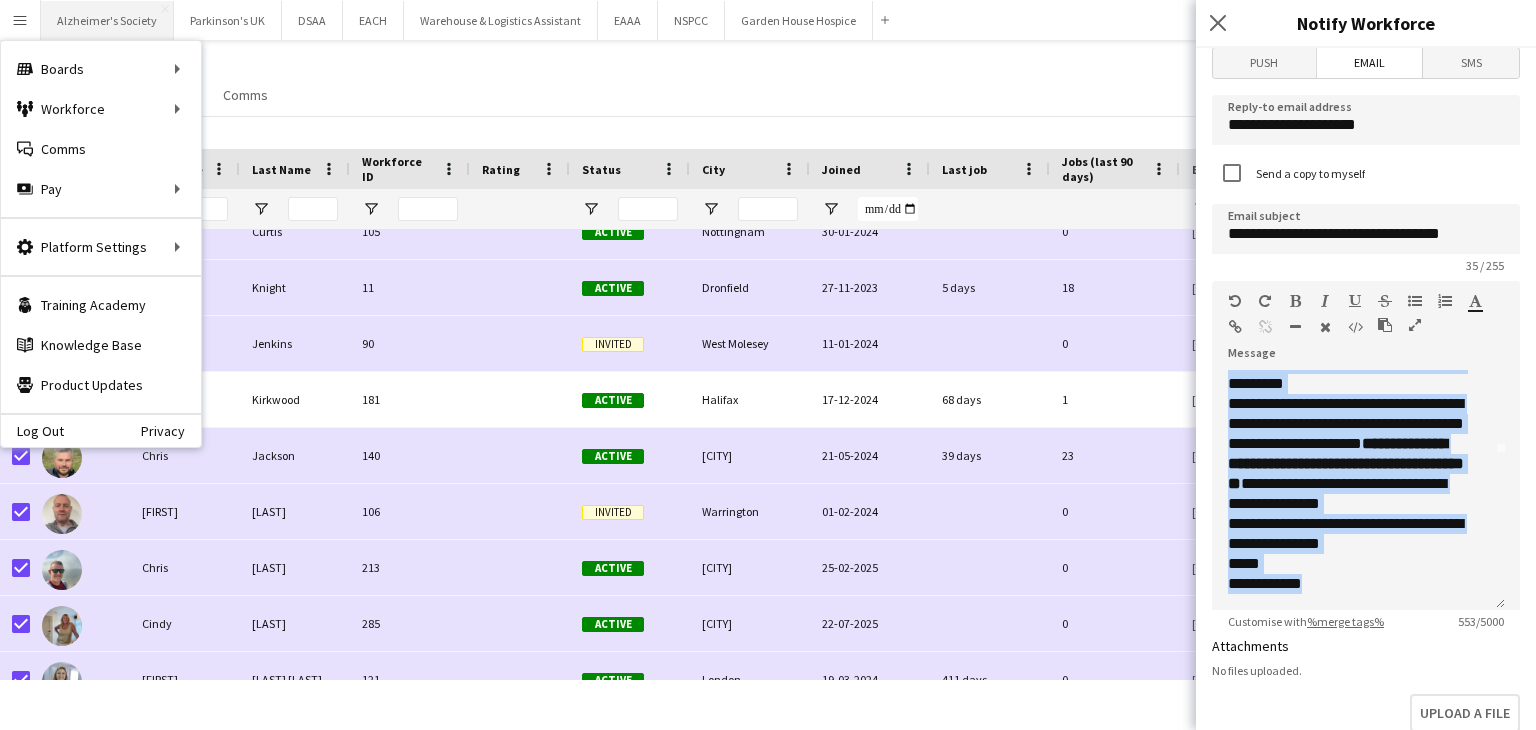 click on "Alzheimer's Society
Close" at bounding box center (107, 20) 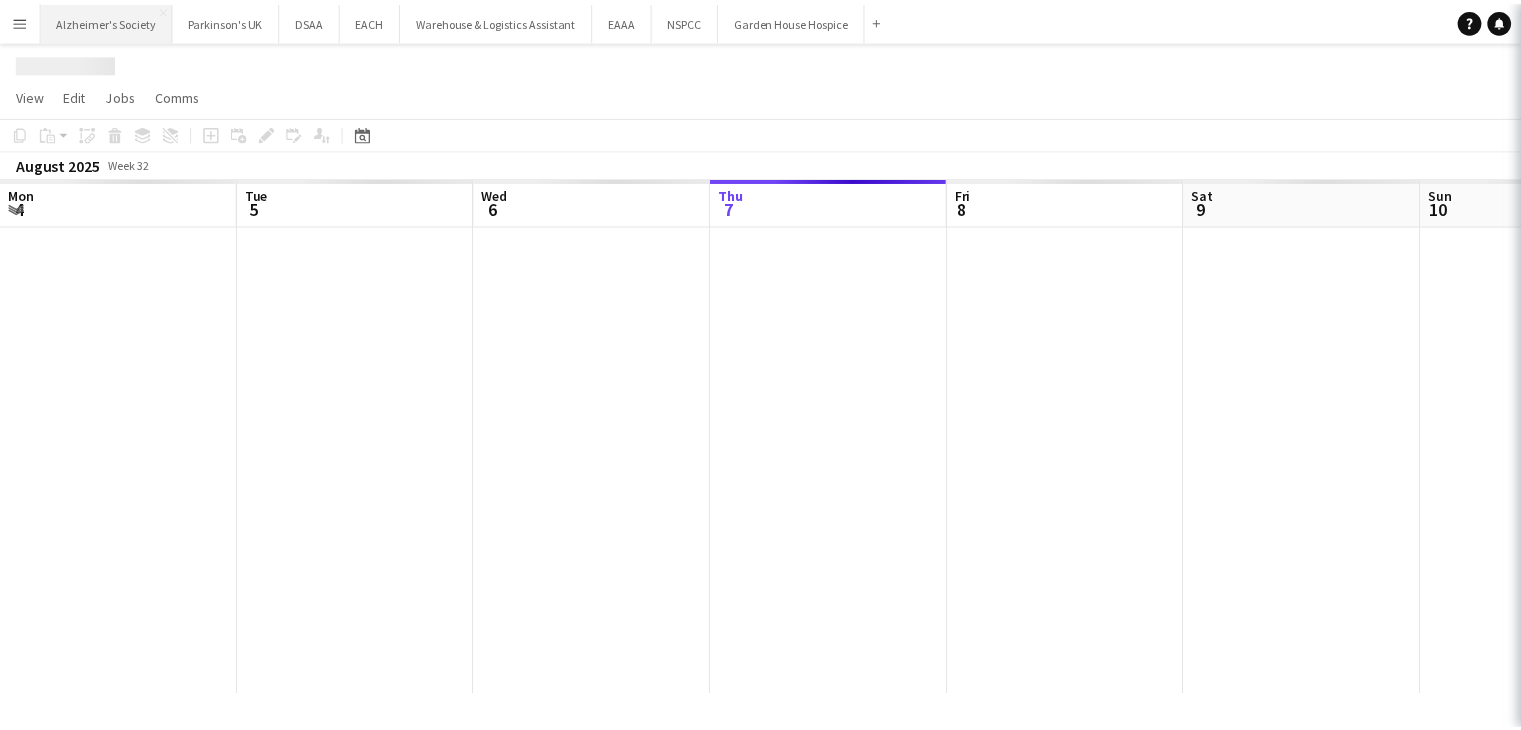 scroll, scrollTop: 0, scrollLeft: 478, axis: horizontal 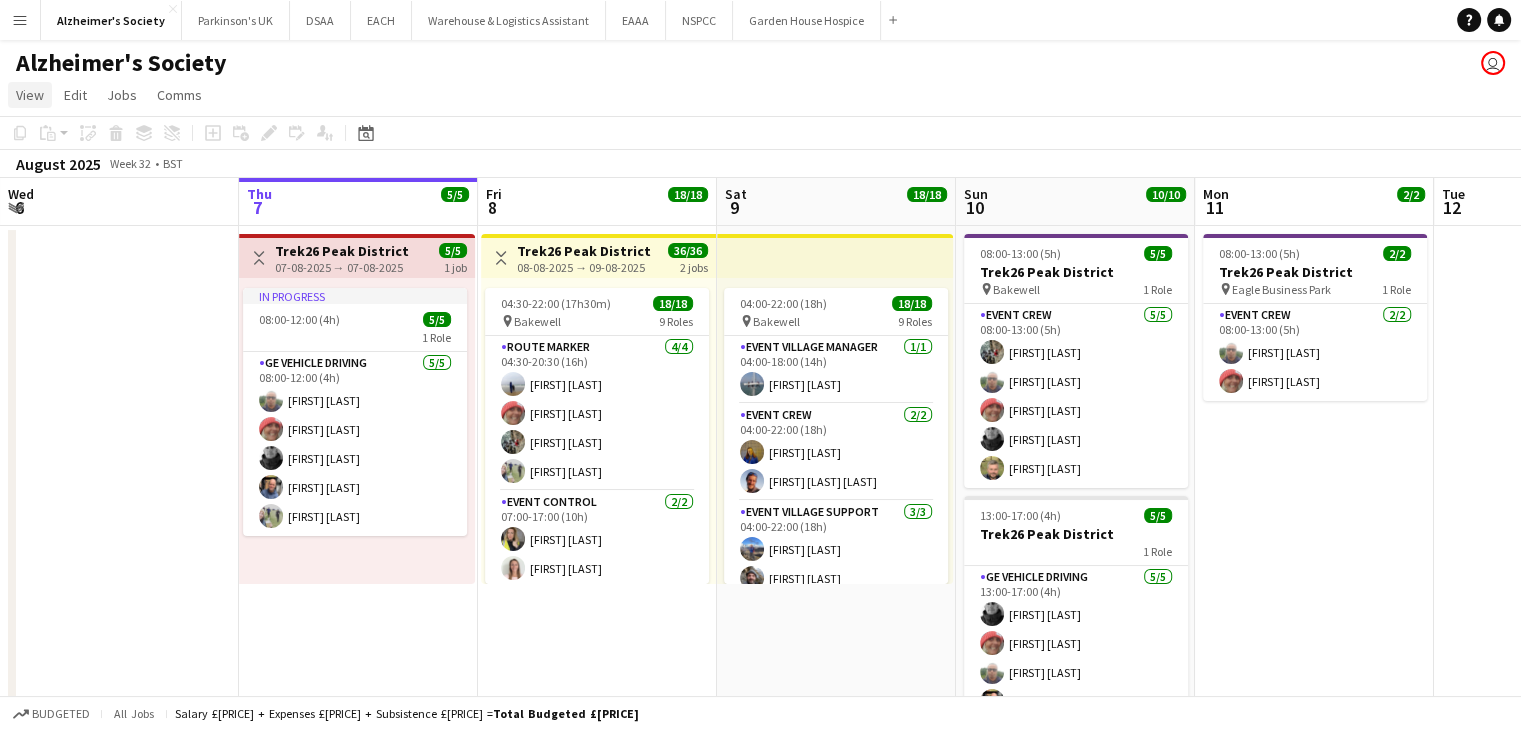 click on "View" 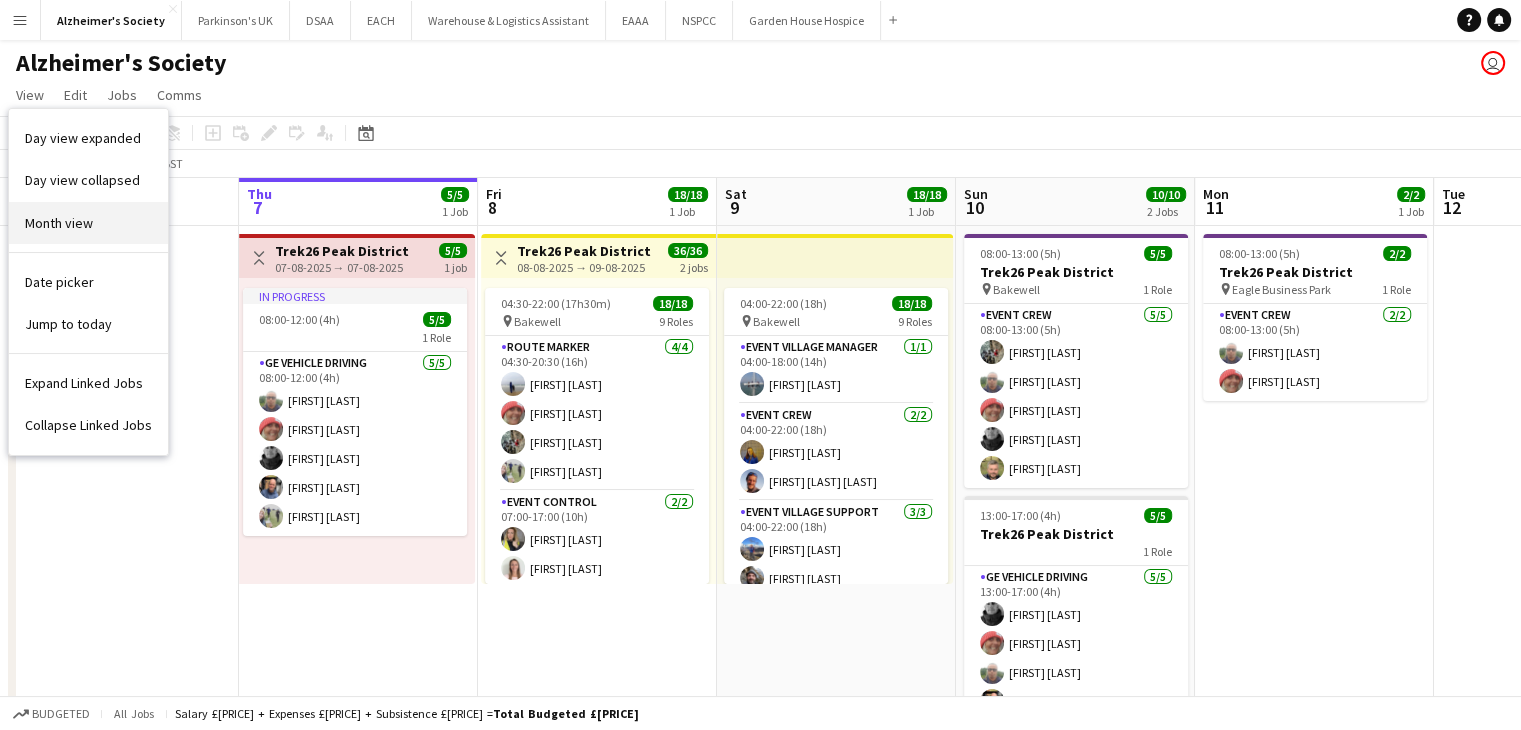 click on "Month view" at bounding box center (59, 223) 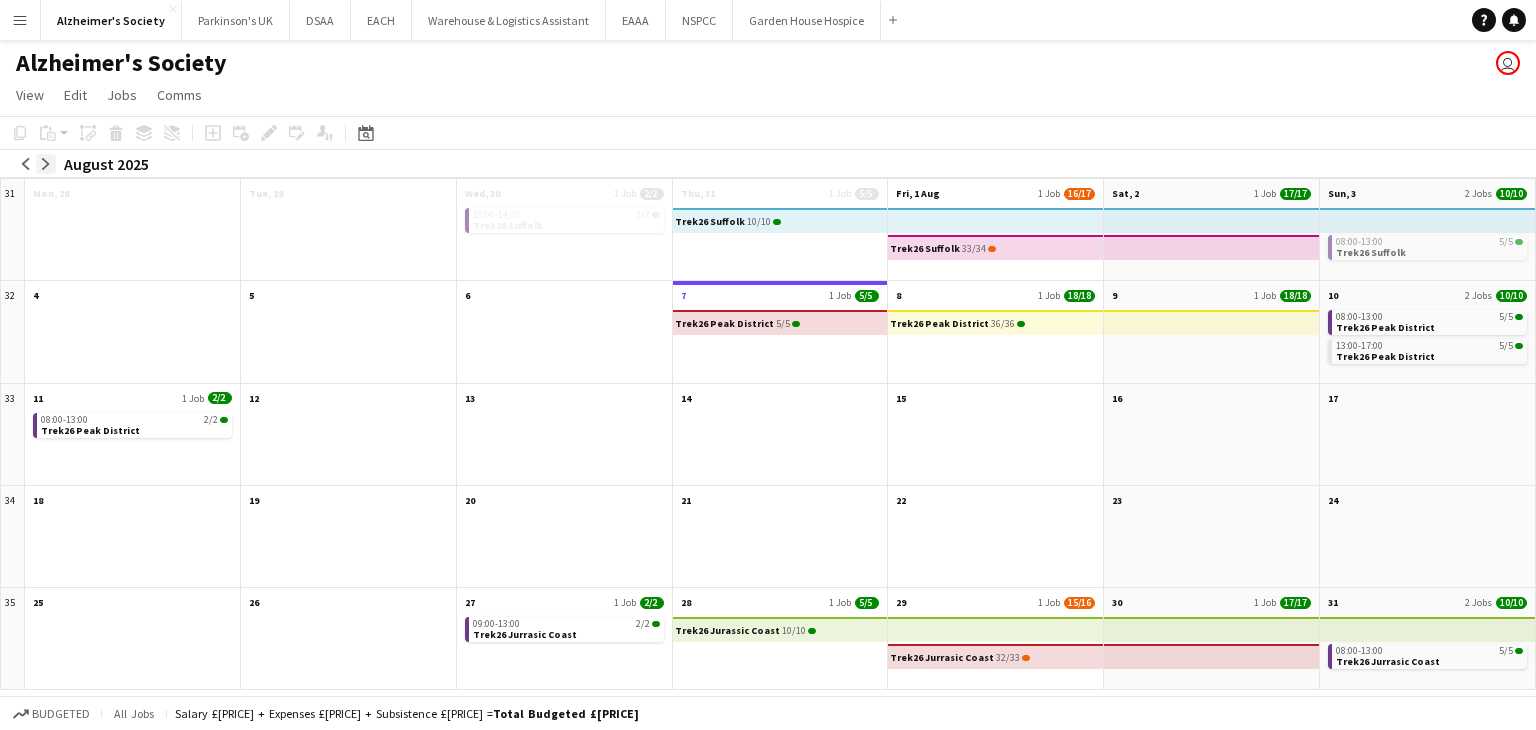 click on "arrow-right" 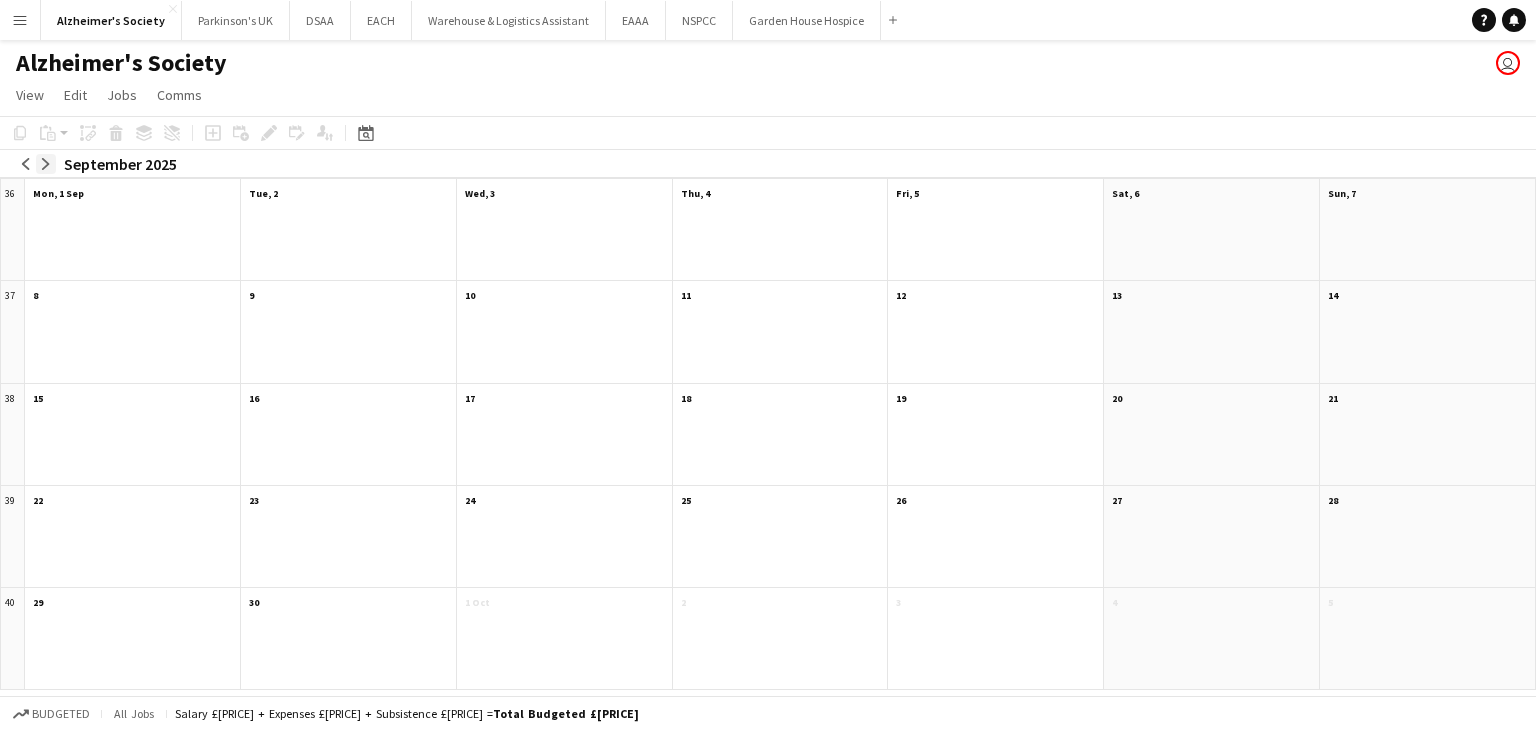 click on "arrow-right" 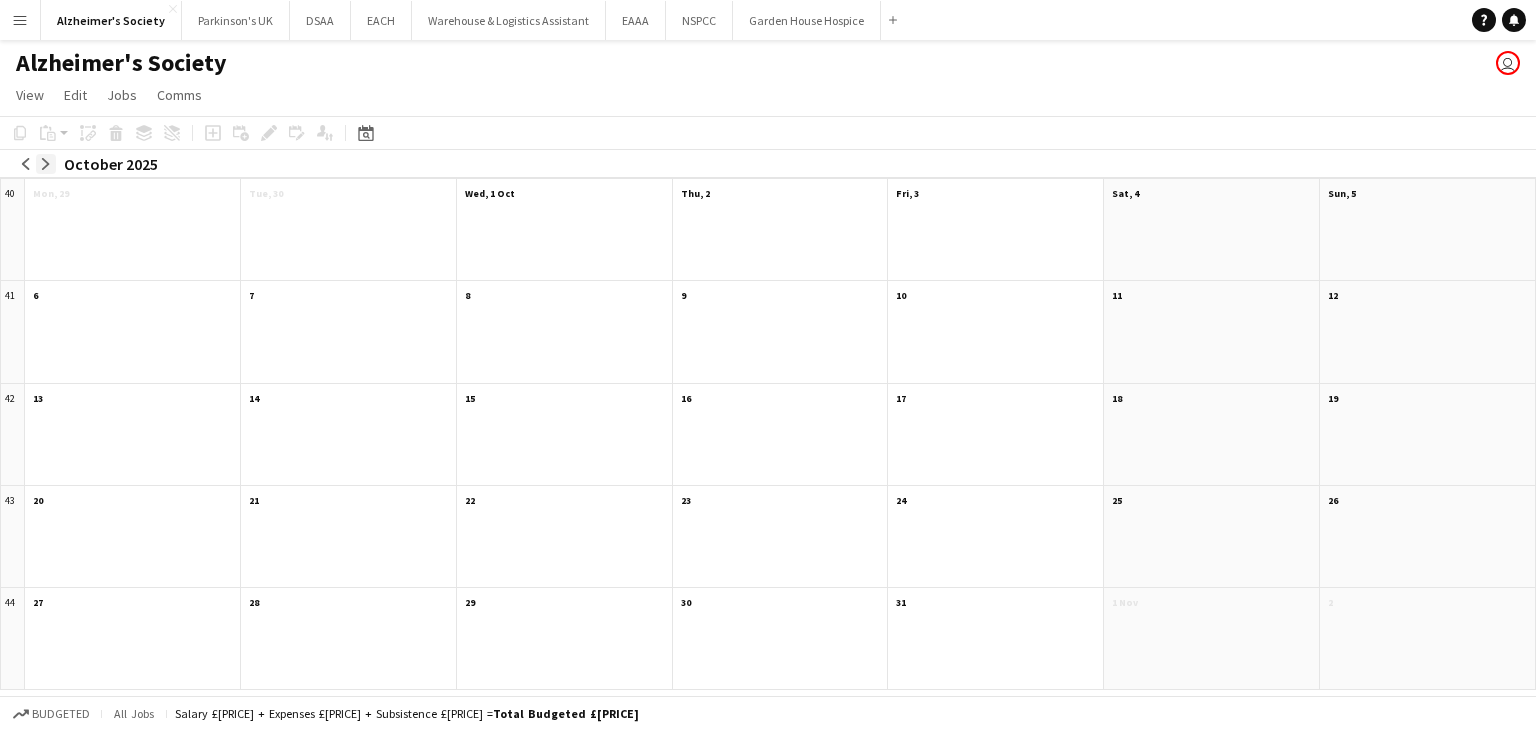 click on "arrow-right" 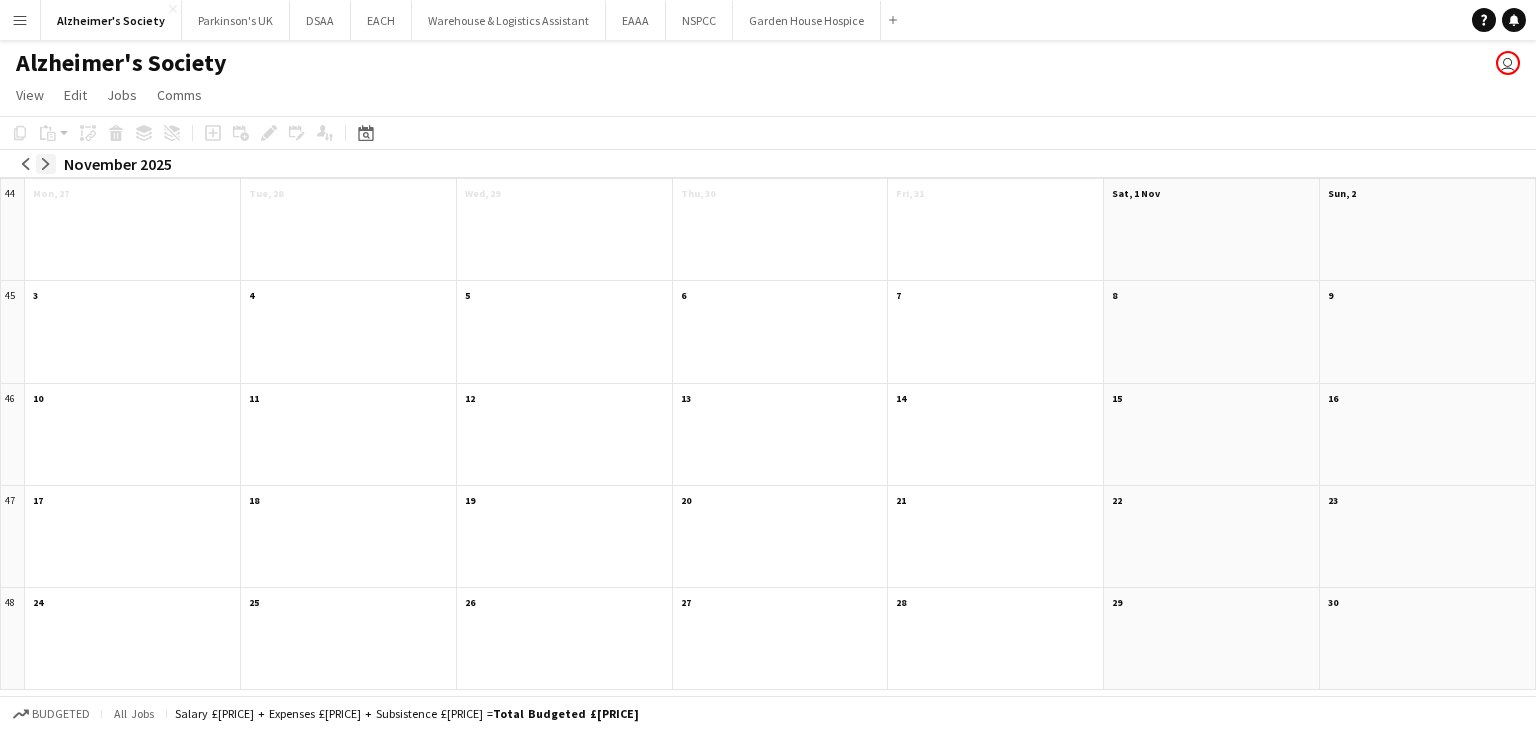 click on "arrow-right" 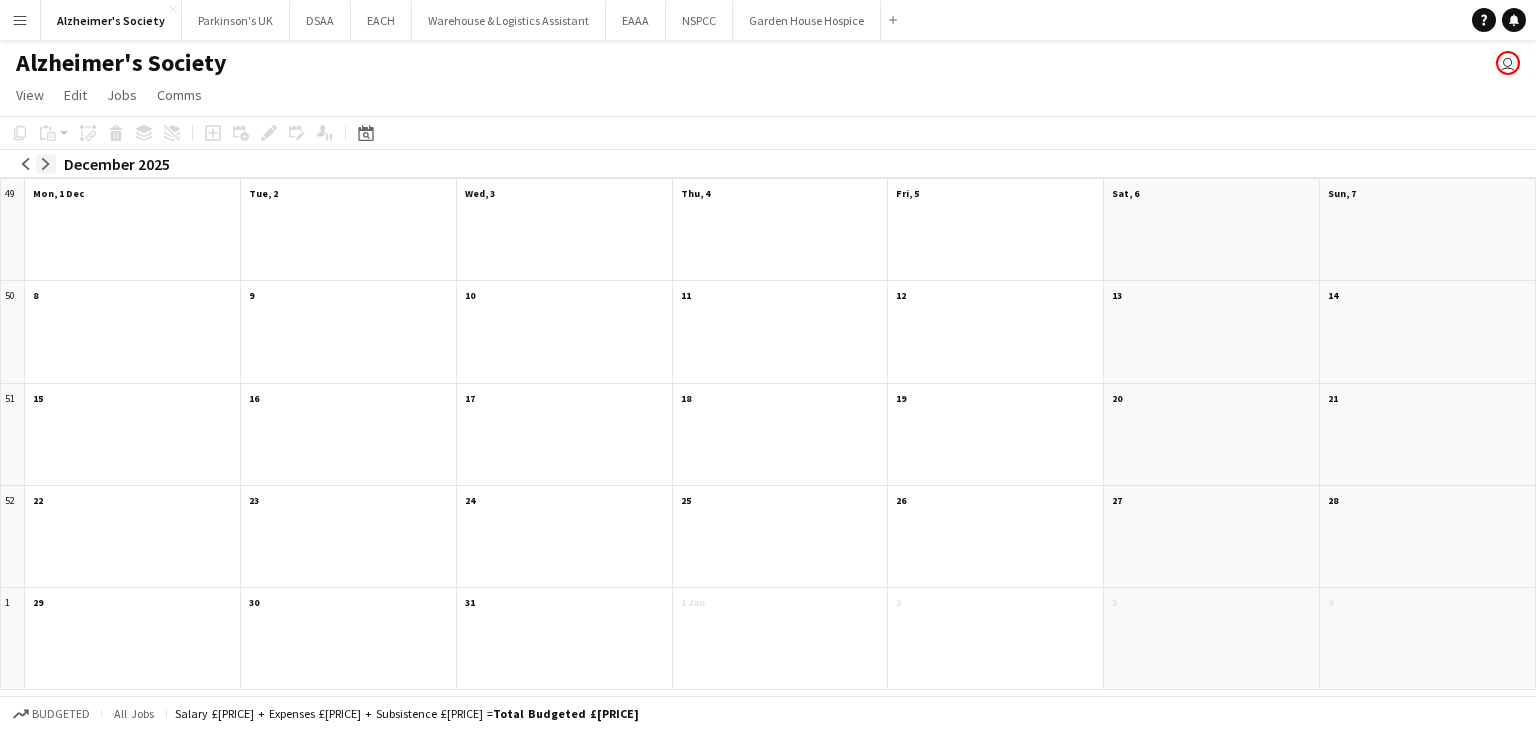 click on "arrow-right" 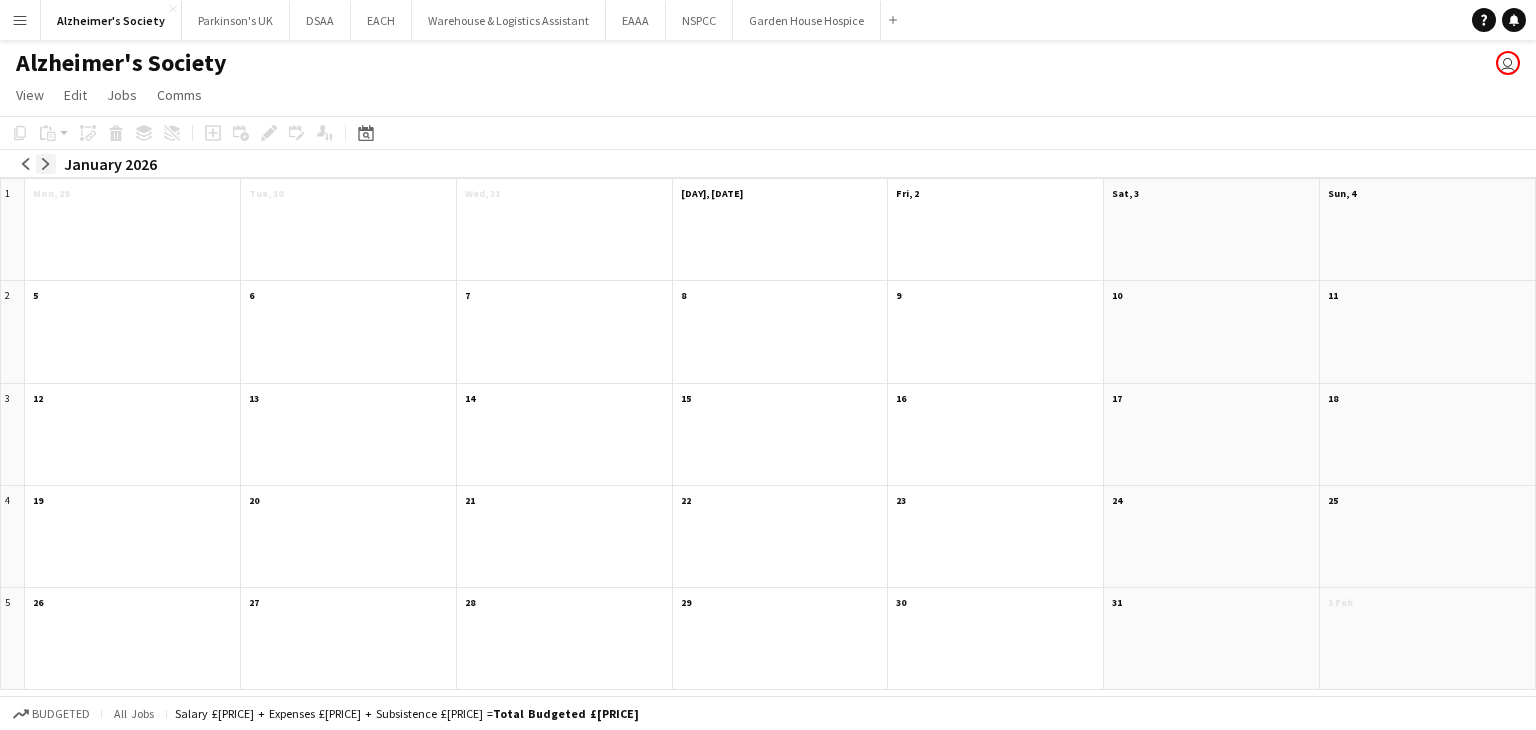 click on "arrow-right" 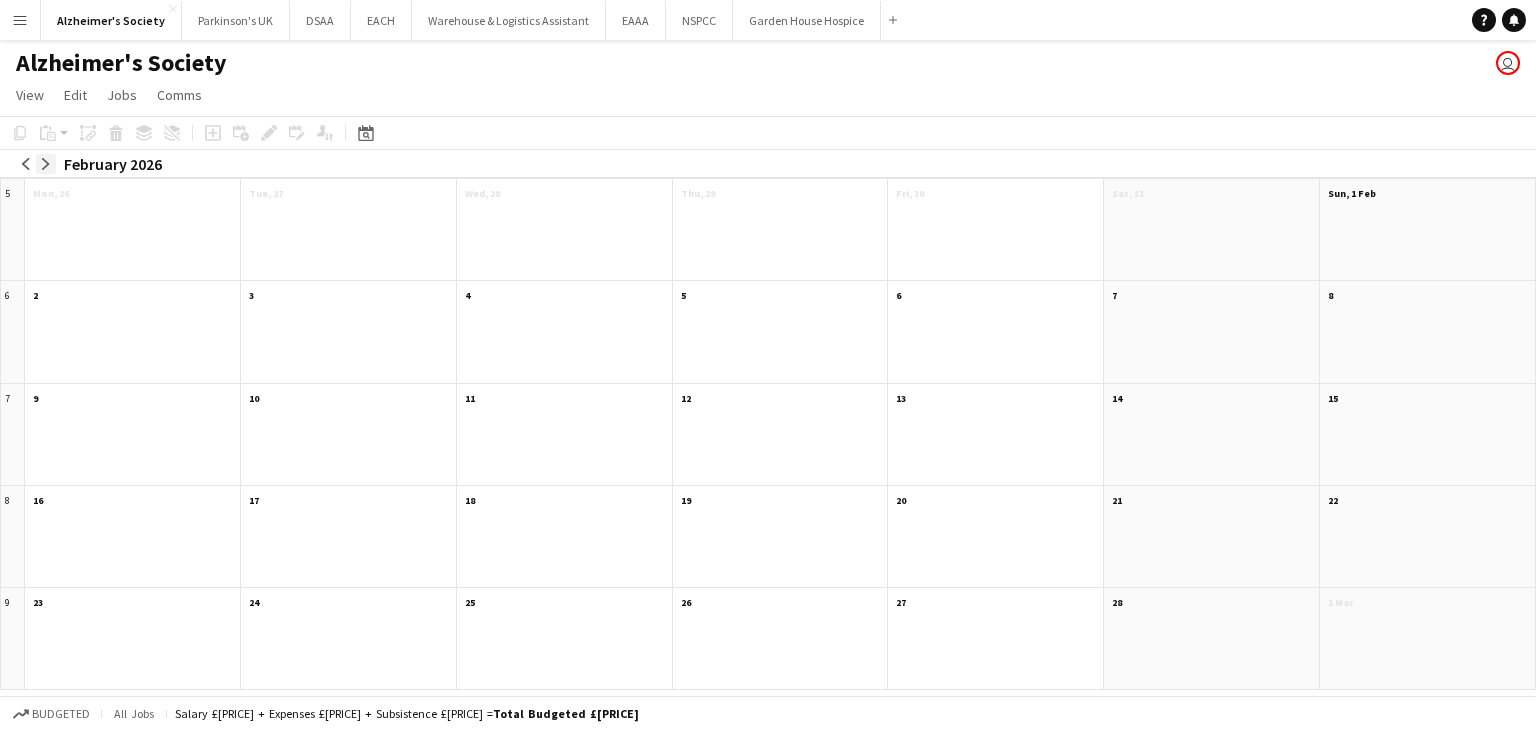 click on "arrow-right" 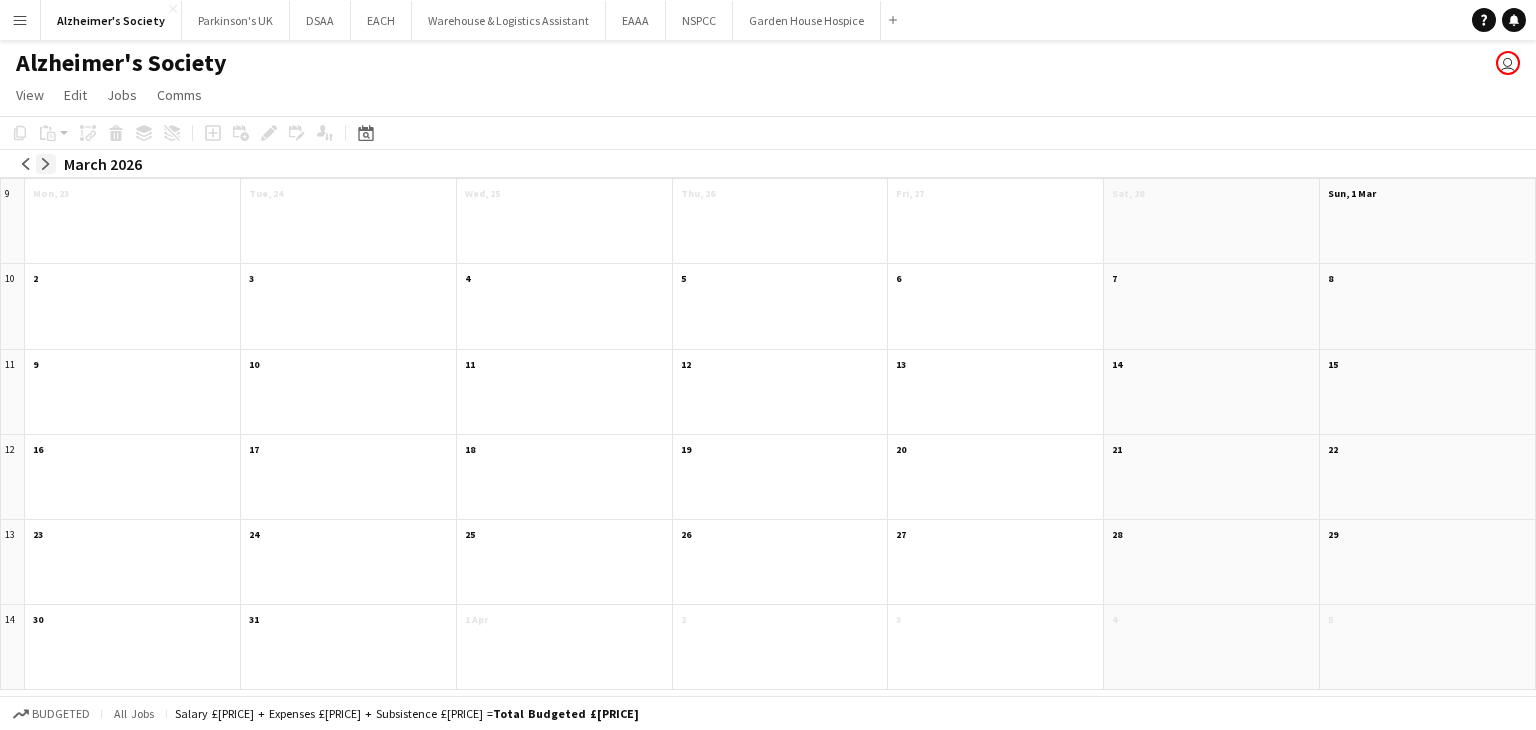 click on "arrow-right" 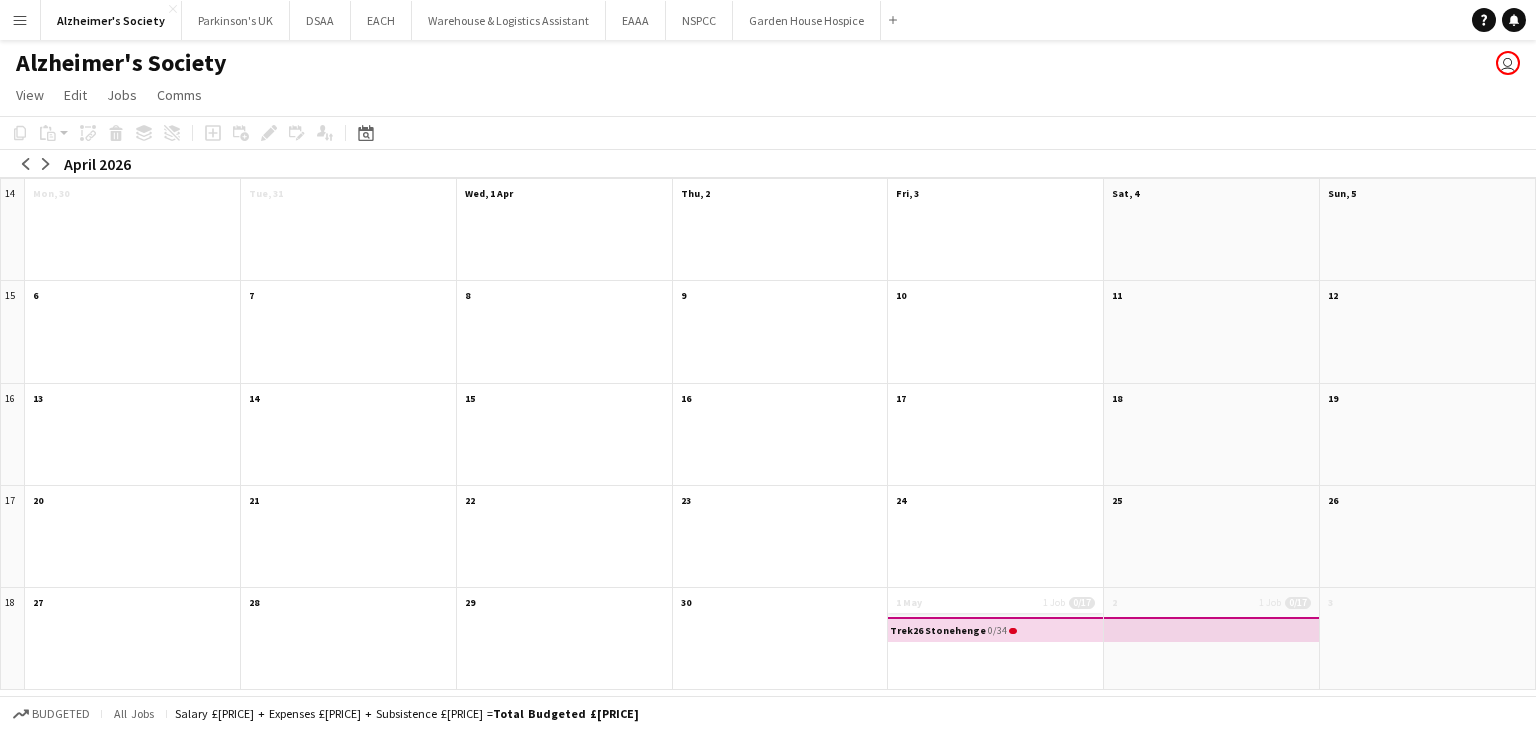 click on "[DATE]  [NUMBER] Job
[NUMBER]/[NUMBER]" 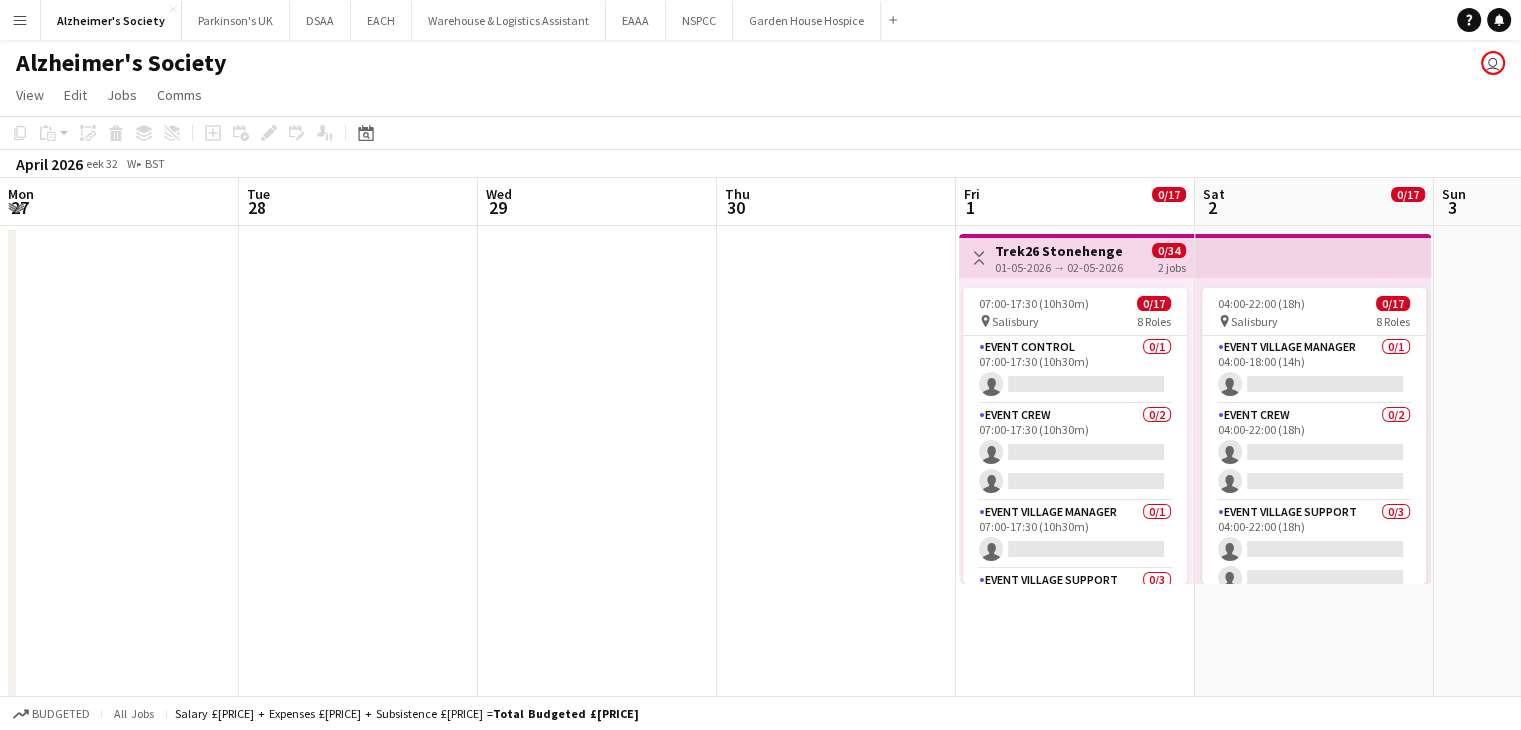 scroll, scrollTop: 0, scrollLeft: 688, axis: horizontal 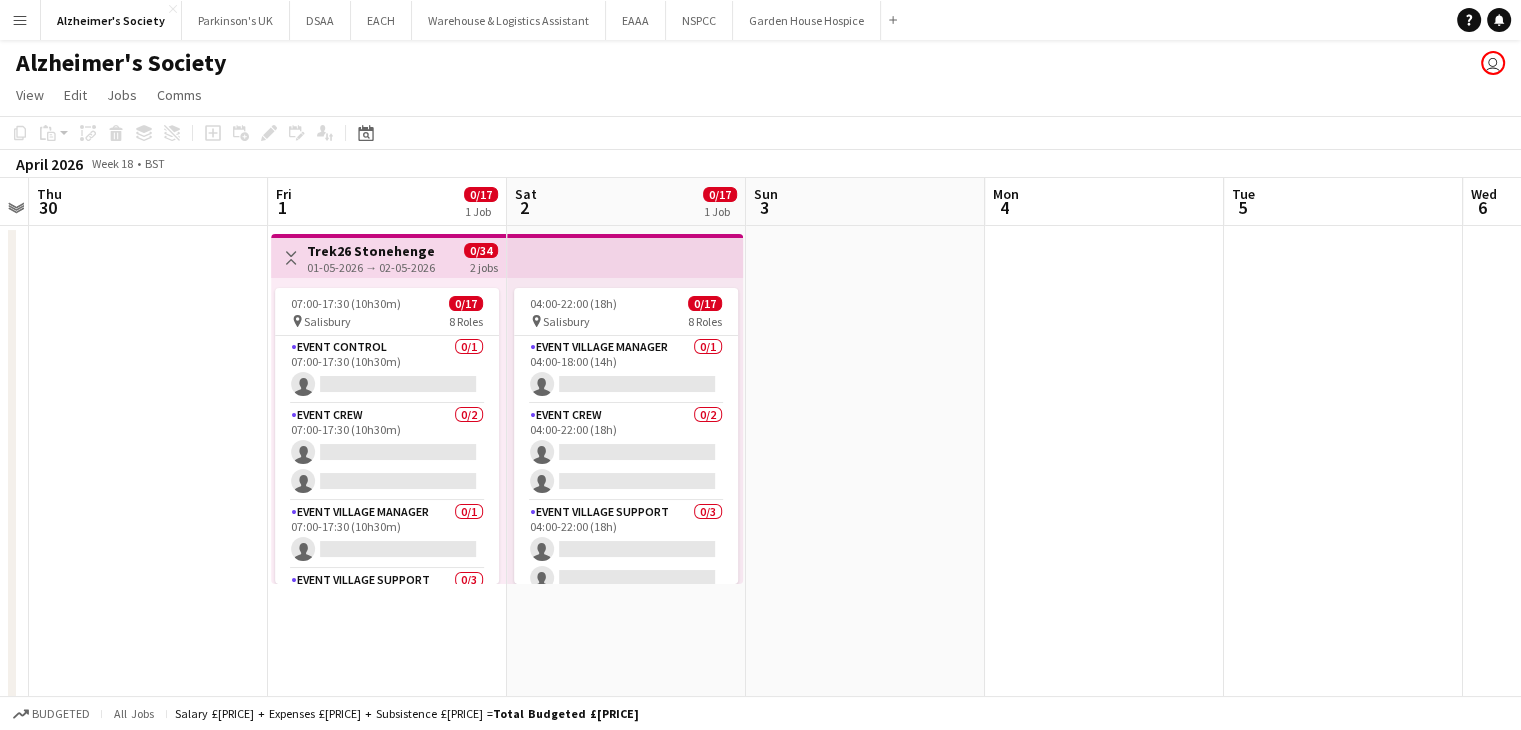 drag, startPoint x: 1108, startPoint y: 439, endPoint x: 168, endPoint y: 410, distance: 940.4472 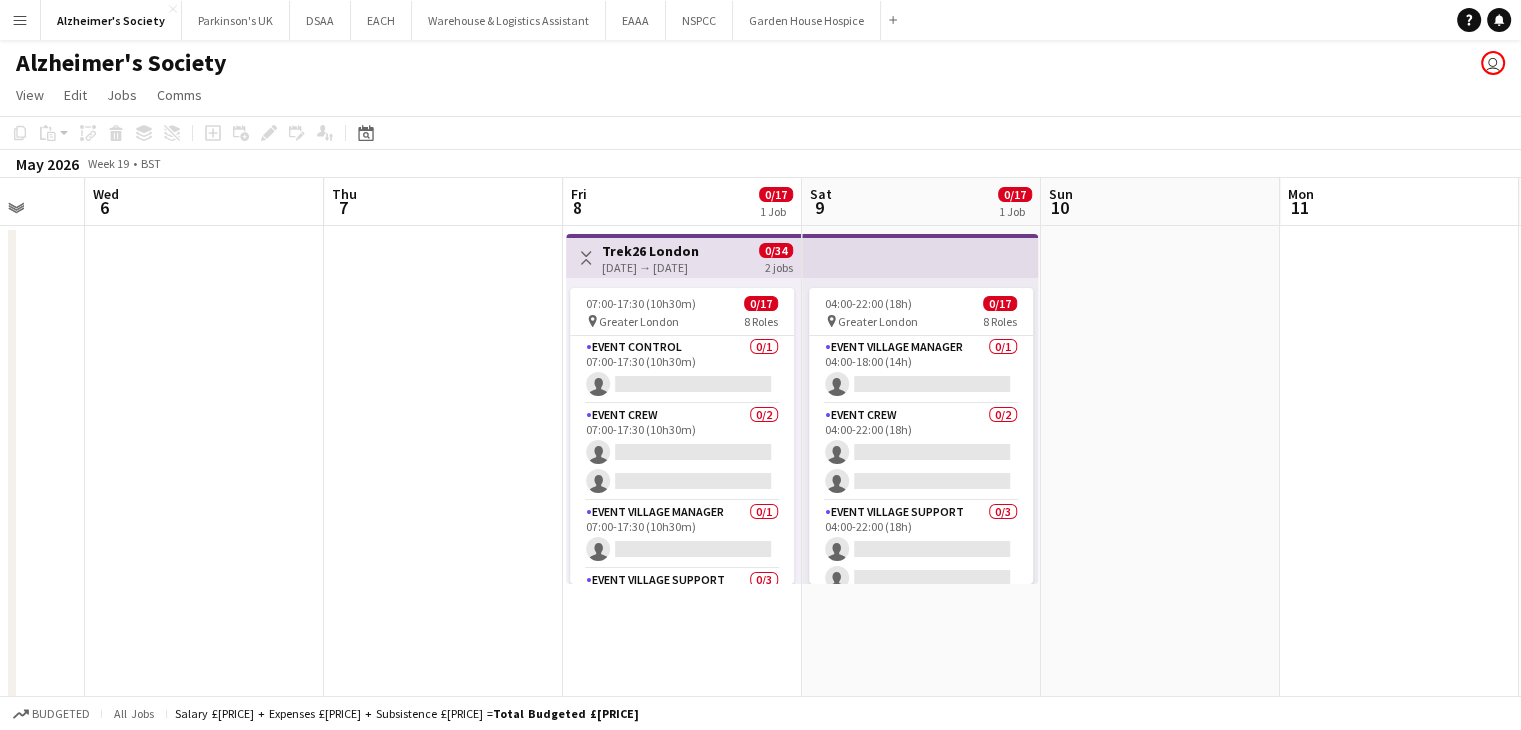 drag, startPoint x: 923, startPoint y: 526, endPoint x: 733, endPoint y: 529, distance: 190.02368 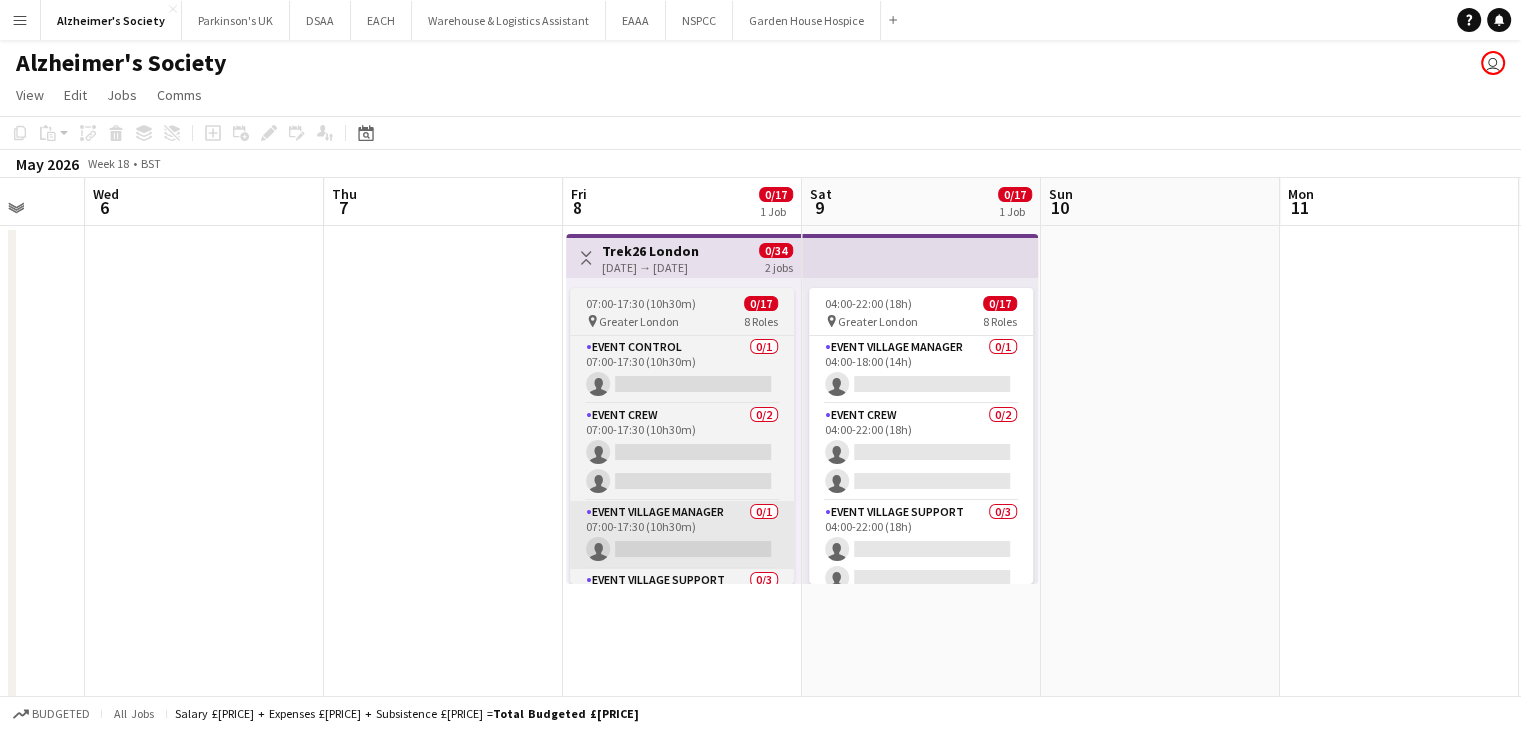 scroll, scrollTop: 0, scrollLeft: 872, axis: horizontal 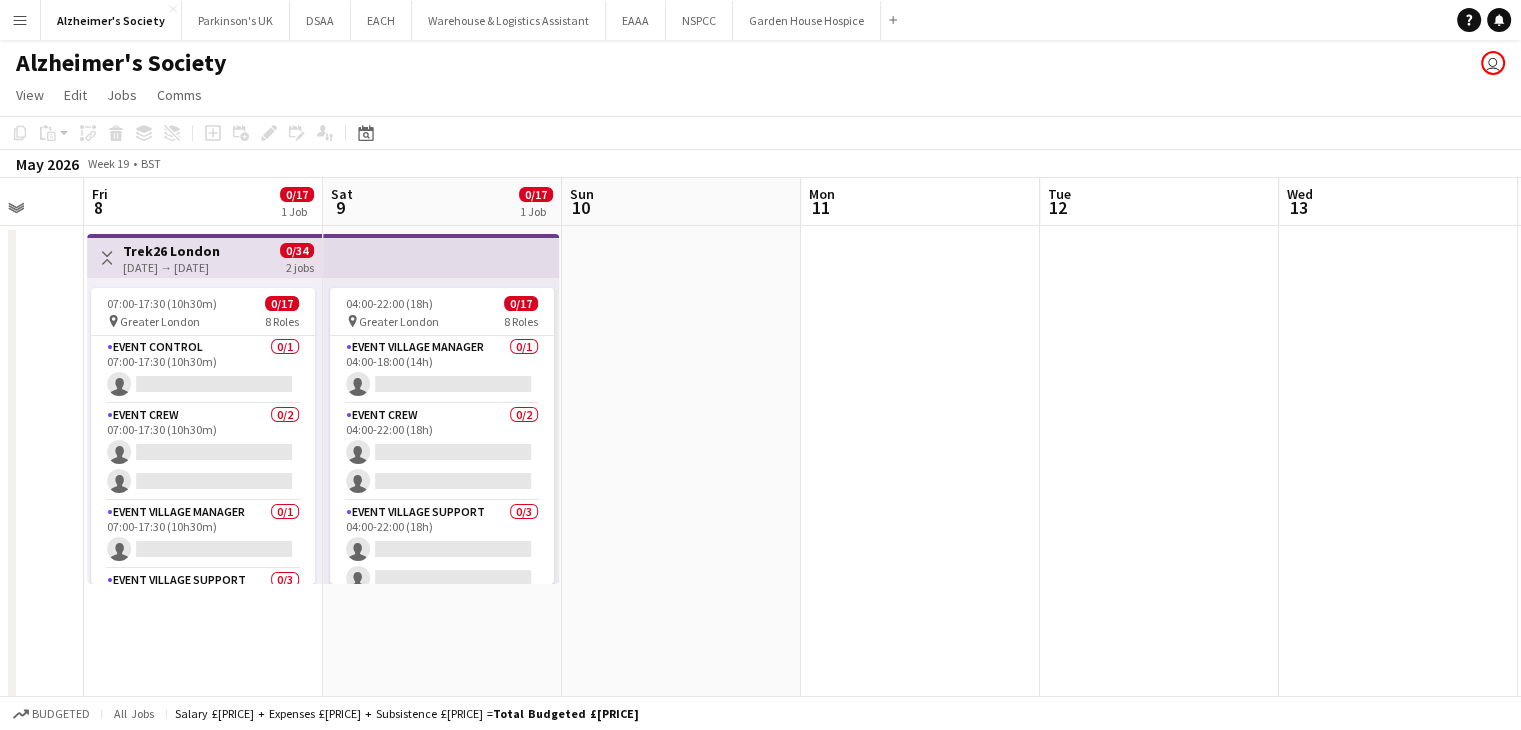 drag, startPoint x: 1268, startPoint y: 441, endPoint x: 403, endPoint y: 442, distance: 865.00055 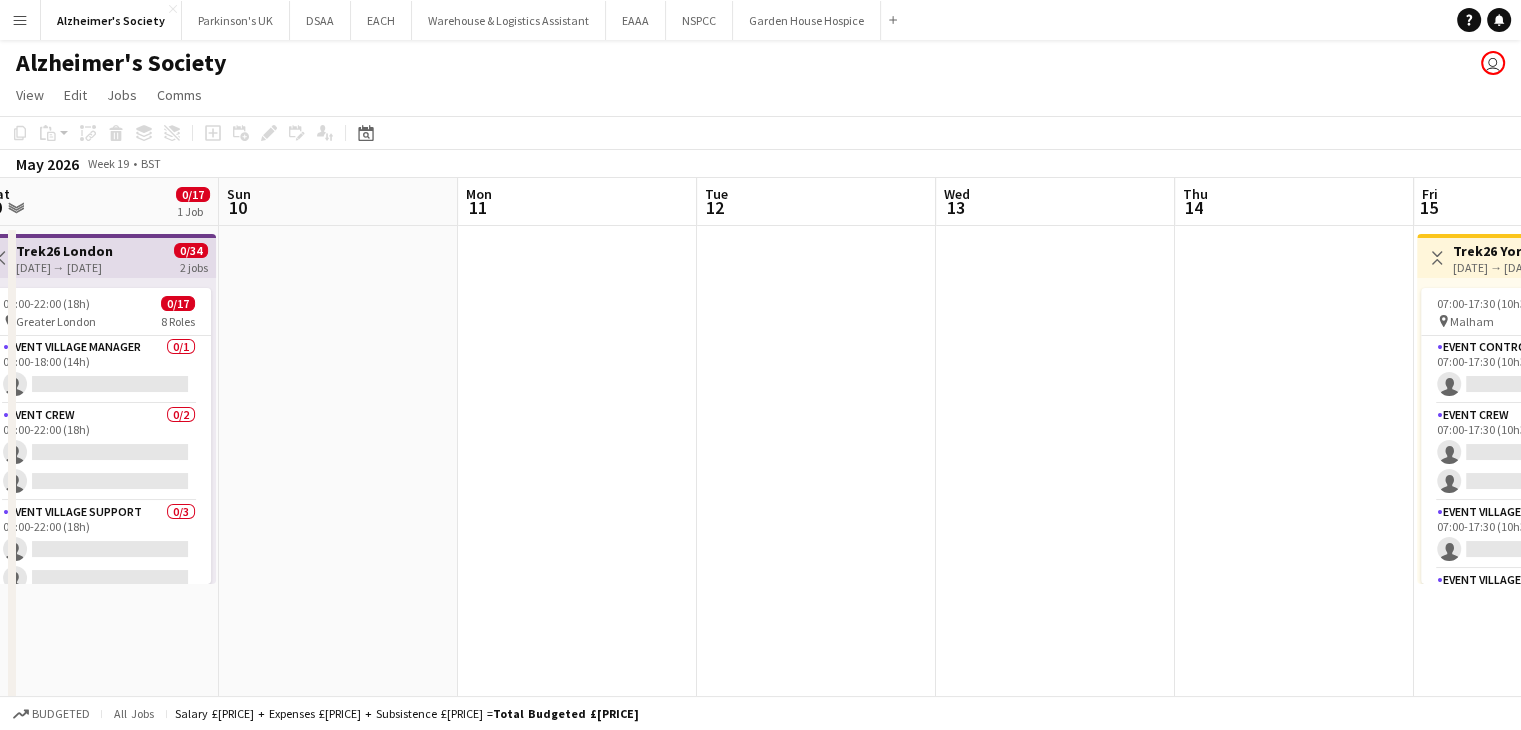 drag, startPoint x: 864, startPoint y: 460, endPoint x: 680, endPoint y: 459, distance: 184.00272 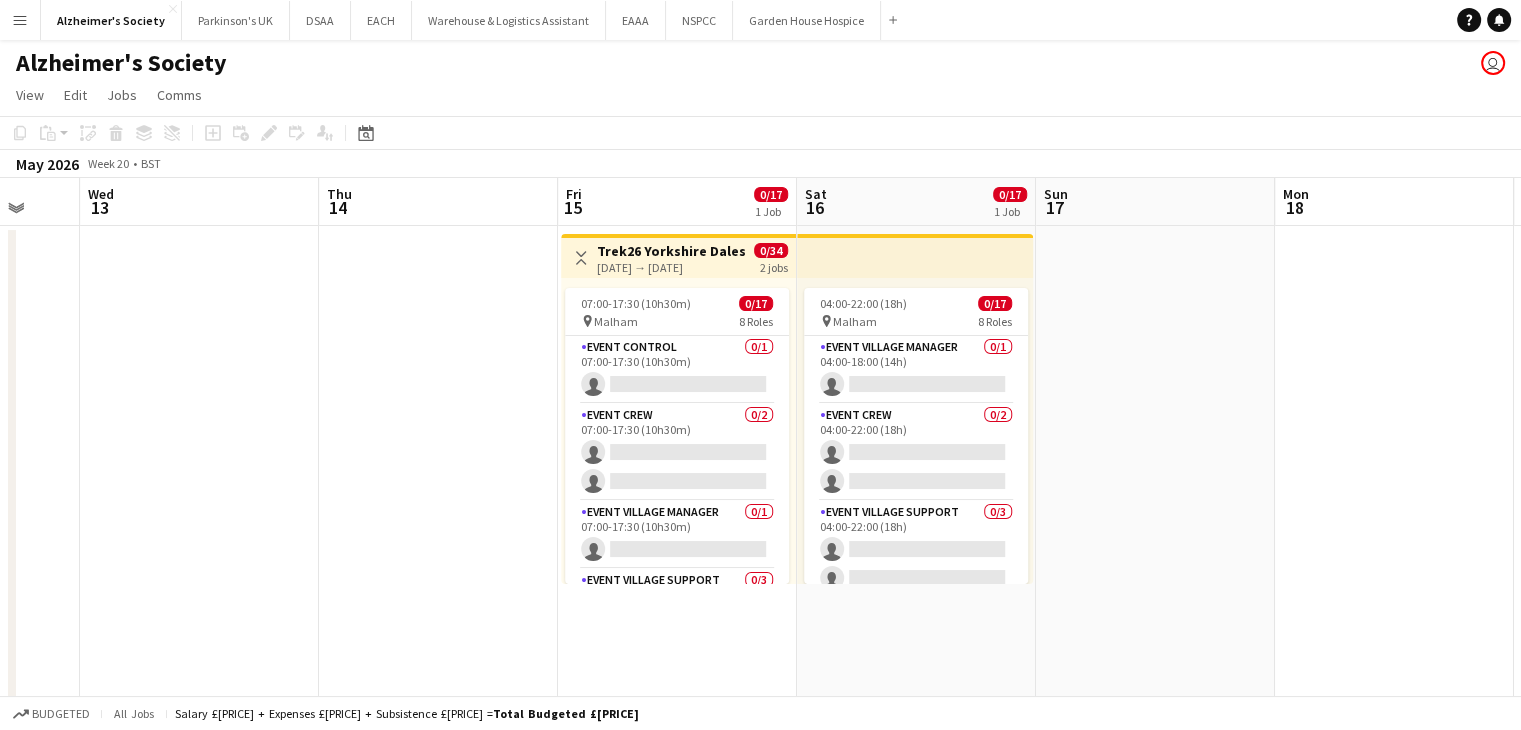 scroll, scrollTop: 0, scrollLeft: 660, axis: horizontal 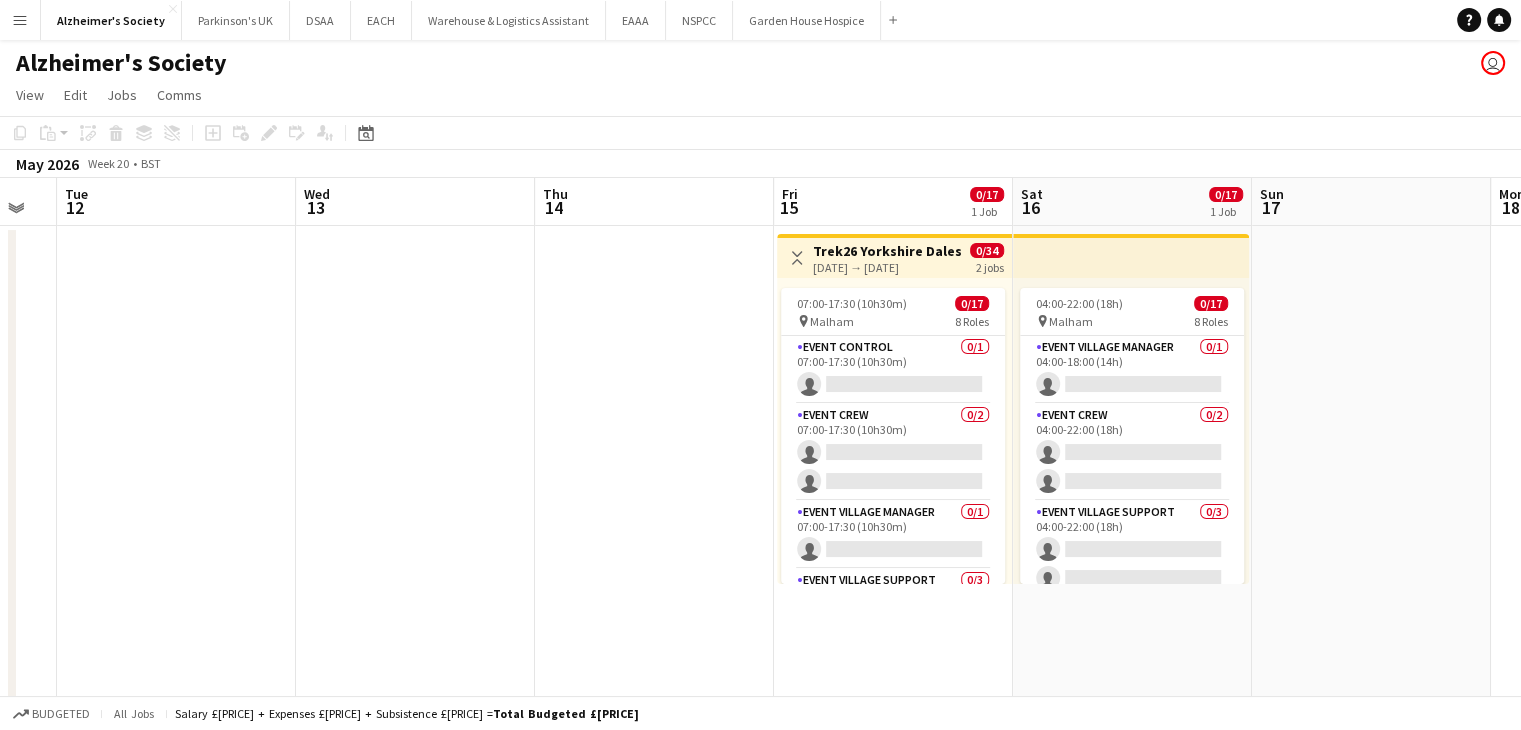 drag, startPoint x: 956, startPoint y: 630, endPoint x: 556, endPoint y: 605, distance: 400.7805 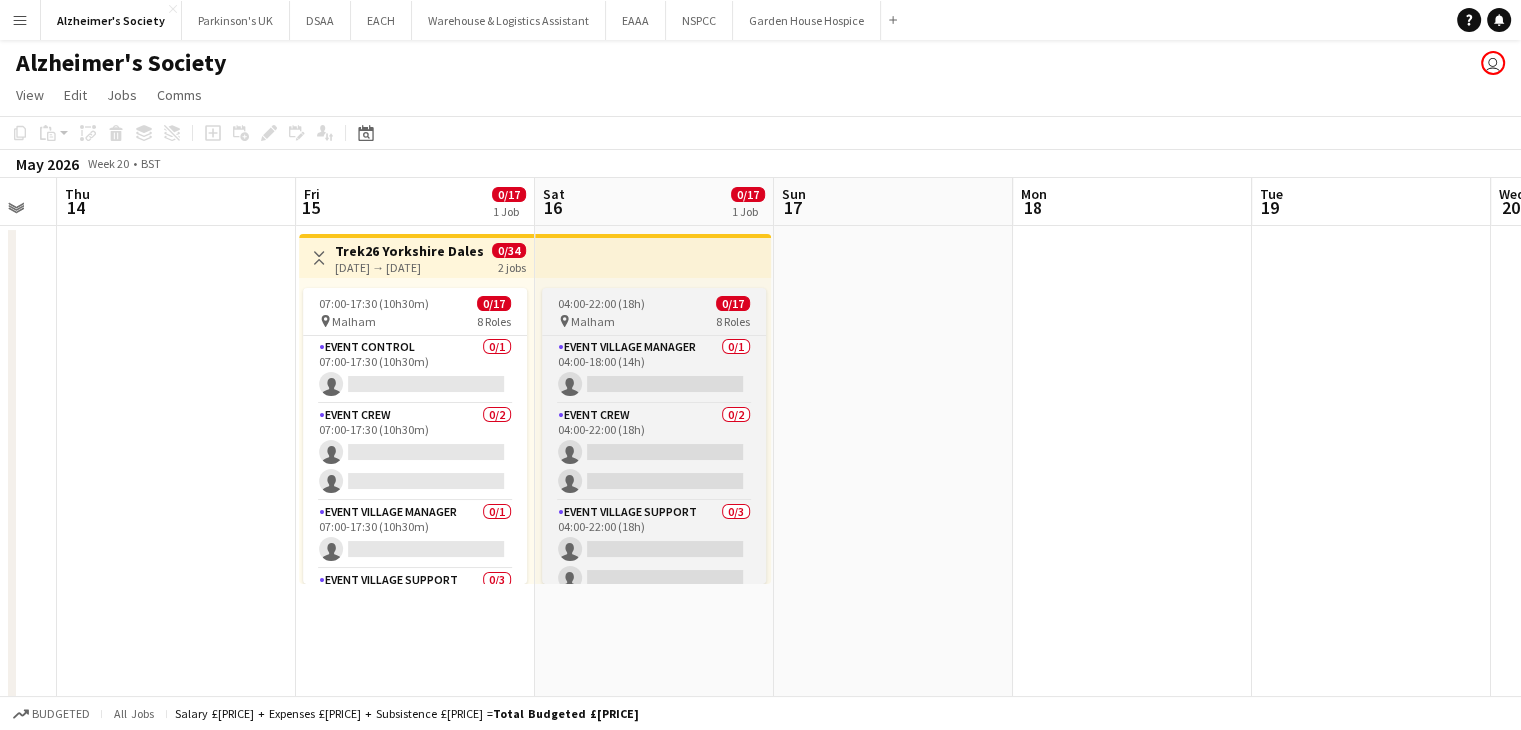 click on "04:00-22:00 (18h)    0/17" at bounding box center (654, 303) 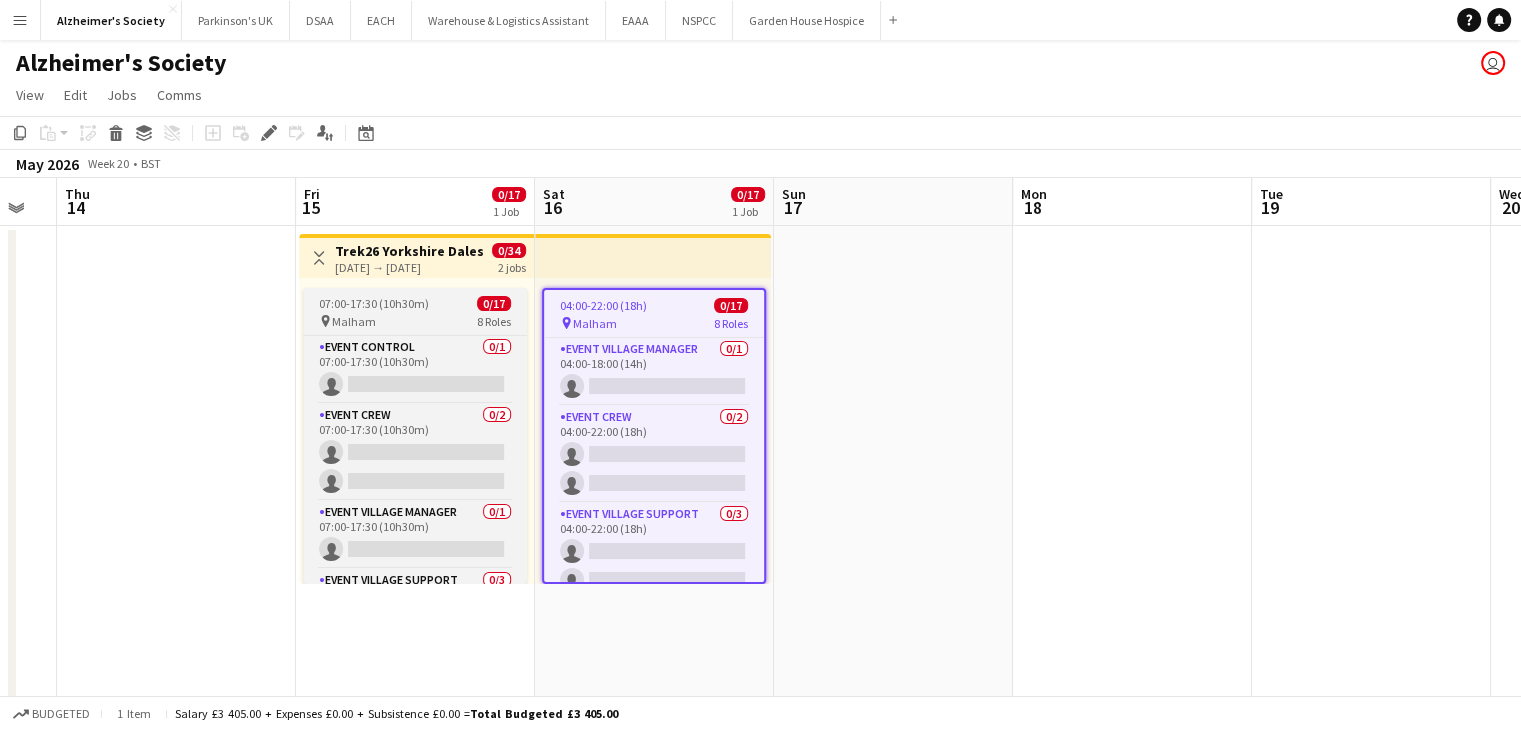 click on "Malham" at bounding box center (354, 321) 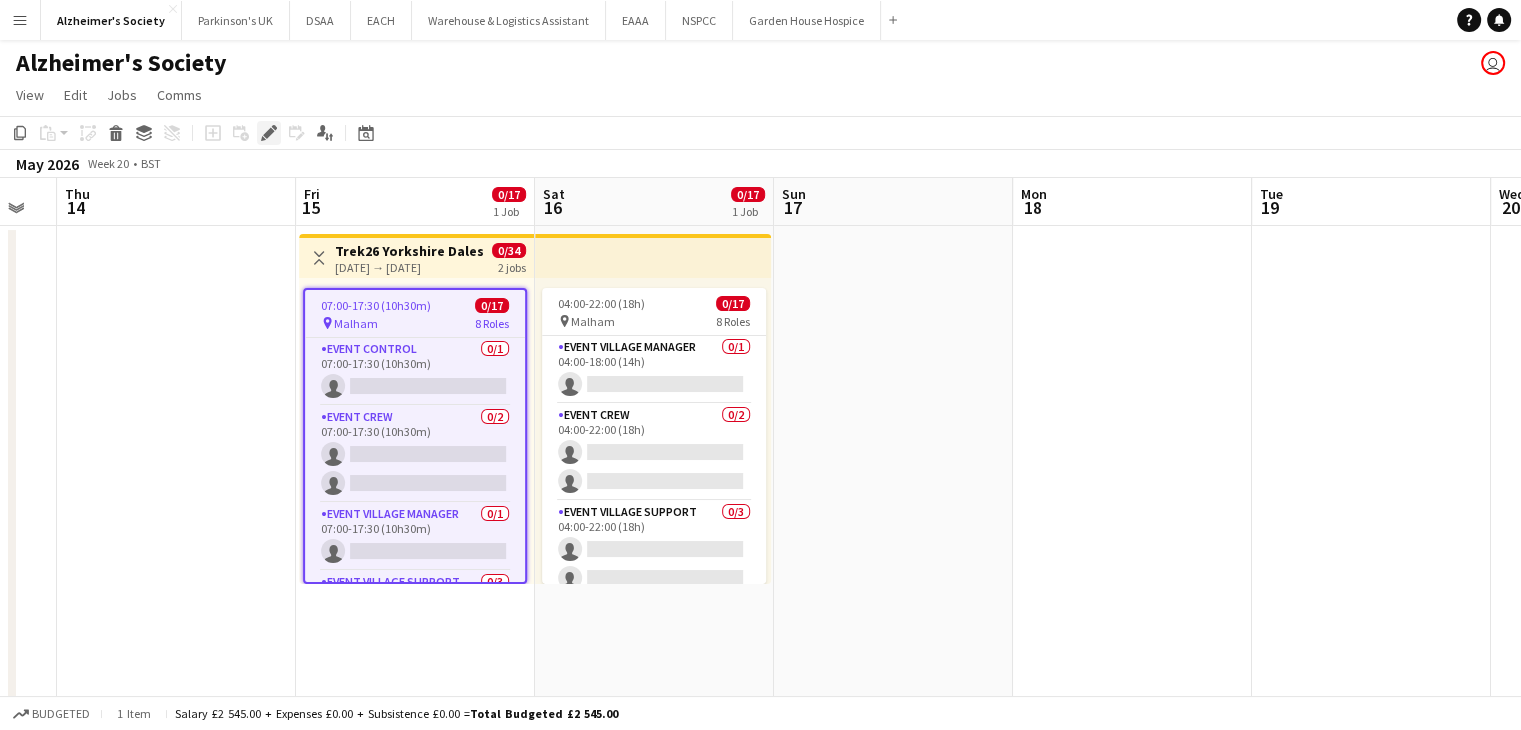 click on "Edit" 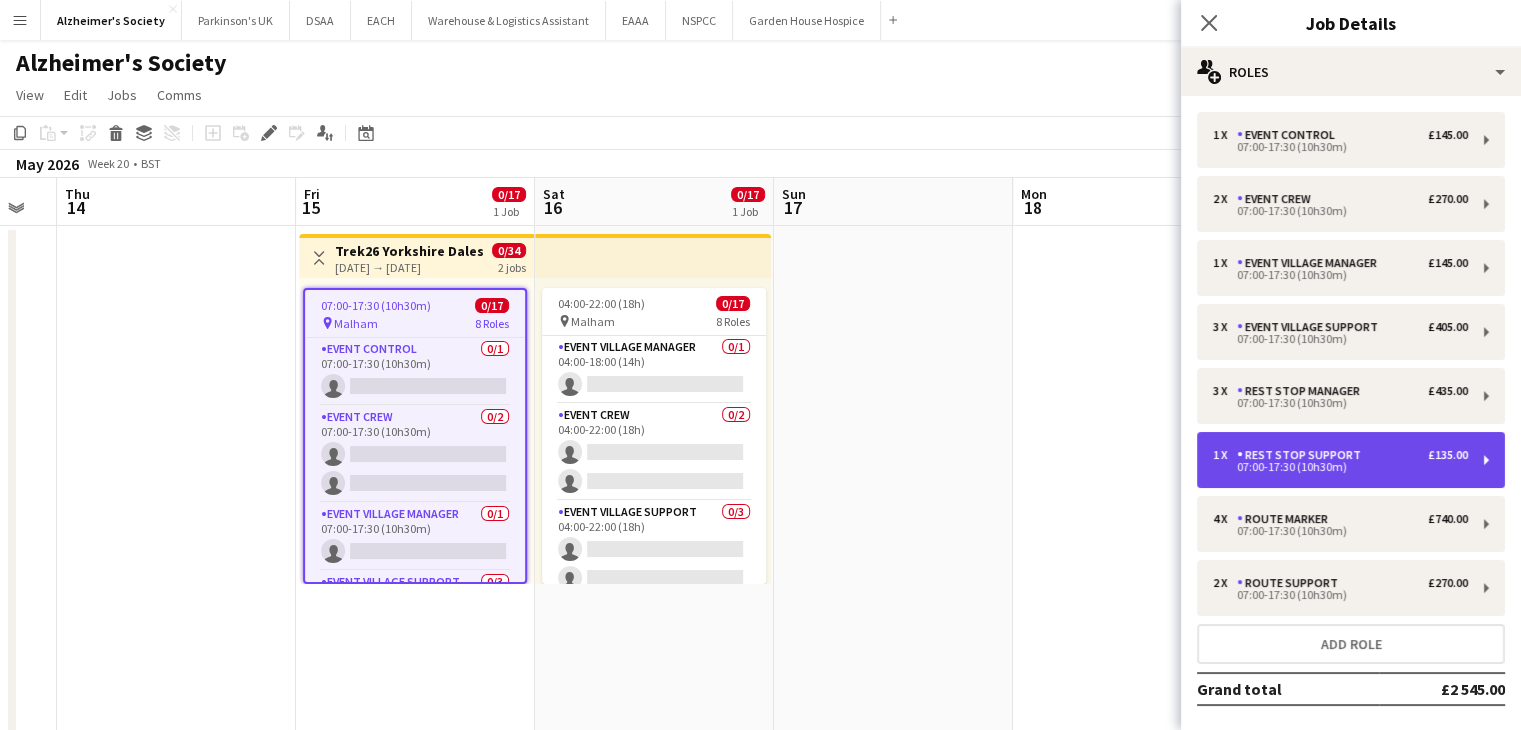 click on "[QUANTITY] x [ROLE] £[PRICE] [TIME] - [TIME] ([DURATION])" at bounding box center (1351, 460) 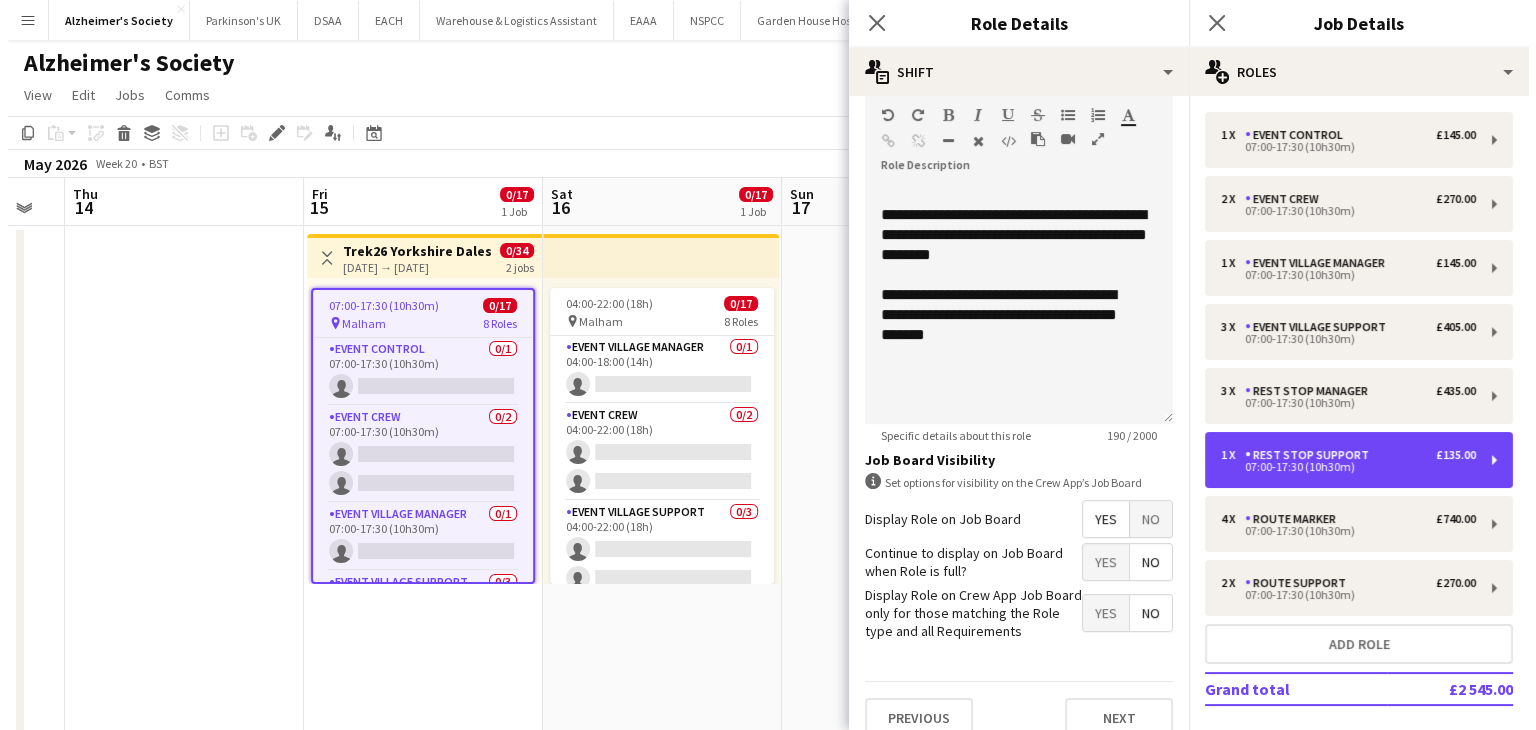 scroll, scrollTop: 522, scrollLeft: 0, axis: vertical 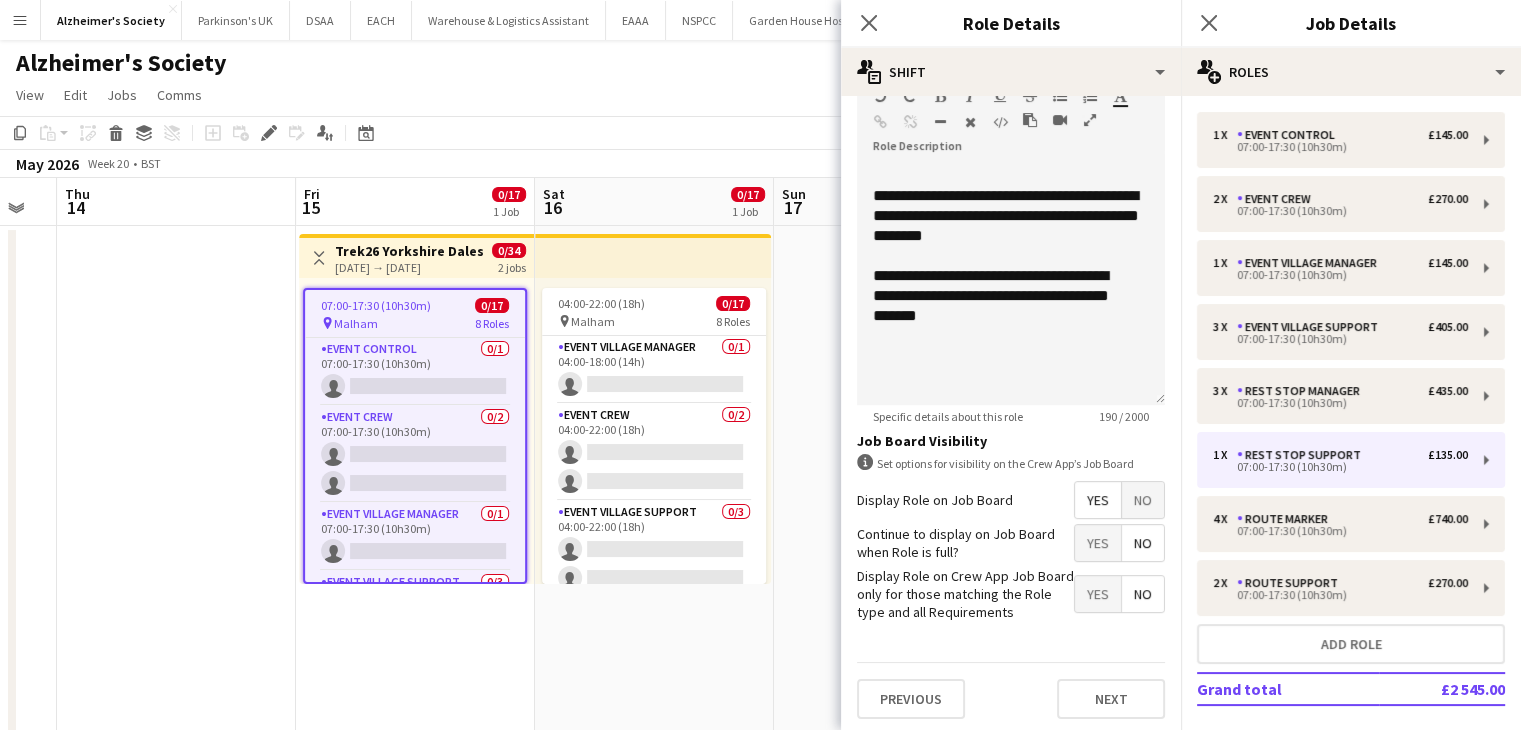click on "Copy
Paste
Paste   Ctrl+V Paste with crew  Ctrl+Shift+V
Paste linked Job
Delete
Group
Ungroup
Add job
Add linked Job
Edit
Edit linked Job
Applicants
Date picker
AUG 2025 AUG 2025 Monday M Tuesday T Wednesday W Thursday T Friday F Saturday S Sunday S  AUG   1   2   3   4   5   6   7   8   9   10   11   12   13   14   15   16   17   18   19   20   21   22   23   24   25   26   27   28   29   30   31
Comparison range
Comparison range
Today" 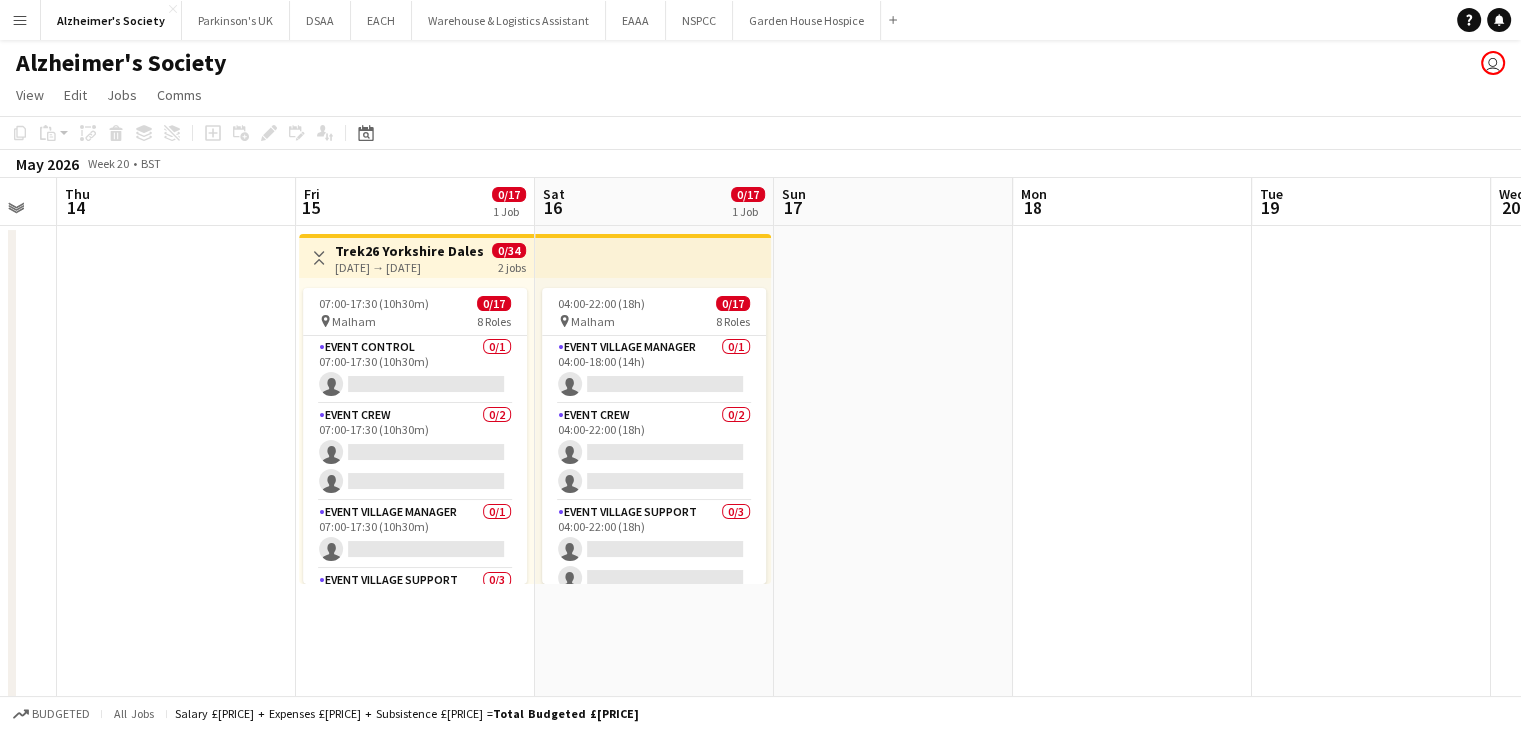 click on "Menu" at bounding box center (20, 20) 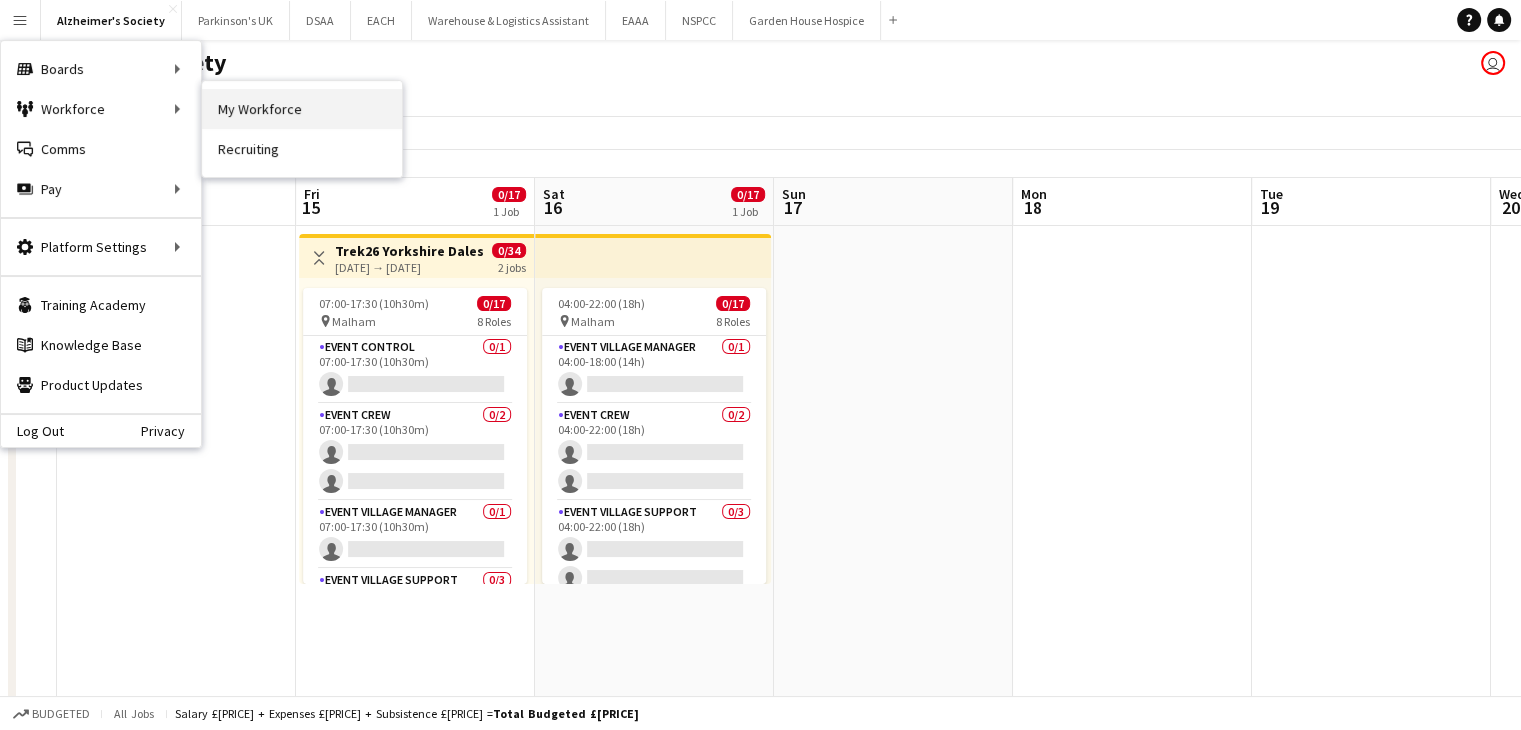 click on "My Workforce" at bounding box center (302, 109) 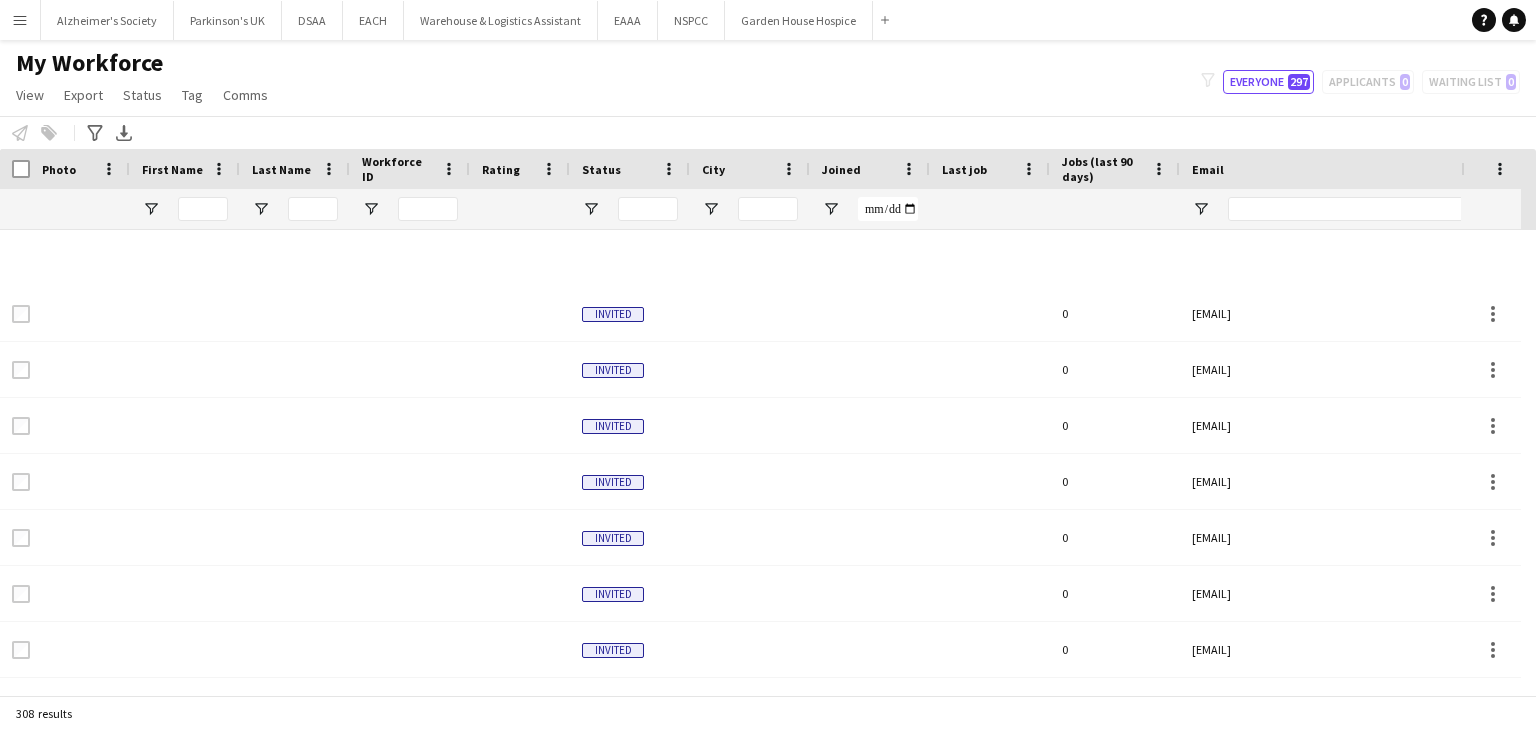 scroll, scrollTop: 700, scrollLeft: 0, axis: vertical 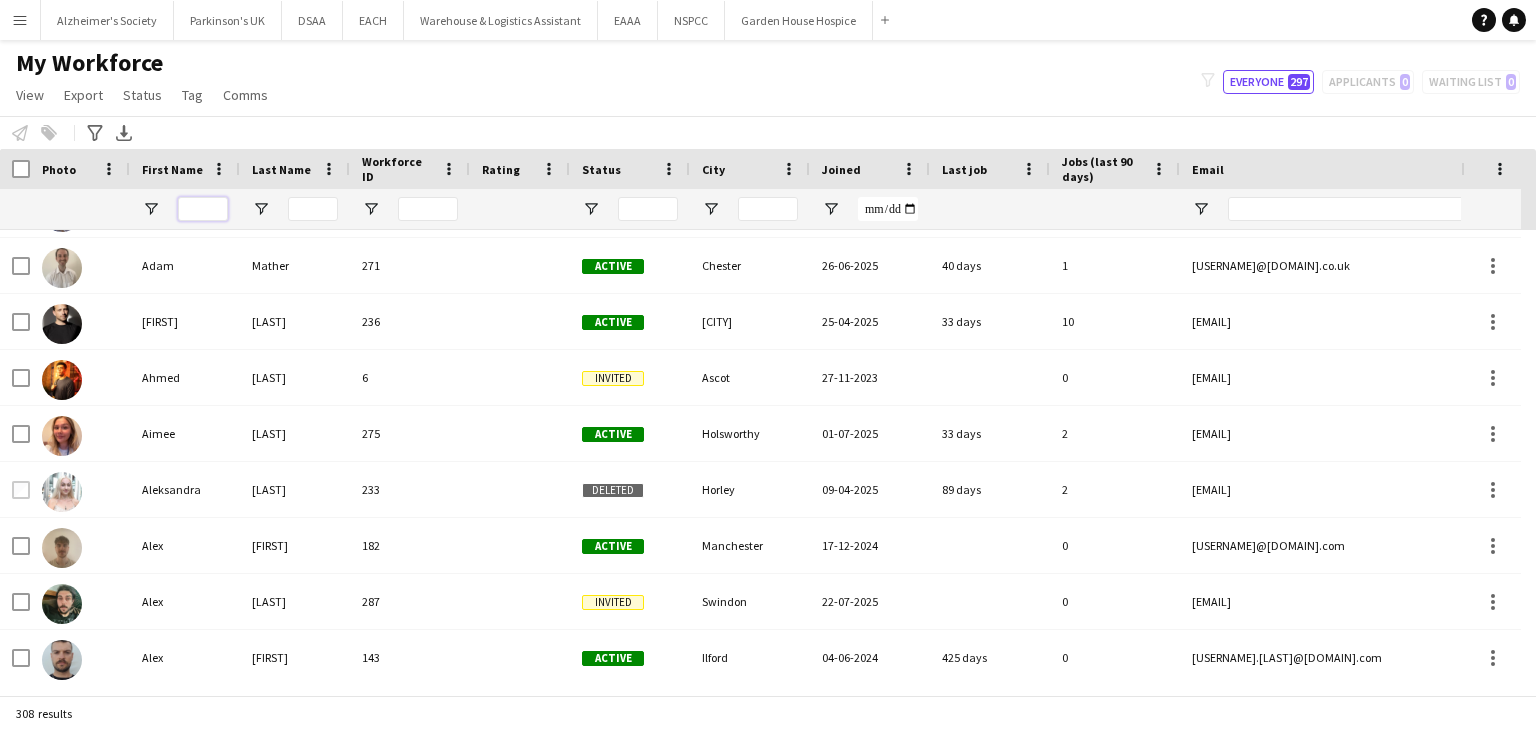 click at bounding box center [203, 209] 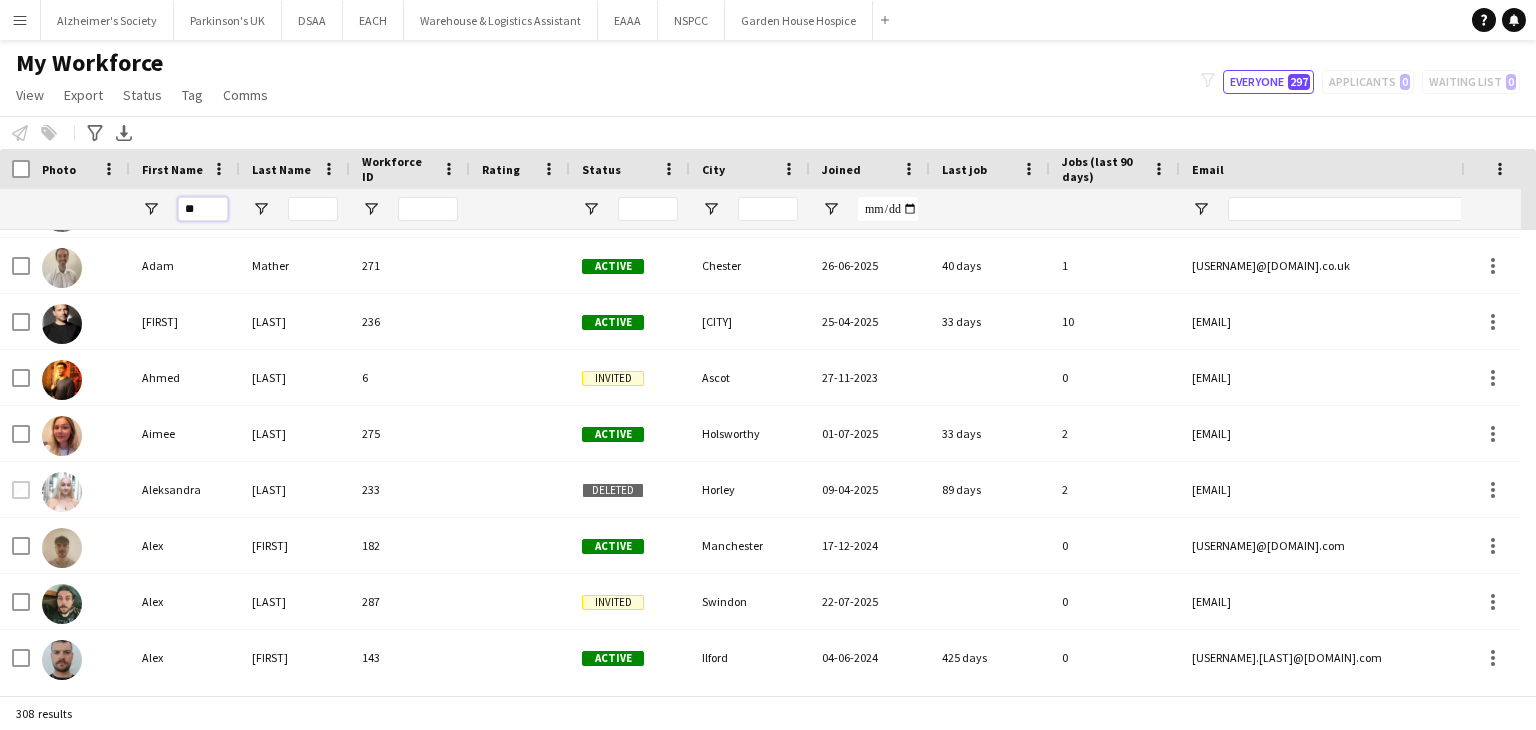 type on "*" 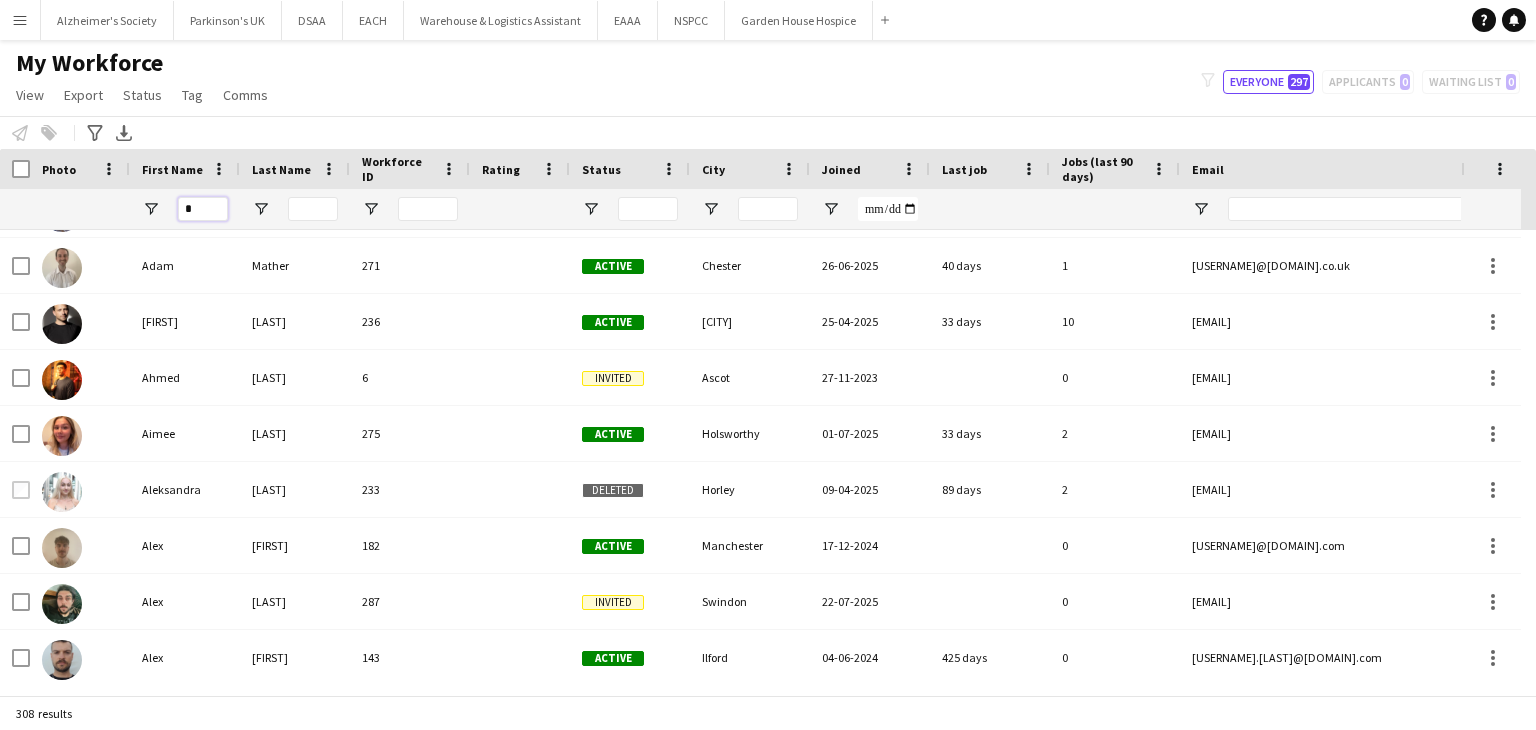 type 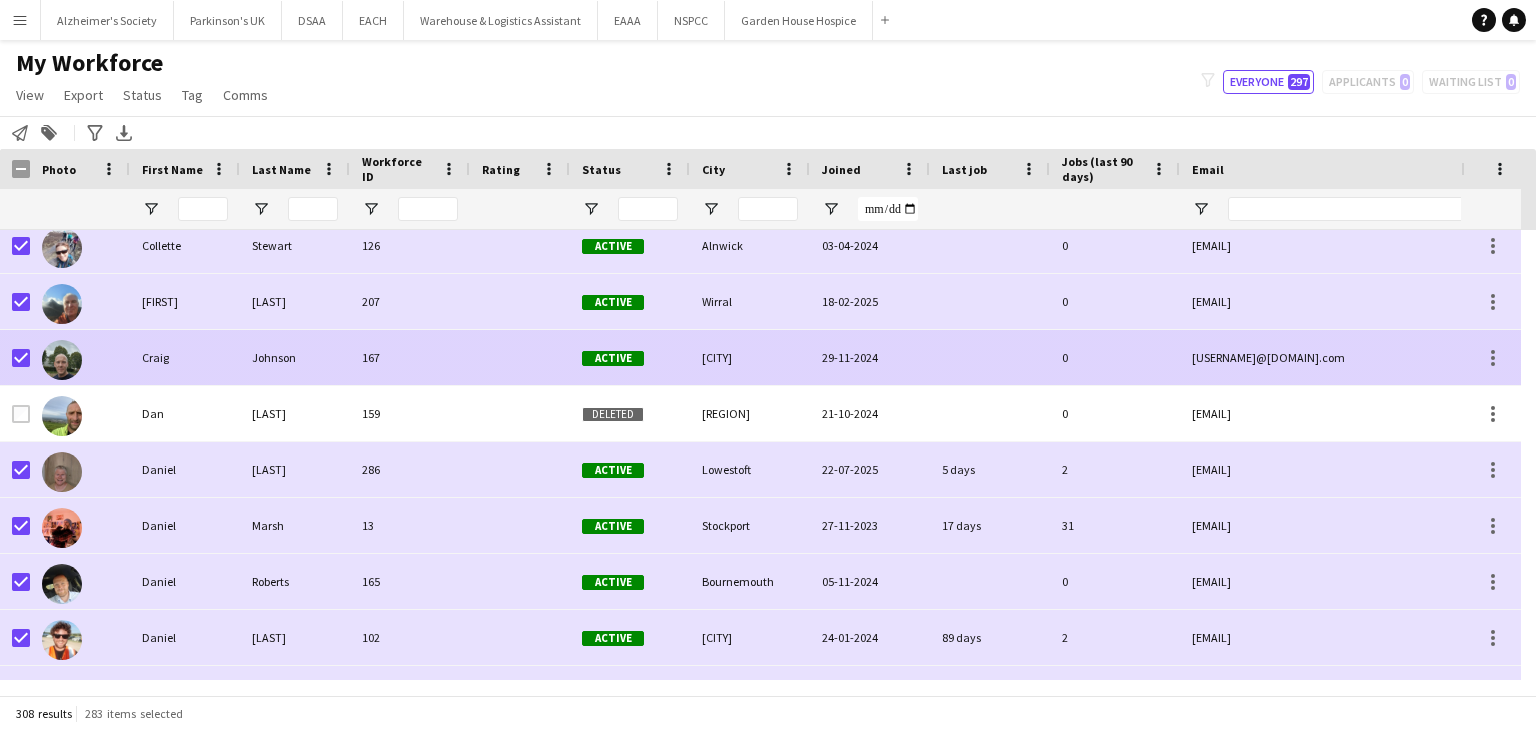 click at bounding box center (62, 360) 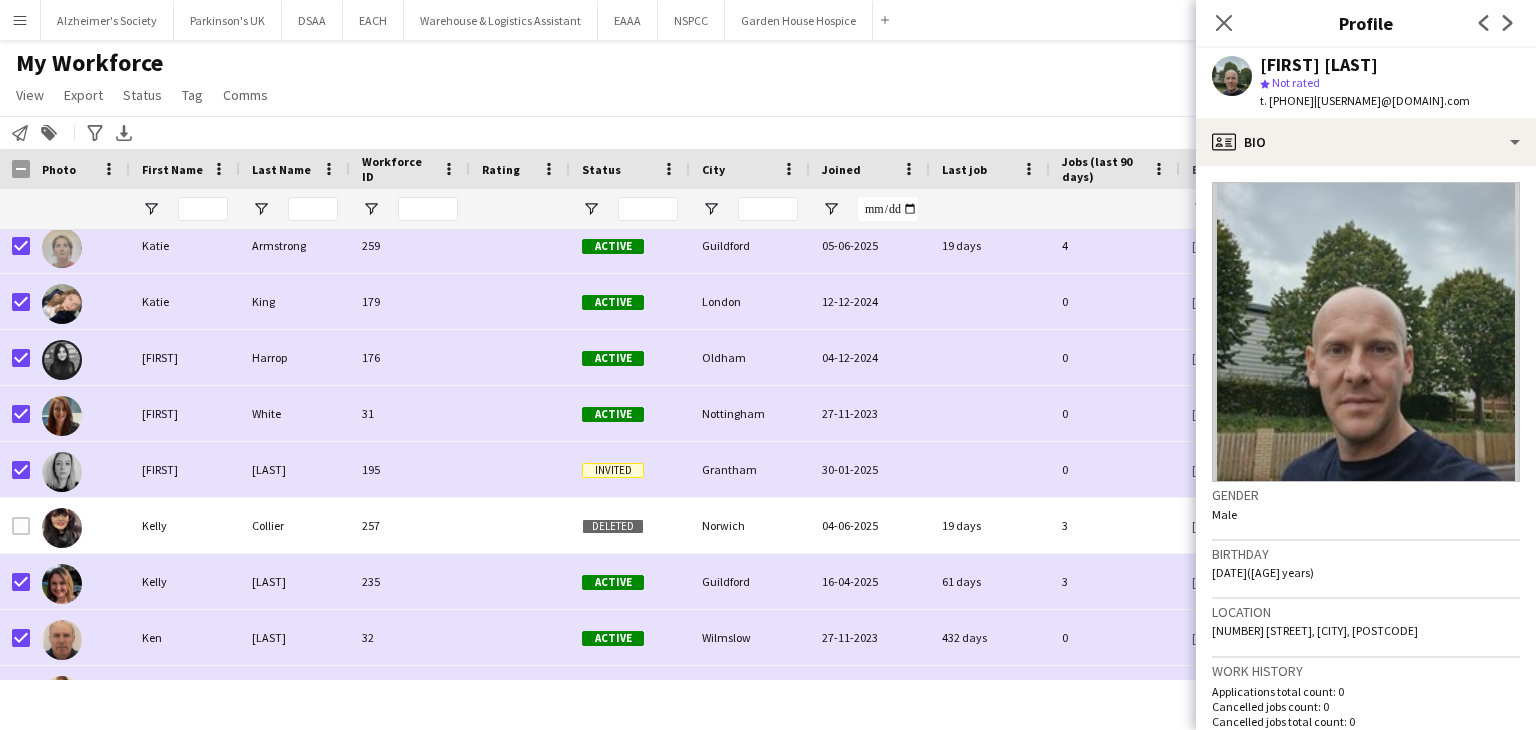click on "My Workforce   View   Views  Default view New view Update view Delete view Edit name Customise view Customise filters Reset Filters Reset View Reset All  Export  New starters report Export as XLSX Export as PDF  Status  Edit  Tag  New tag Edit tag Add to tag Untag Tag chat Tag share page  Comms  Send notification
filter-1
Everyone   297   Applicants   0   Waiting list   0" 